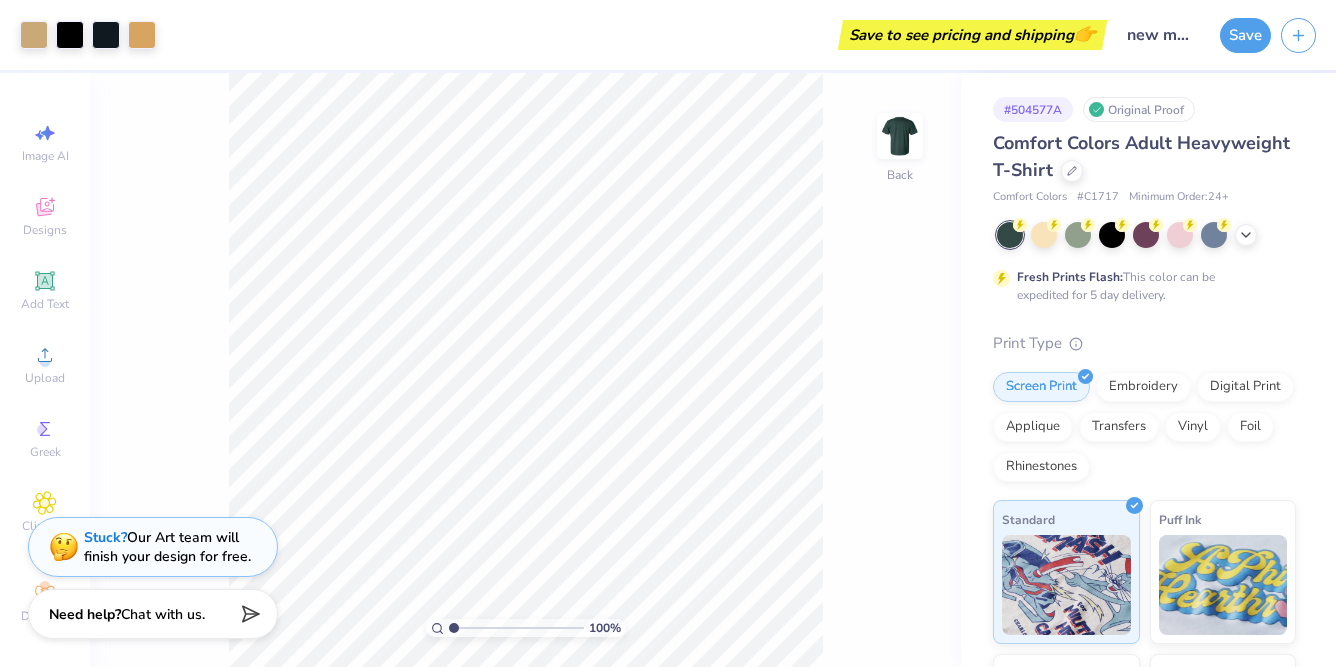 scroll, scrollTop: 0, scrollLeft: 0, axis: both 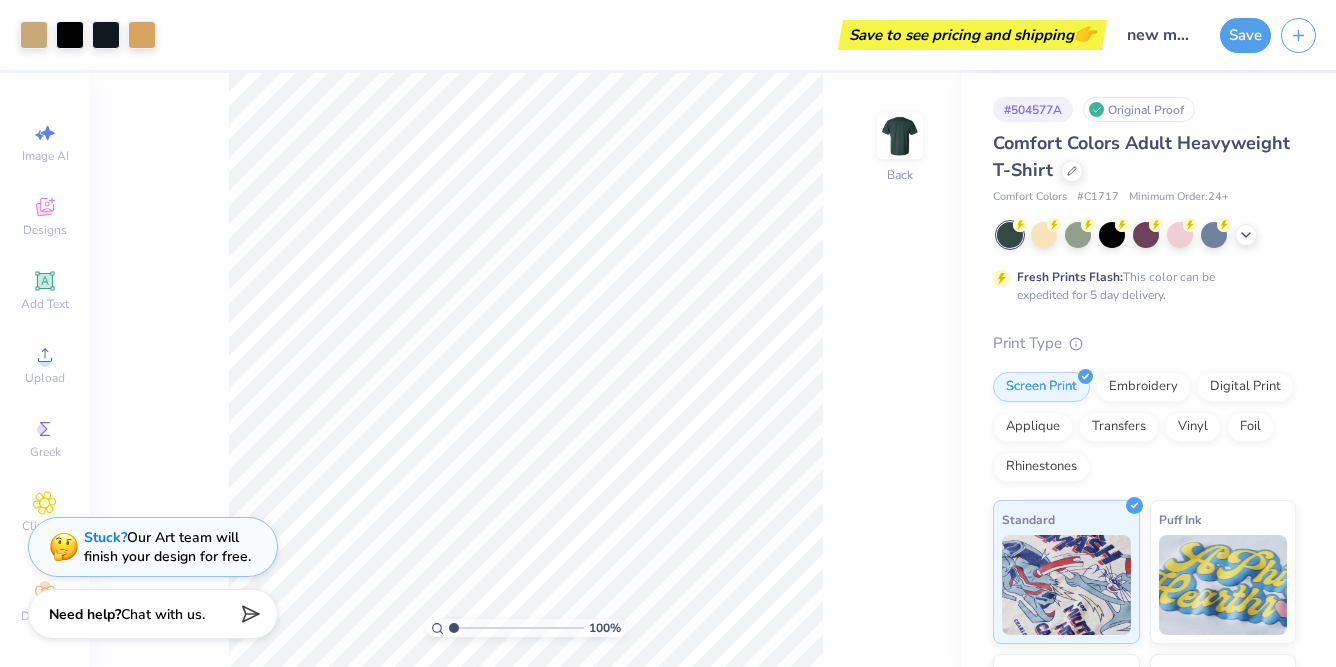 click on "# 504577A Original Proof Comfort Colors Adult Heavyweight T-Shirt Comfort Colors # C1717 Minimum Order:  24 +   Fresh Prints Flash:  This color can be expedited for 5 day delivery. Print Type Screen Print Embroidery Digital Print Applique Transfers Vinyl Foil Rhinestones Standard Puff Ink Neon Ink Metallic & Glitter Ink Glow in the Dark Ink Water based Ink" at bounding box center [1148, 512] 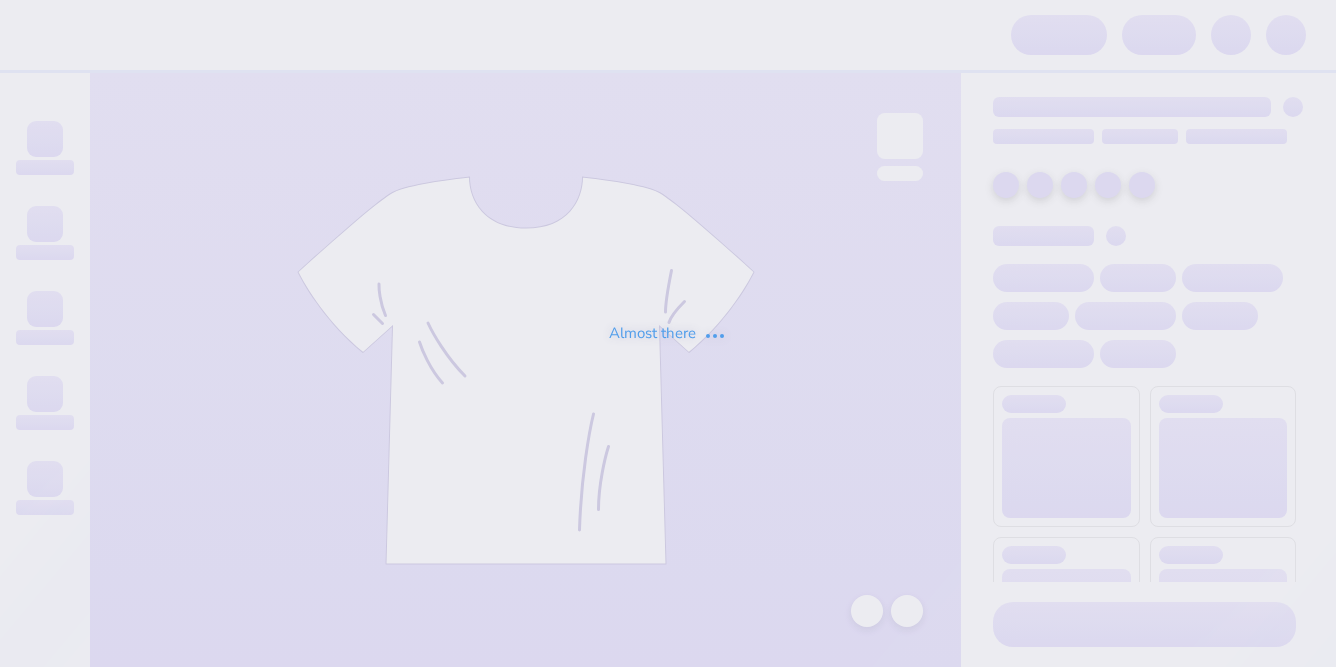 scroll, scrollTop: 0, scrollLeft: 0, axis: both 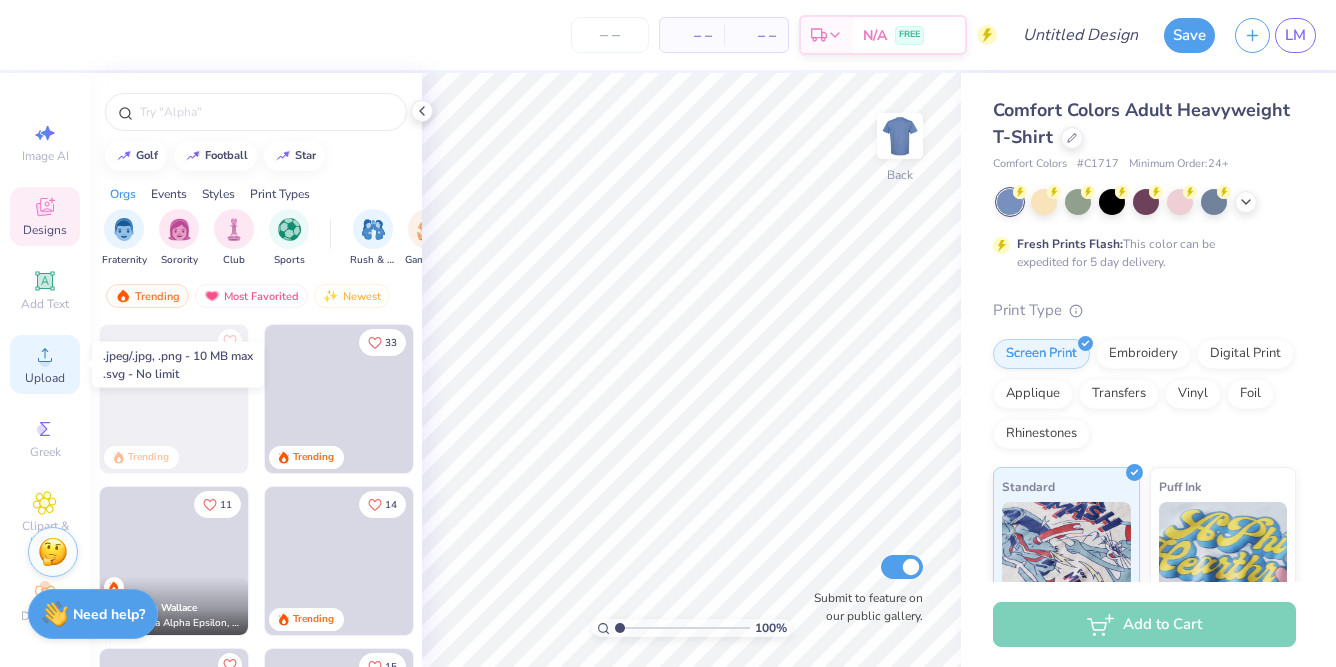 click 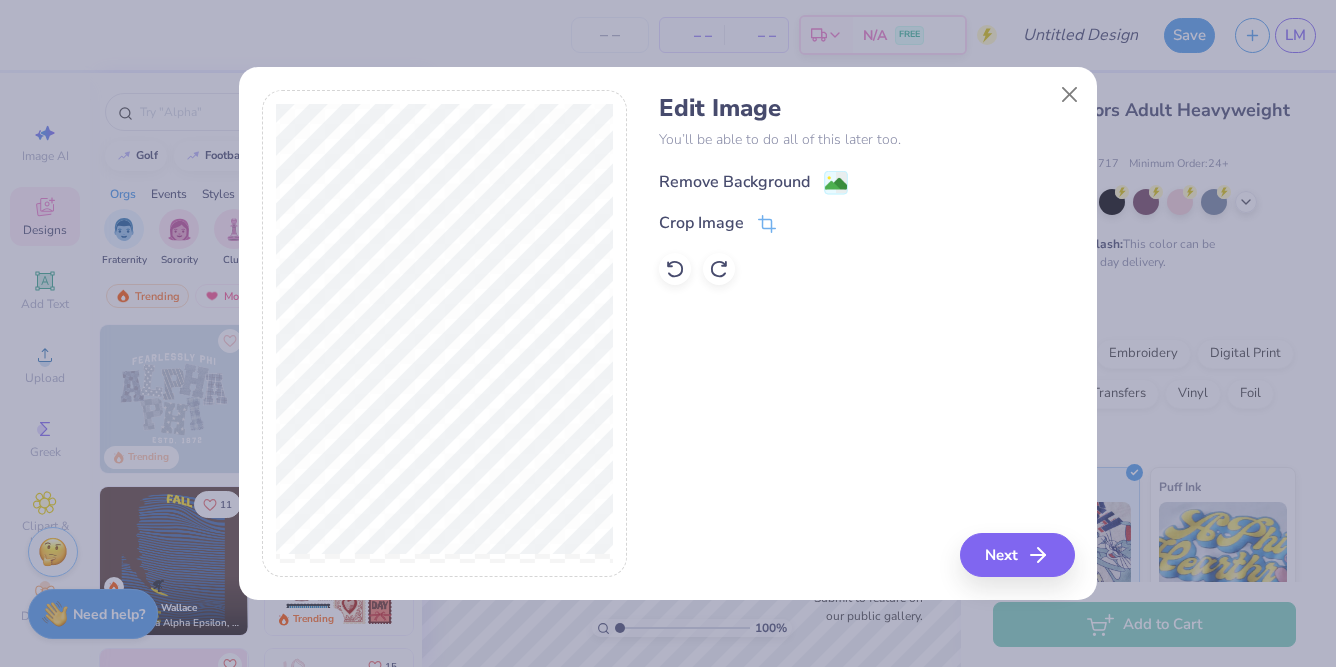 click 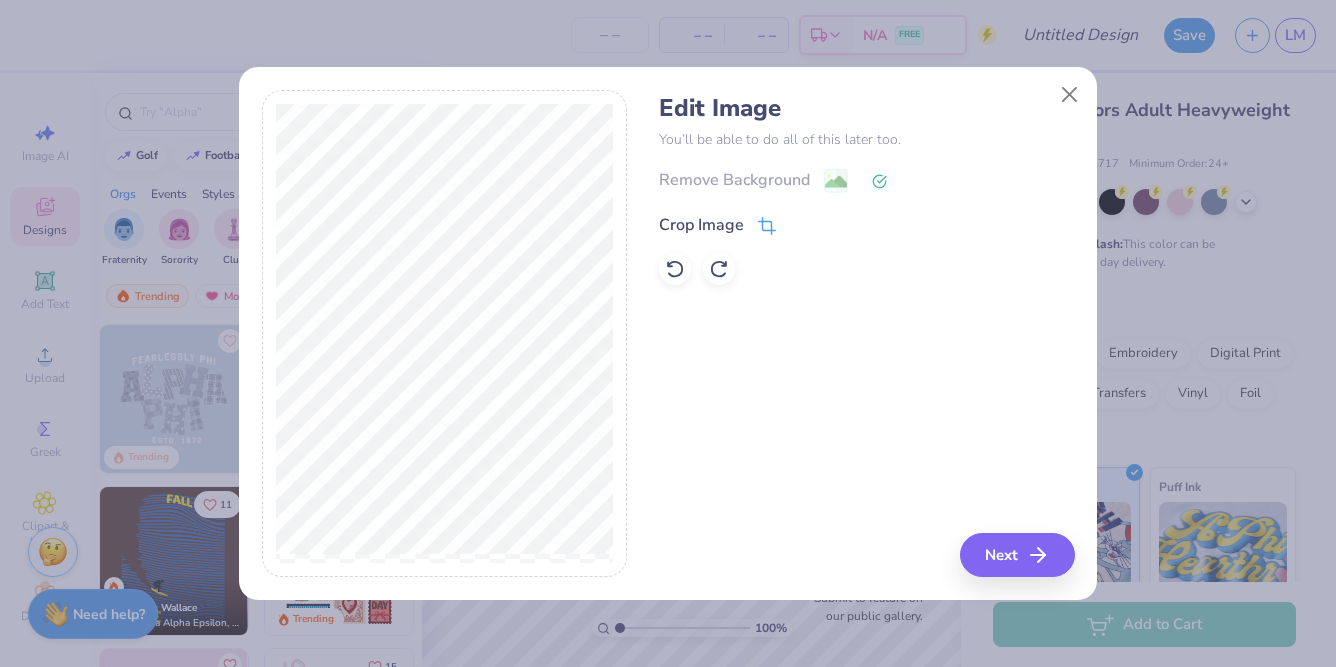 click on "Crop Image" at bounding box center (717, 225) 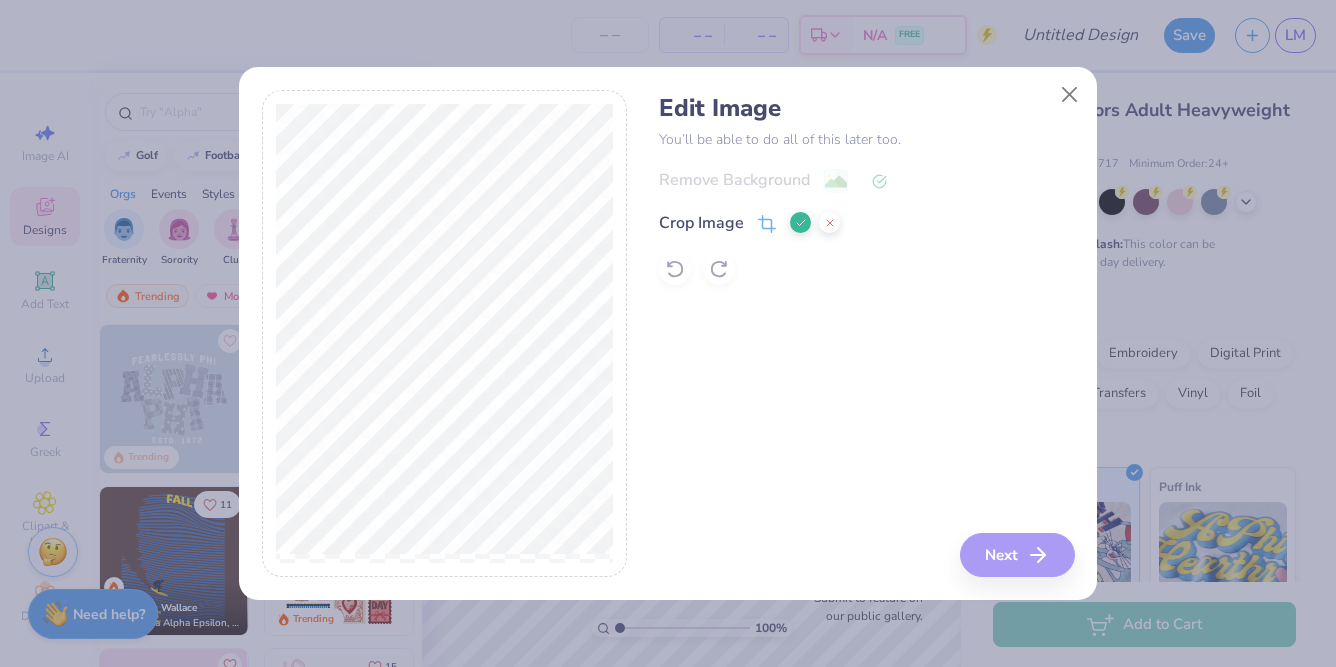 click 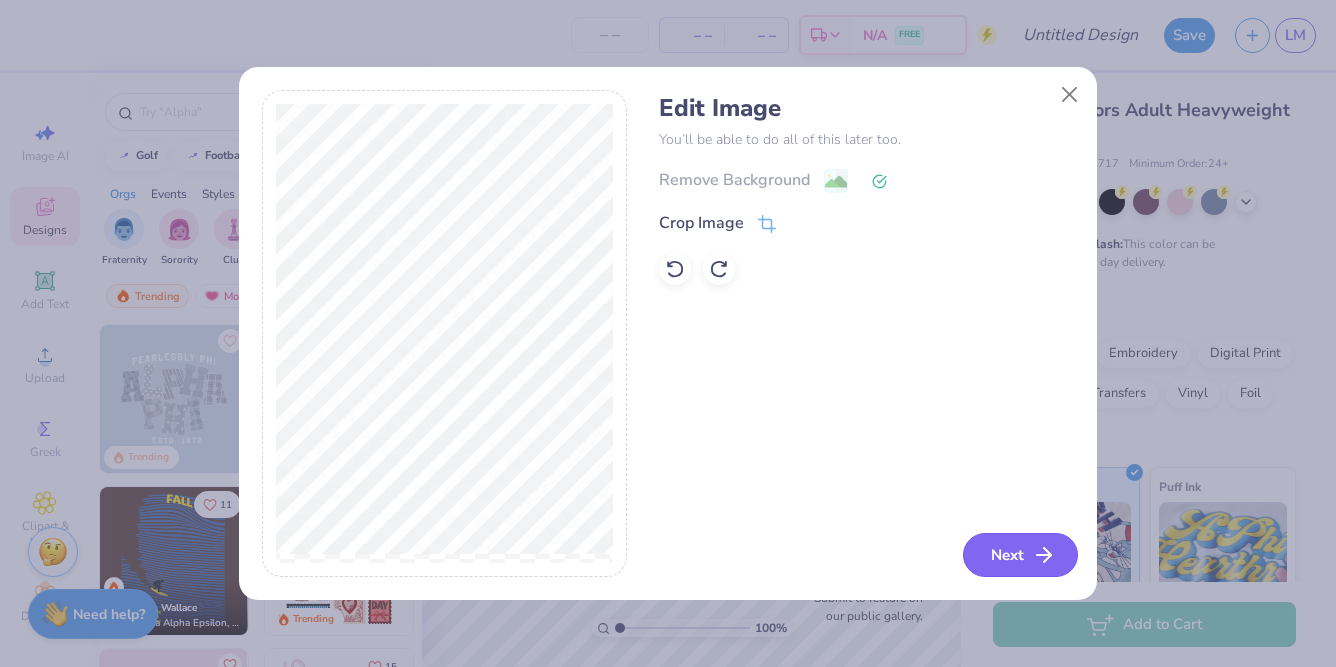 click on "Next" at bounding box center [1020, 555] 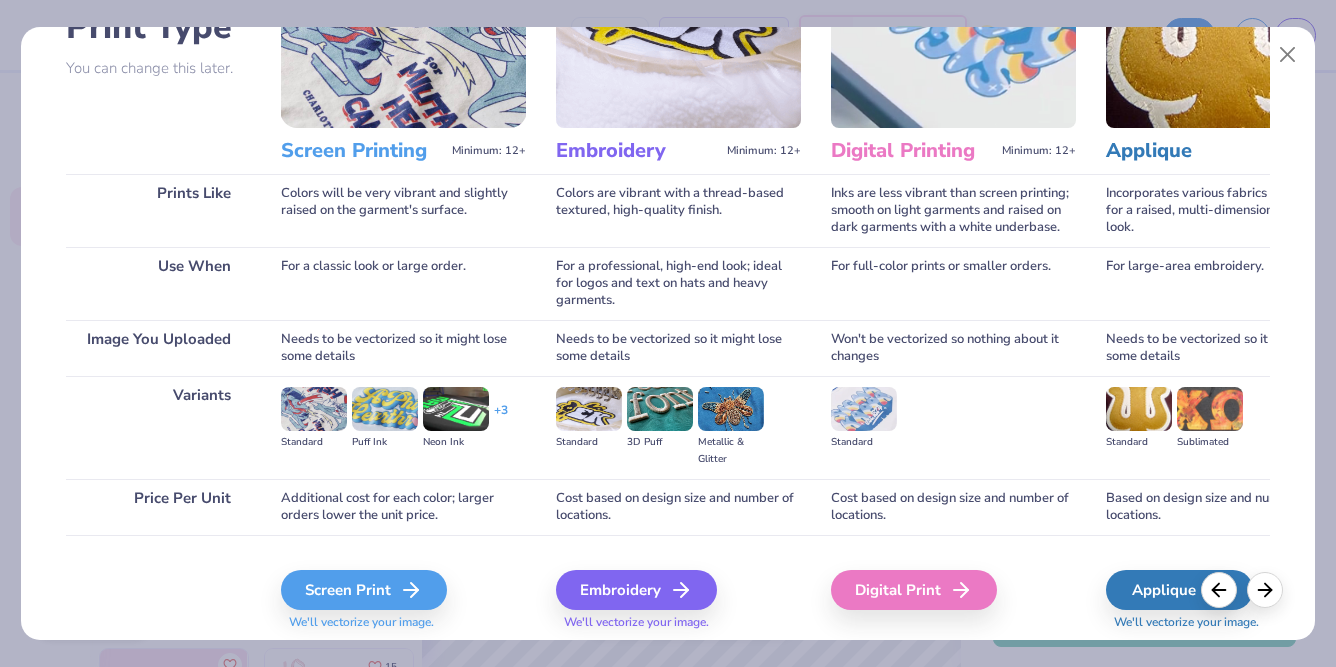scroll, scrollTop: 230, scrollLeft: 0, axis: vertical 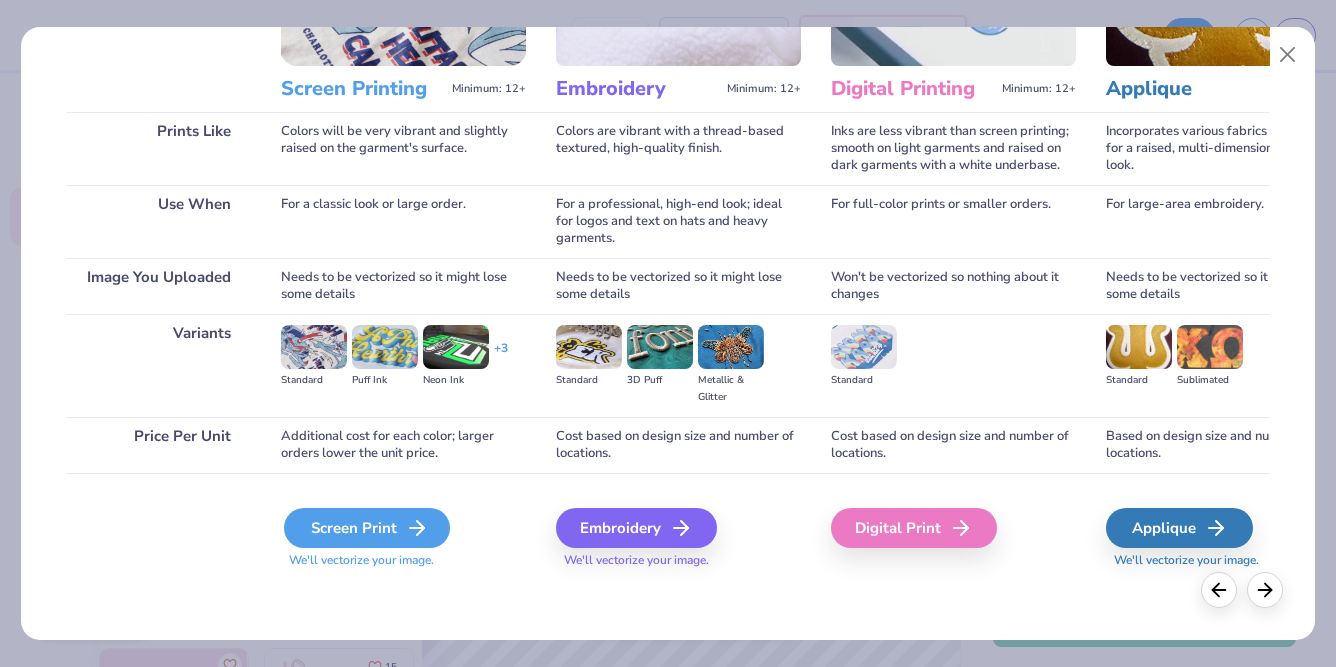 click on "Screen Print" at bounding box center [367, 528] 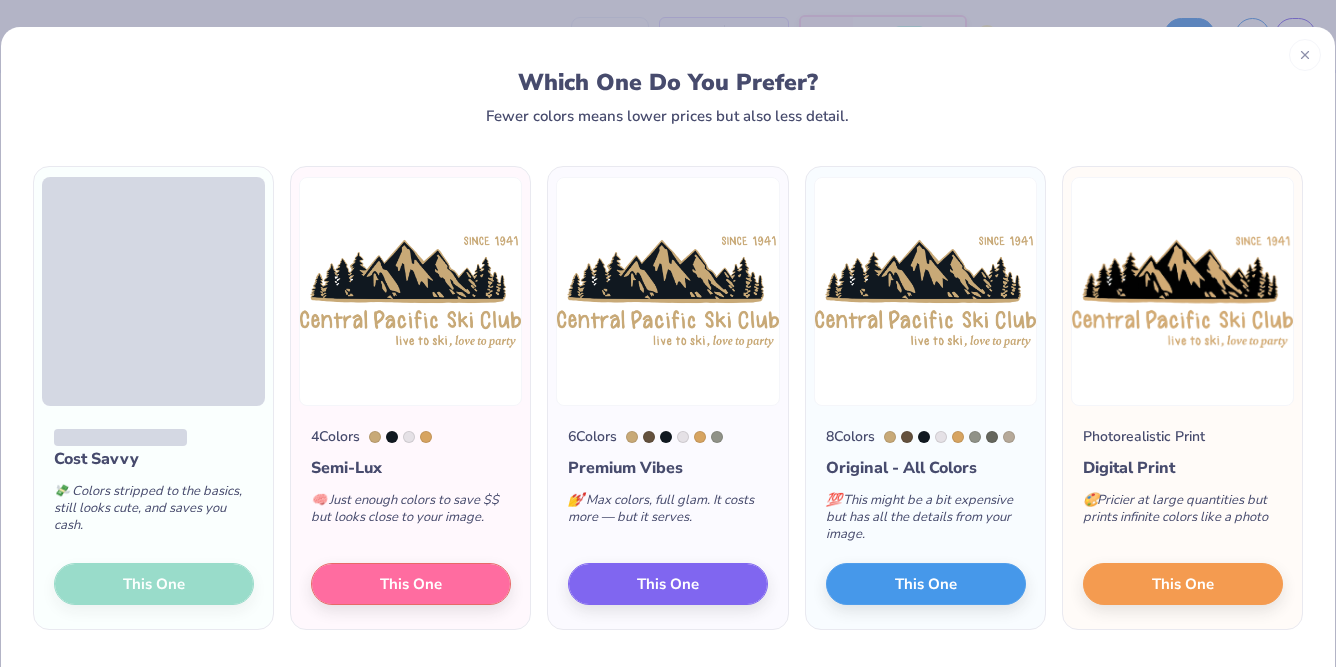 scroll, scrollTop: 59, scrollLeft: 0, axis: vertical 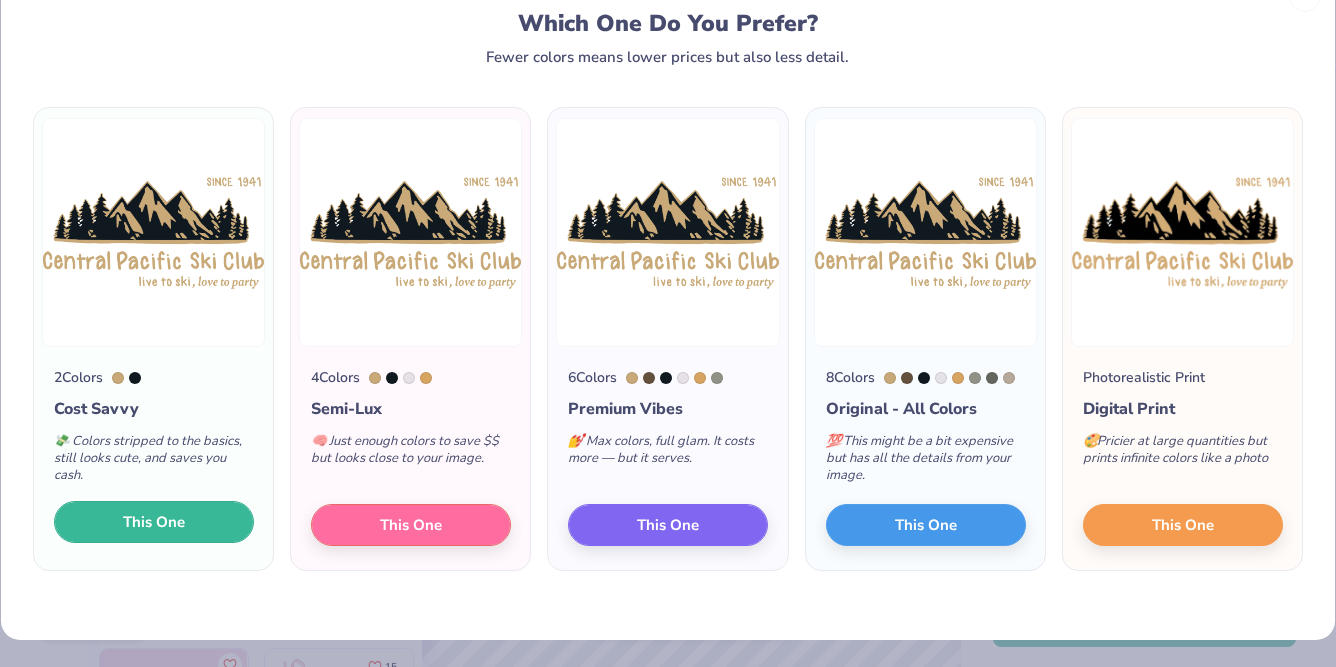 click on "This One" at bounding box center [154, 522] 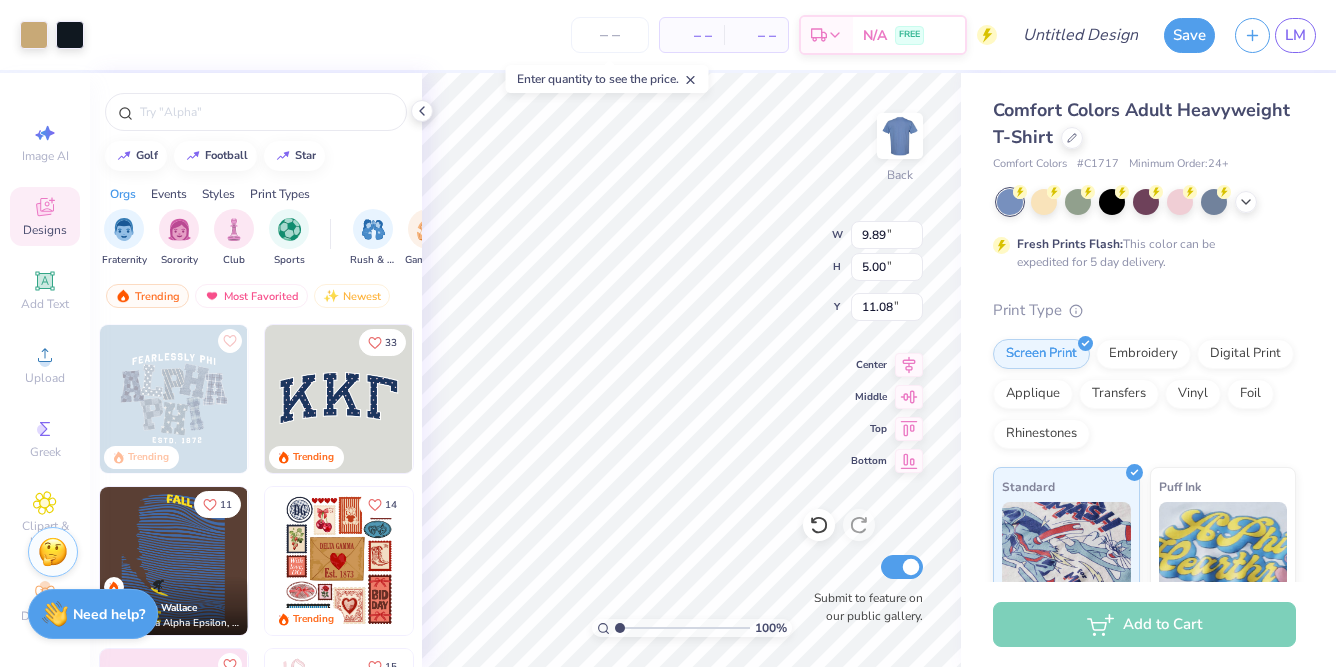 type on "9.89" 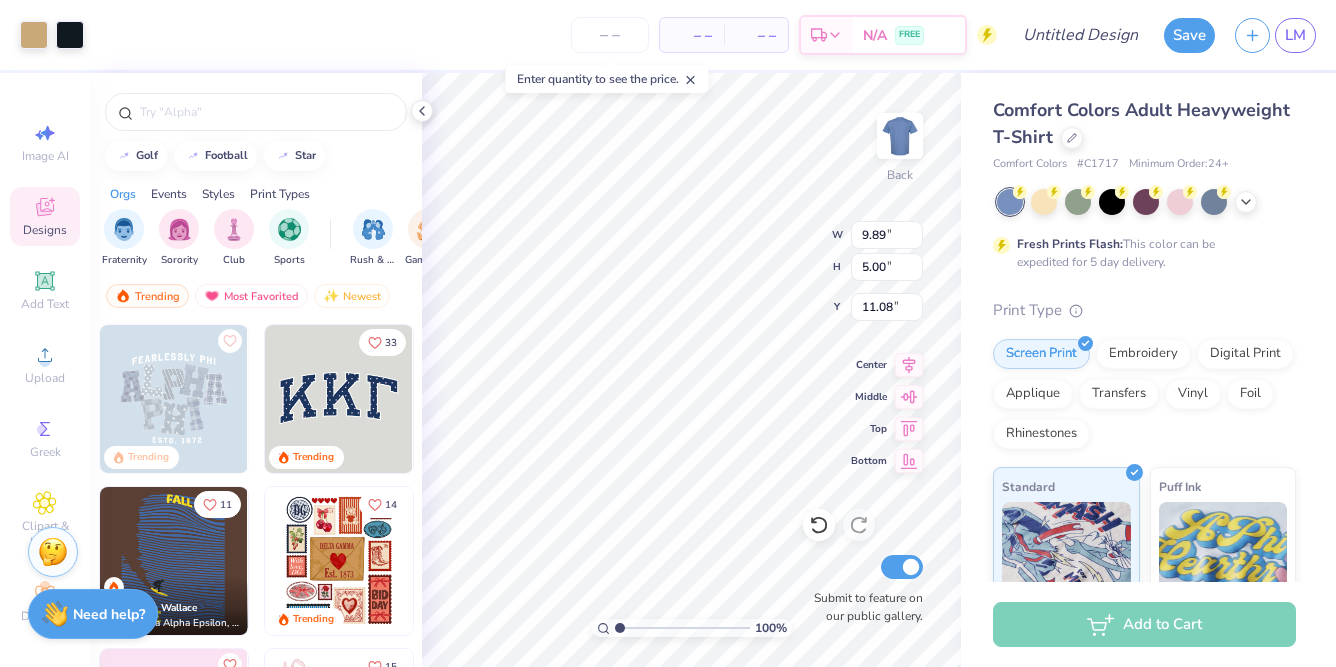 type on "5.00" 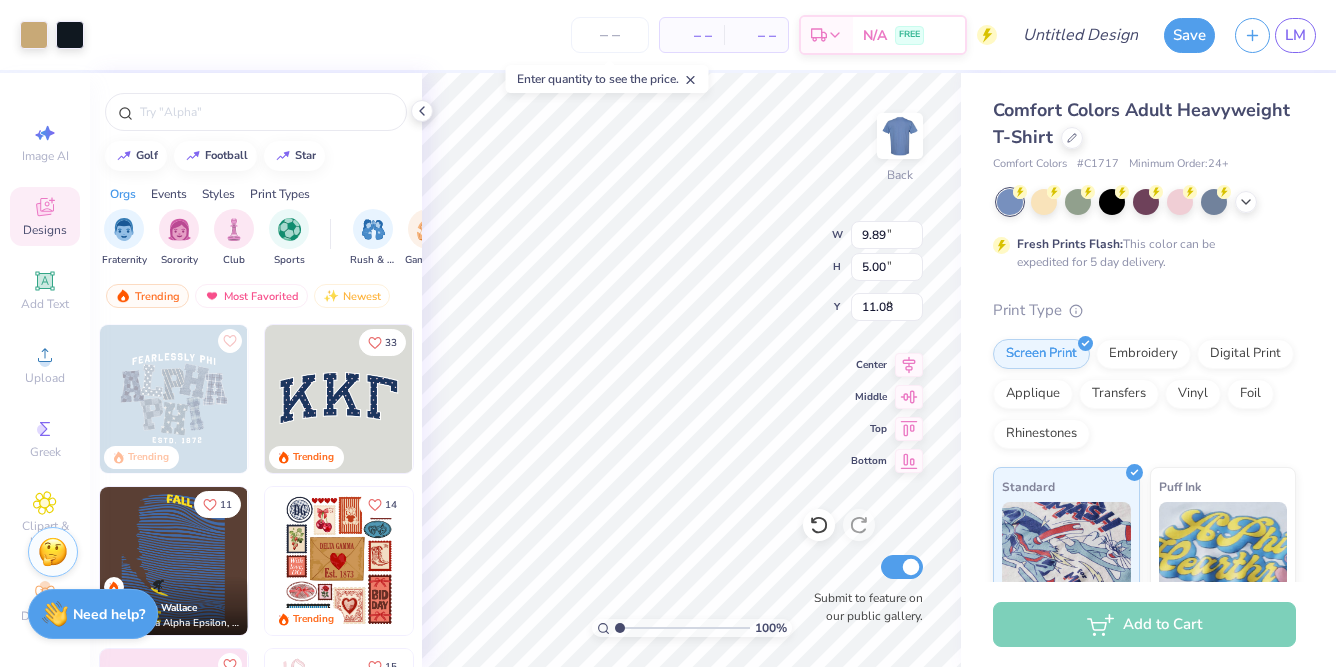 type on "3.00" 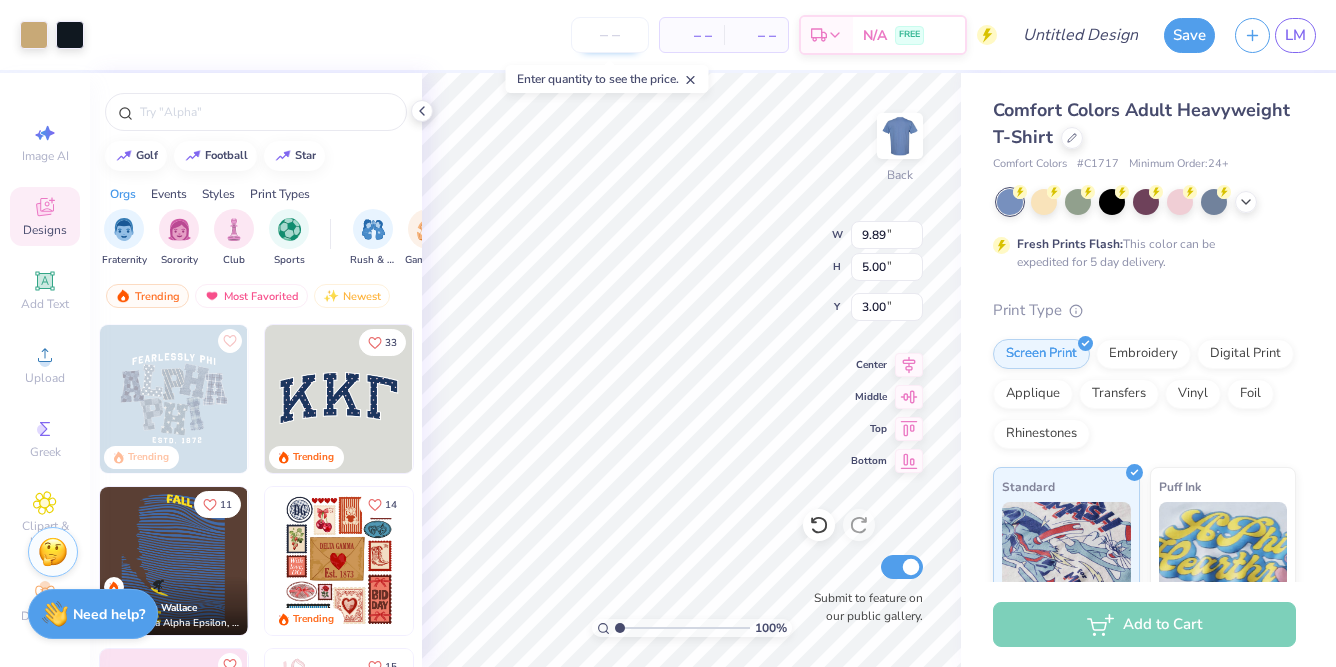 click at bounding box center [610, 35] 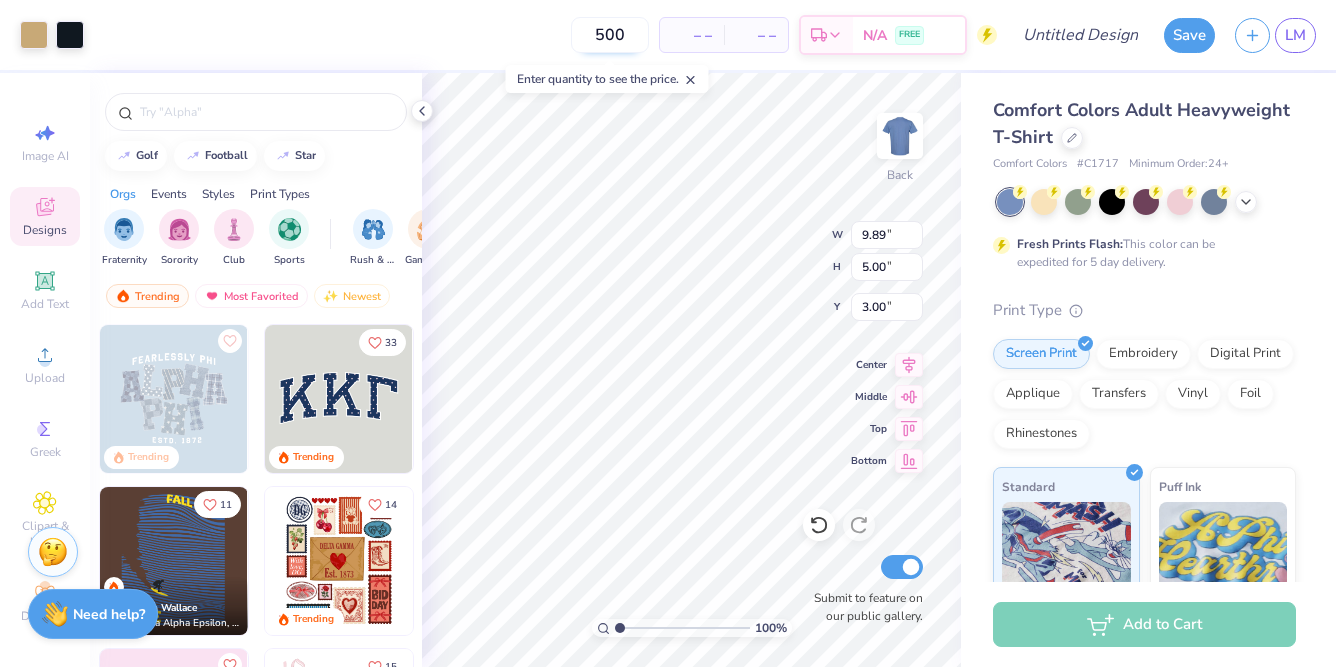 type on "500" 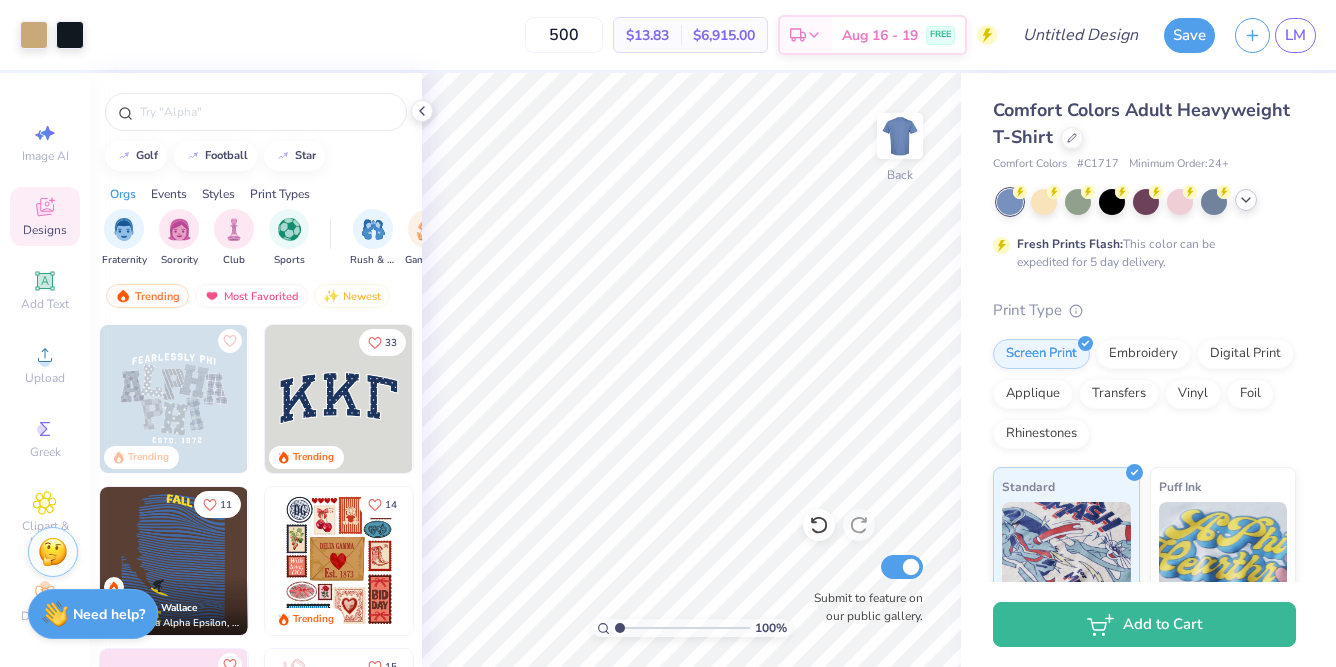 click 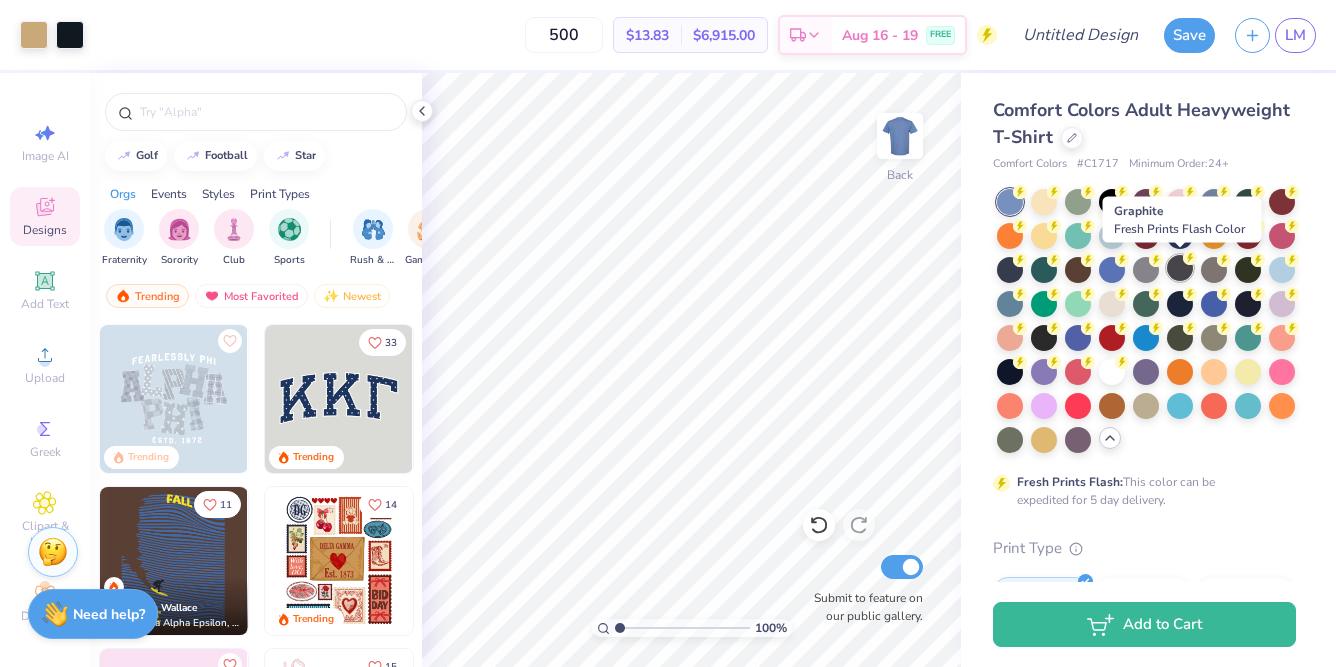 click at bounding box center (1180, 268) 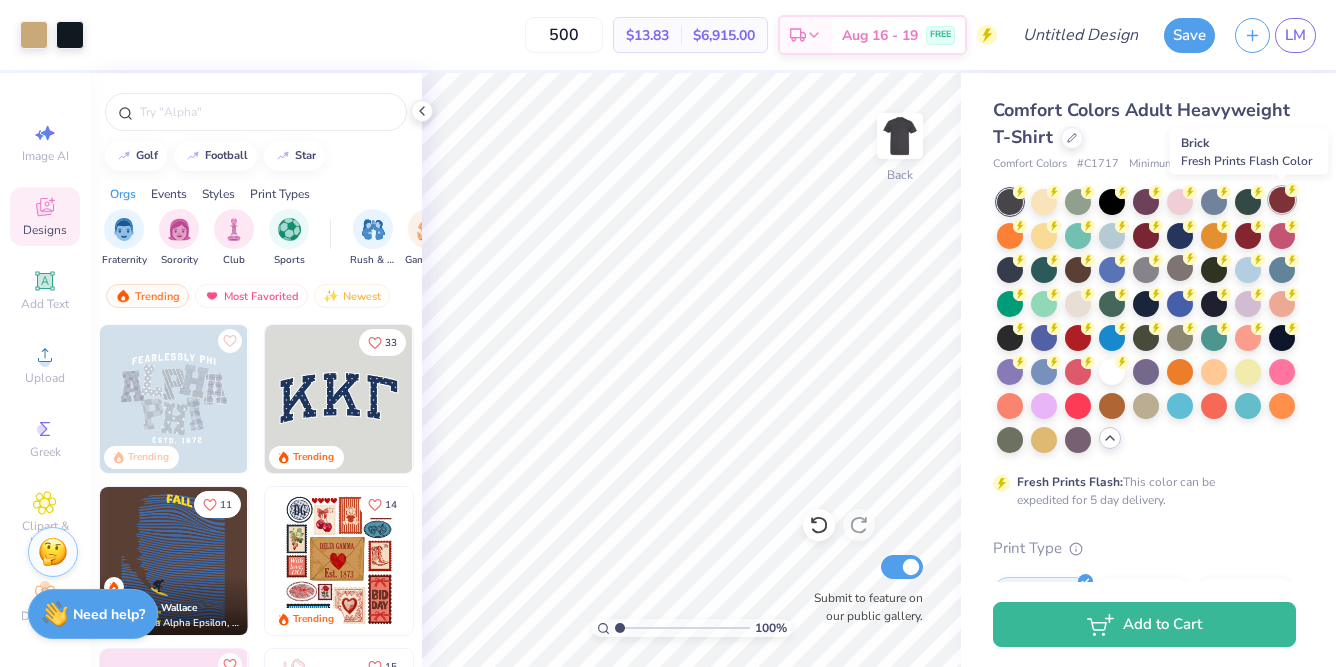 click at bounding box center [1282, 200] 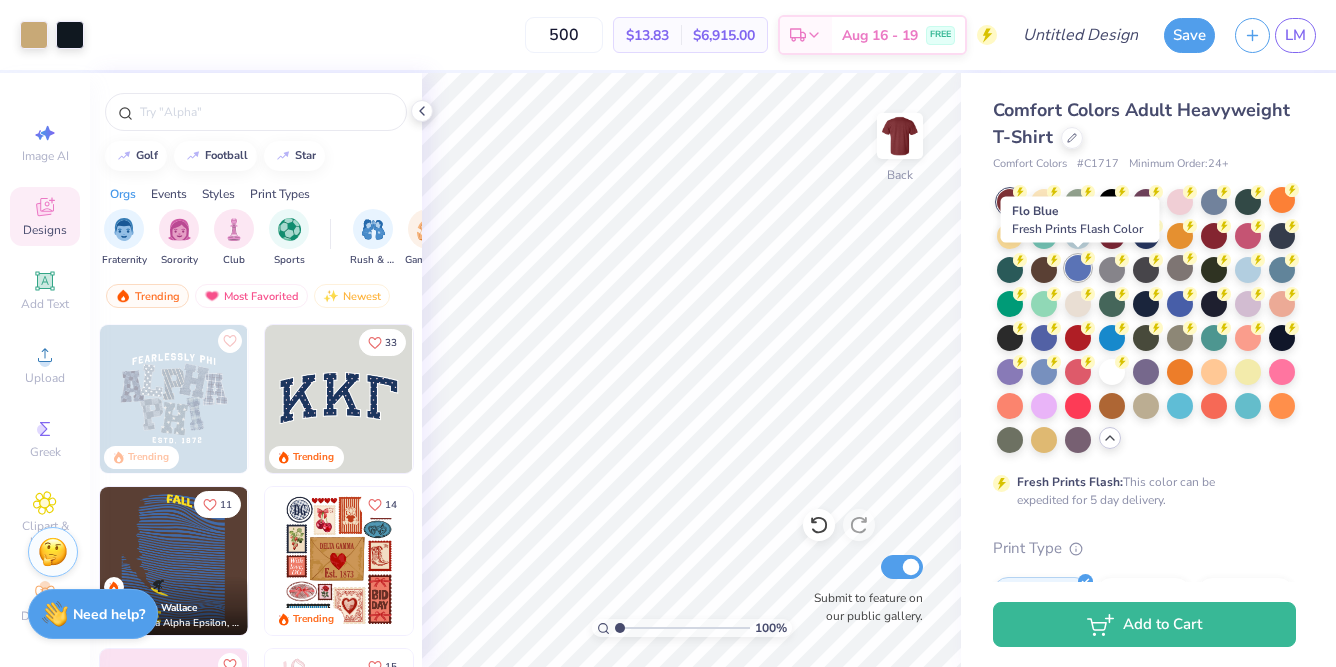 click at bounding box center (1078, 268) 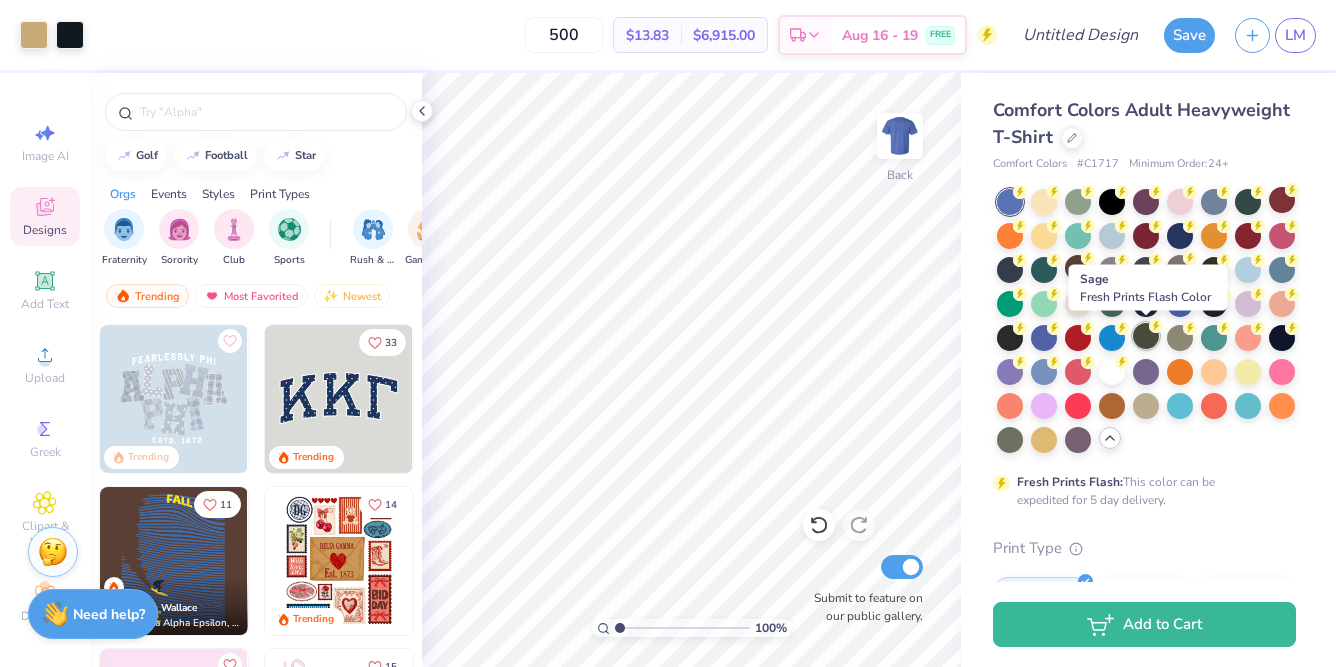 click at bounding box center (1146, 336) 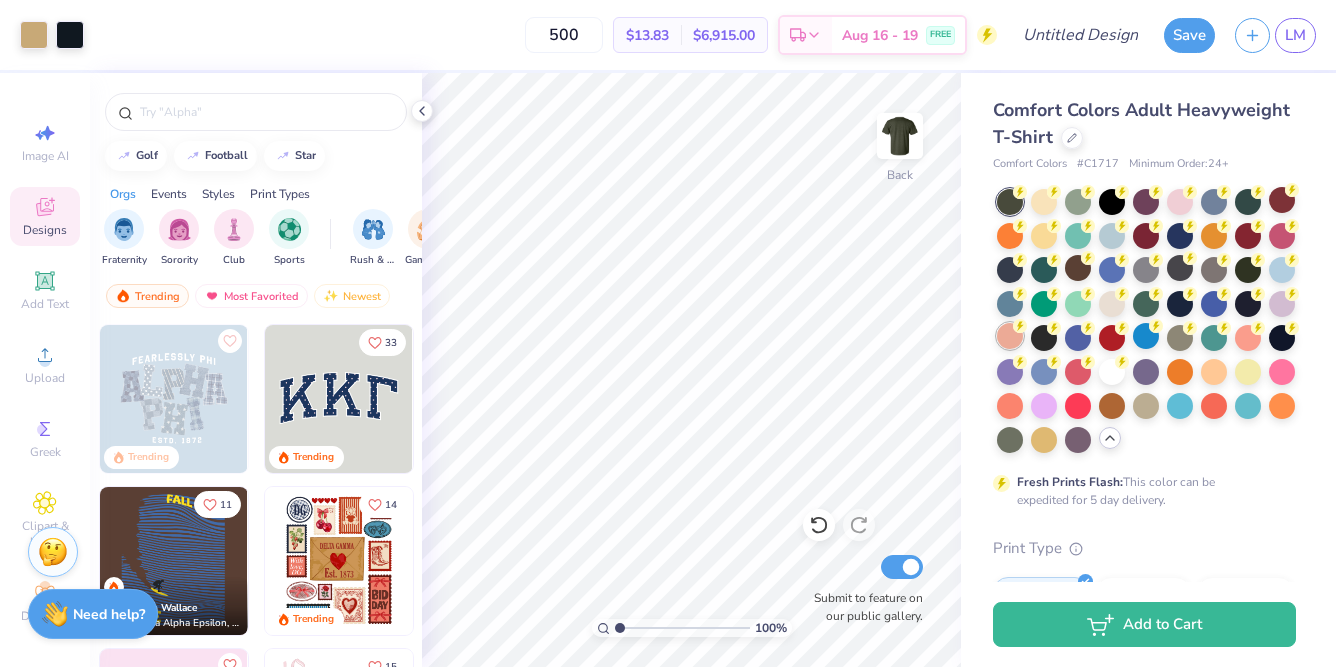 click at bounding box center (1010, 336) 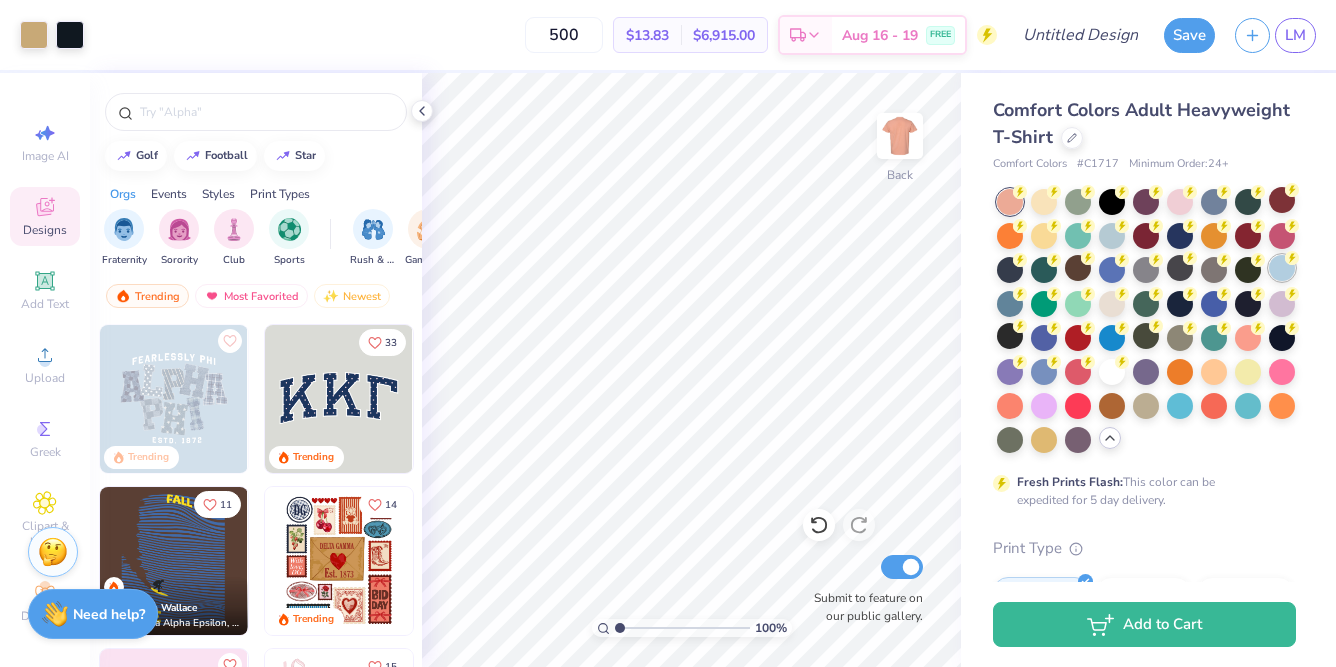 click at bounding box center [1282, 268] 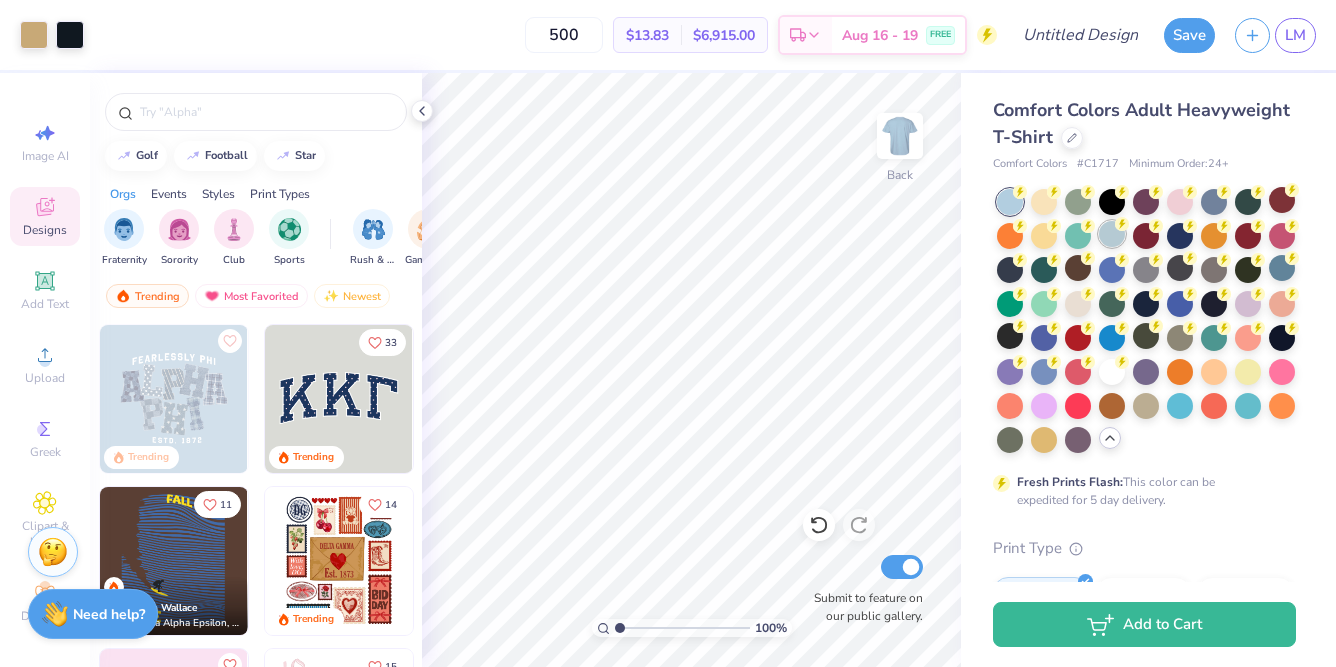 click at bounding box center (1112, 234) 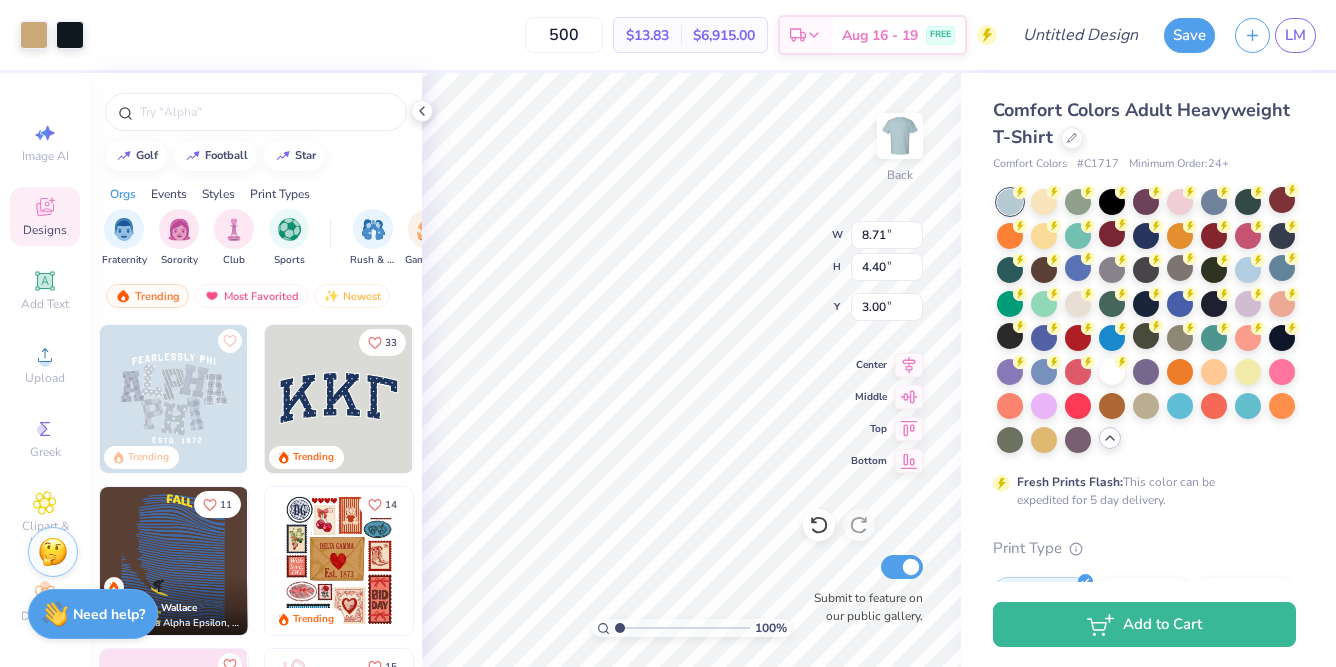 type on "8.71" 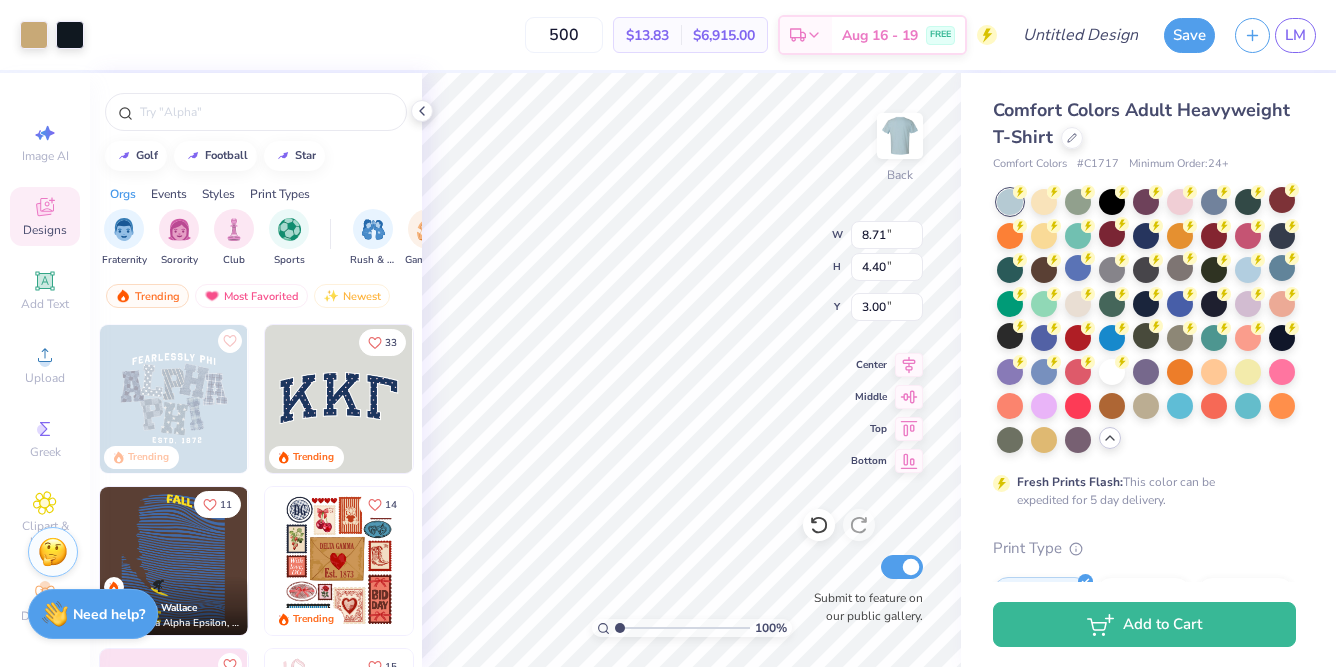 type on "4.40" 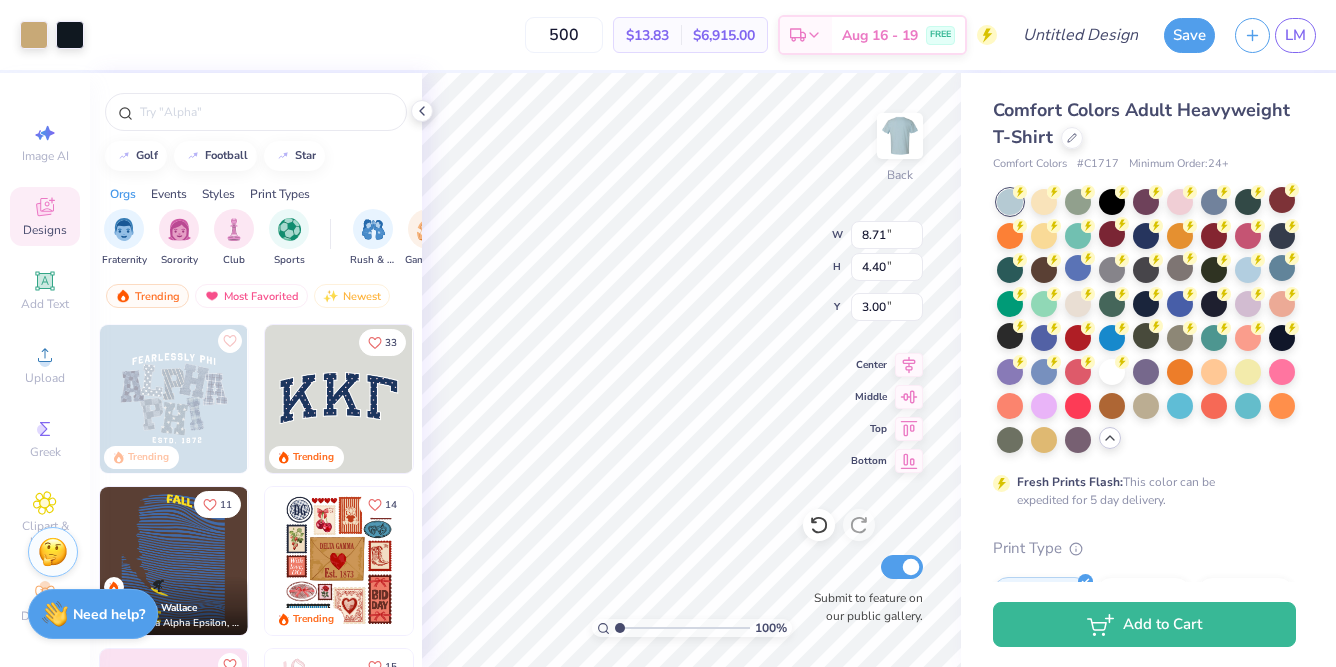 click on "Comfort Colors Adult Heavyweight T-Shirt Comfort Colors # C1717 Minimum Order:  24 +   Fresh Prints Flash:  This color can be expedited for 5 day delivery. Print Type Screen Print Embroidery Digital Print Applique Transfers Vinyl Foil Rhinestones Standard Puff Ink Neon Ink Metallic & Glitter Ink Glow in the Dark Ink Water based Ink" at bounding box center [1148, 615] 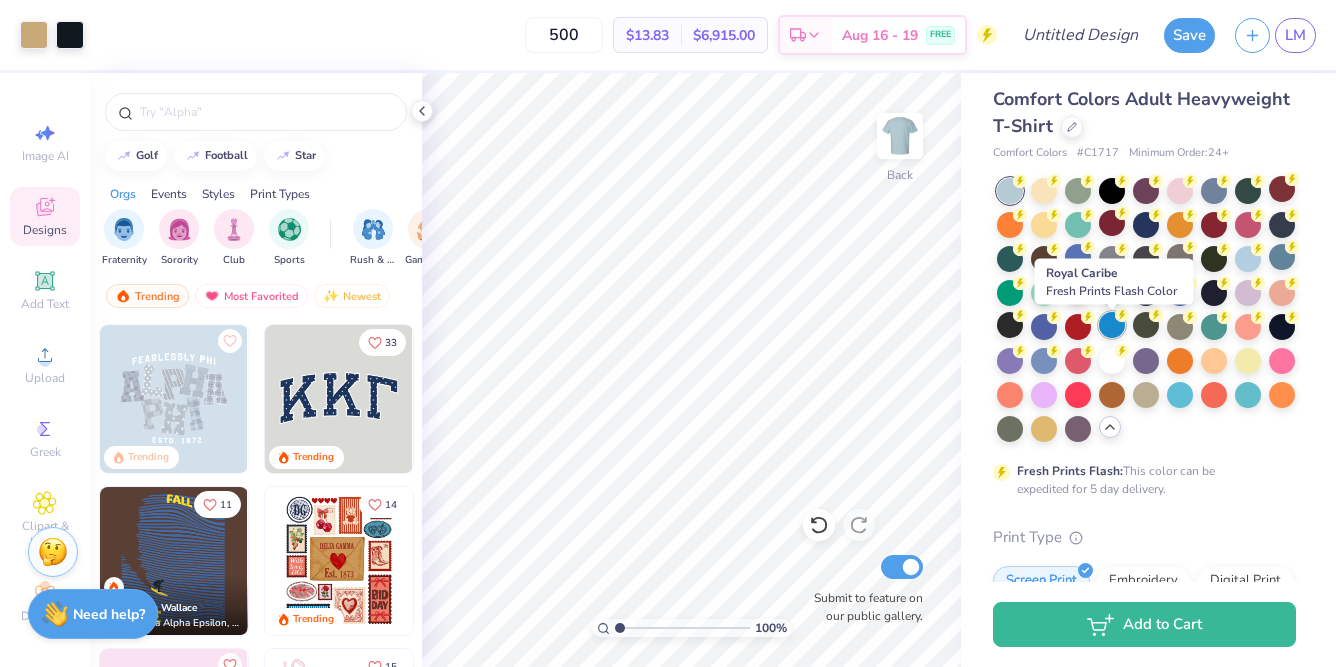 scroll, scrollTop: 2, scrollLeft: 0, axis: vertical 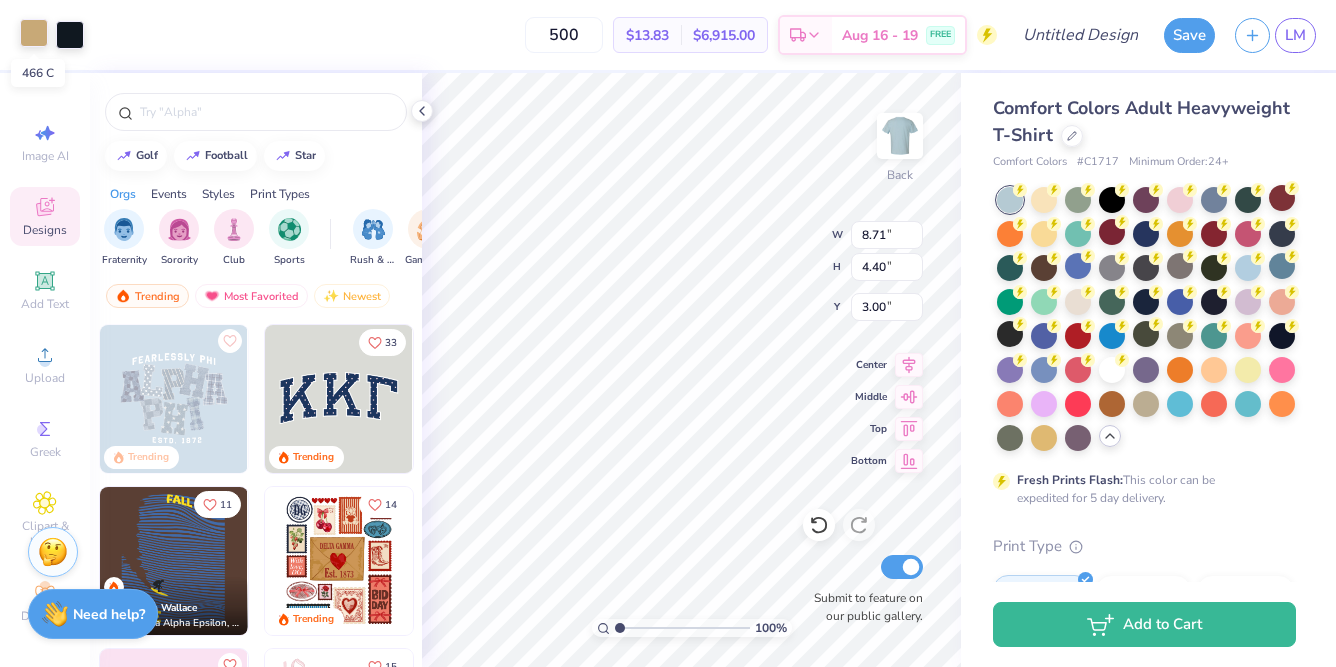 click at bounding box center (34, 33) 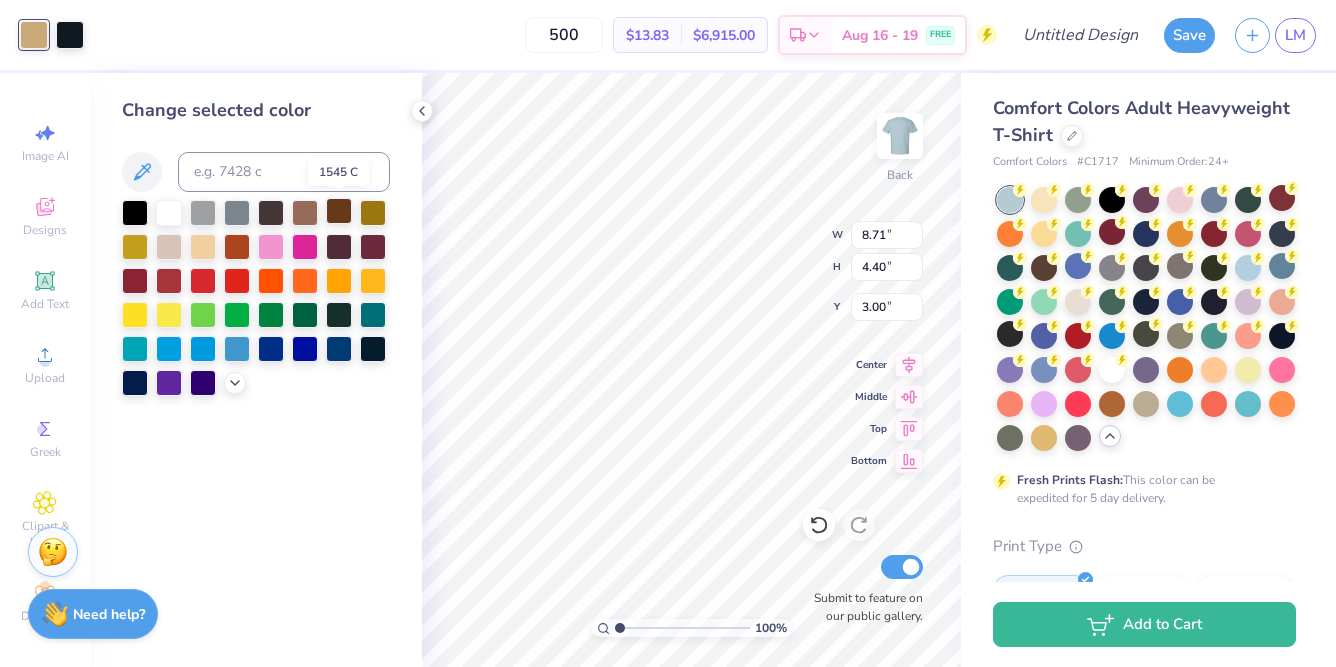 click at bounding box center (339, 211) 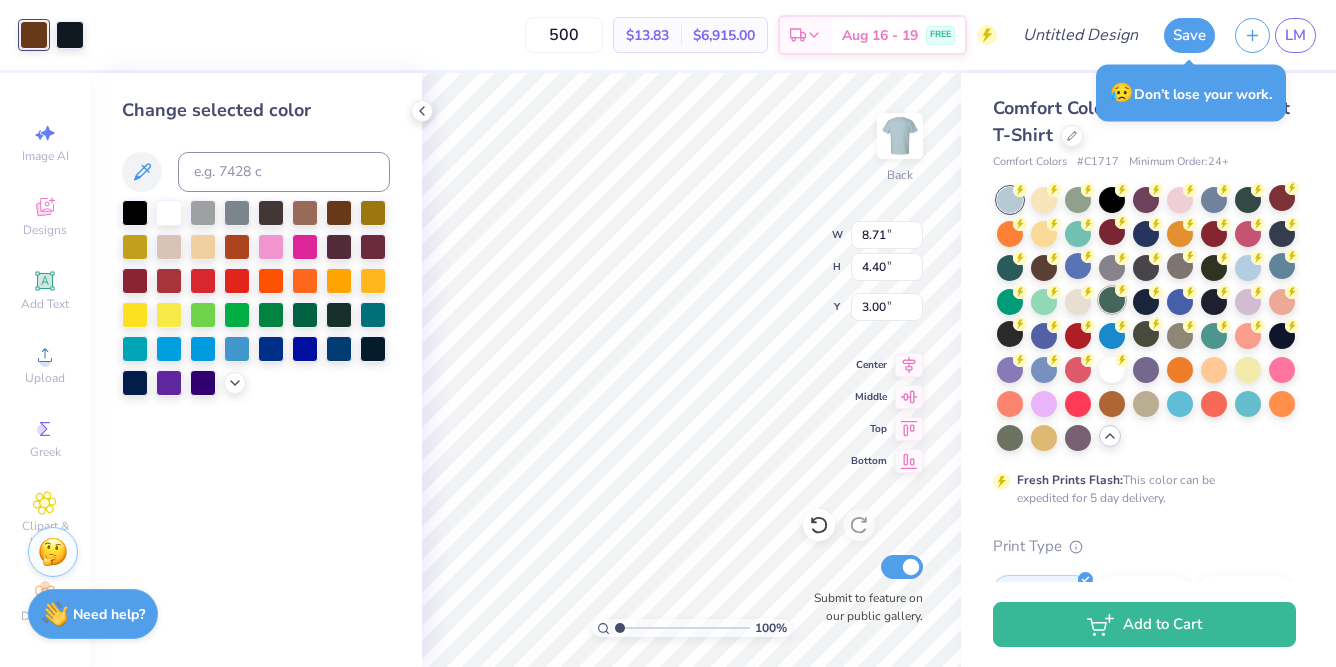 click at bounding box center [1112, 300] 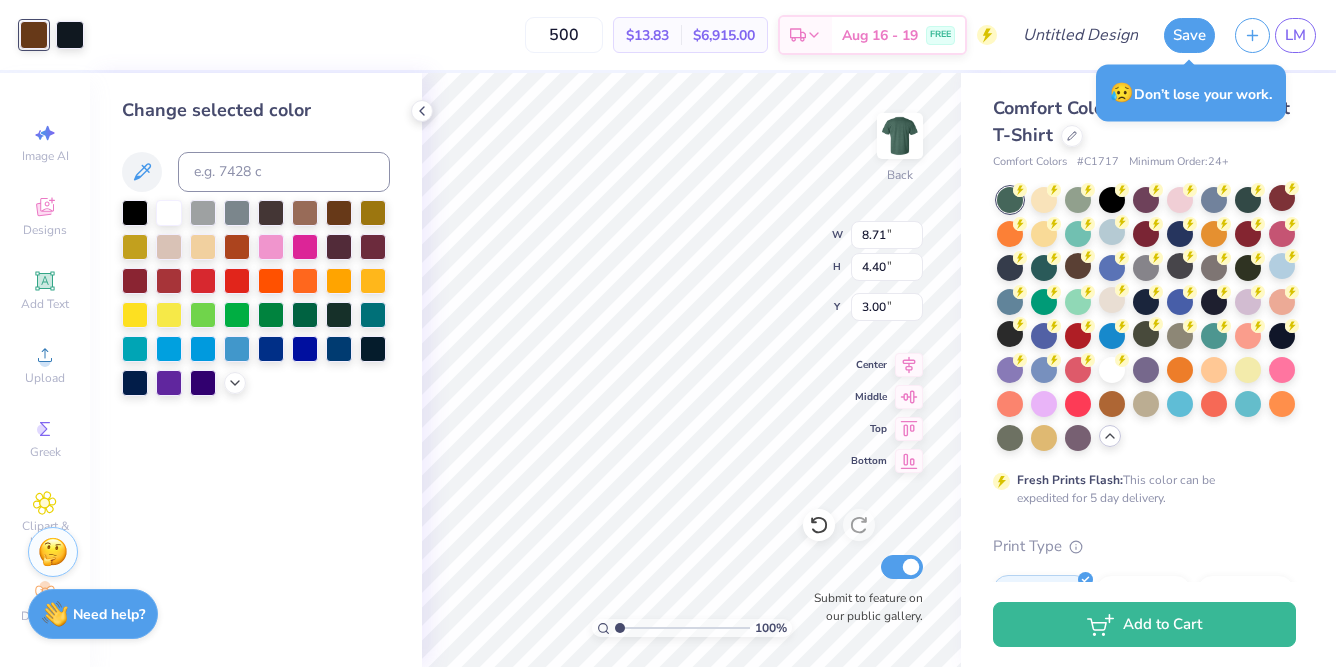 click on "Comfort Colors Adult Heavyweight T-Shirt Comfort Colors # C1717 Minimum Order:  24 +   Fresh Prints Flash:  This color can be expedited for 5 day delivery. Print Type Screen Print Embroidery Digital Print Applique Transfers Vinyl Foil Rhinestones Standard Puff Ink Neon Ink Metallic & Glitter Ink Glow in the Dark Ink Water based Ink" at bounding box center (1144, 625) 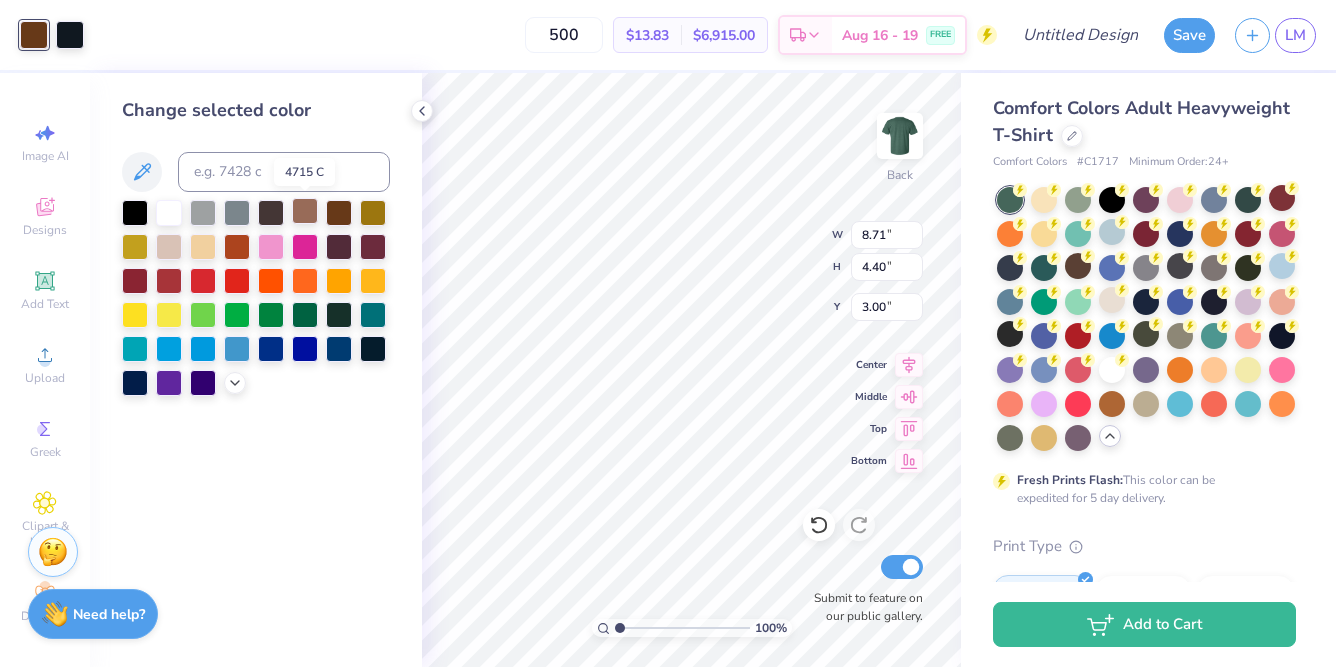 click at bounding box center (305, 211) 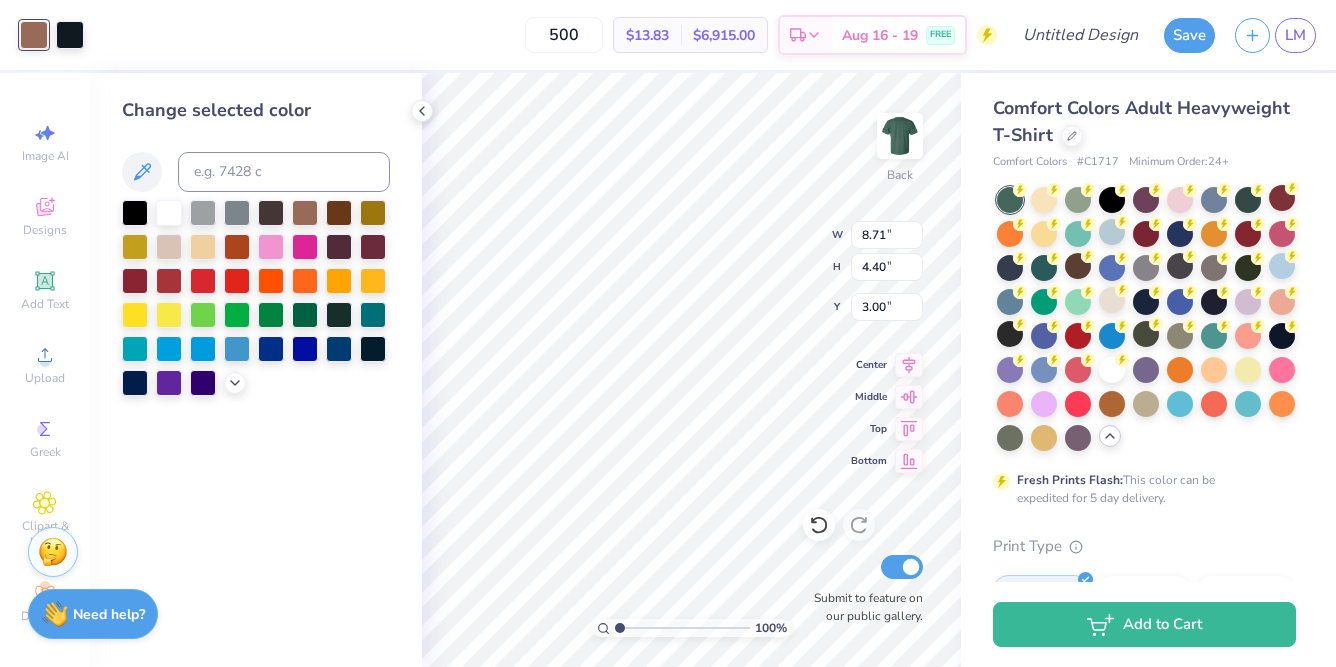 click on "Change selected color" at bounding box center [256, 370] 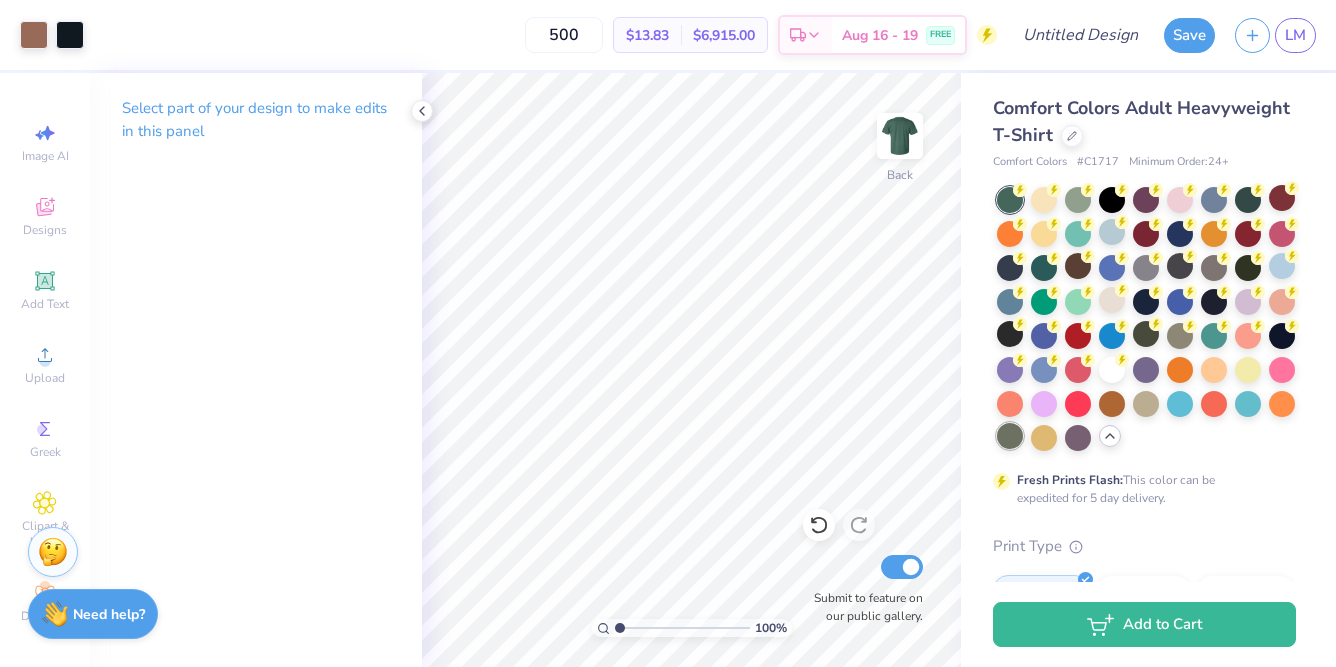 click at bounding box center [1010, 436] 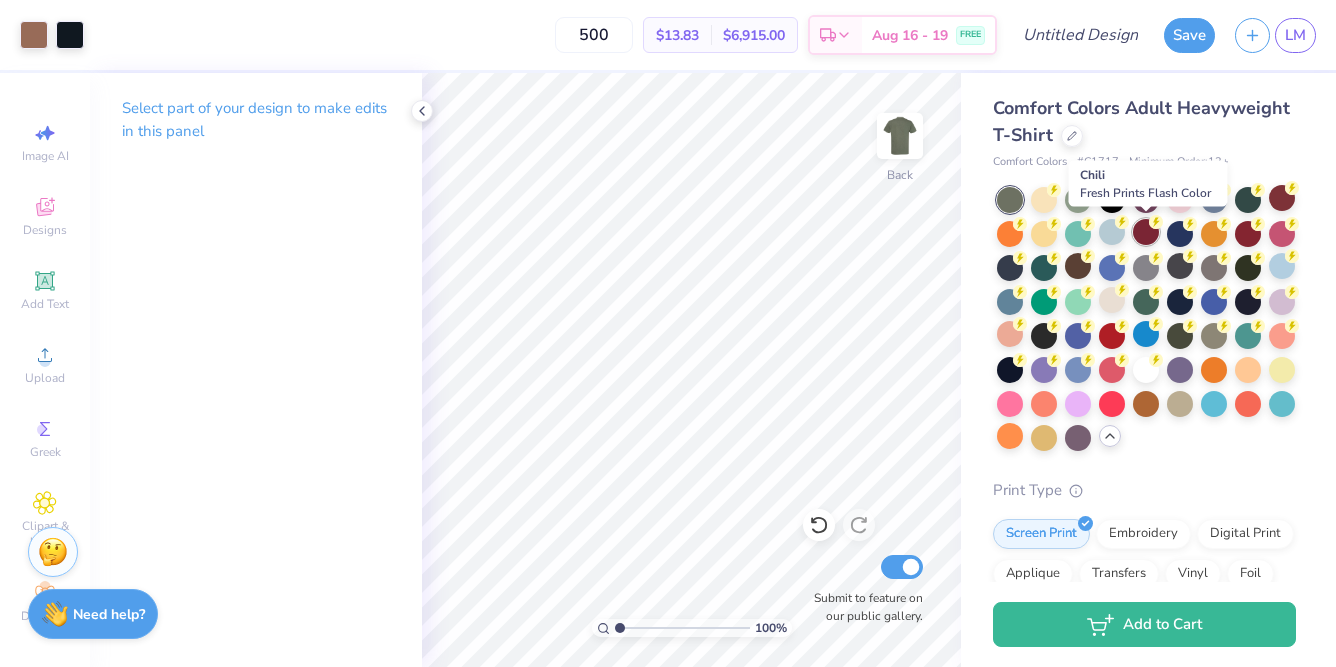scroll, scrollTop: 0, scrollLeft: 0, axis: both 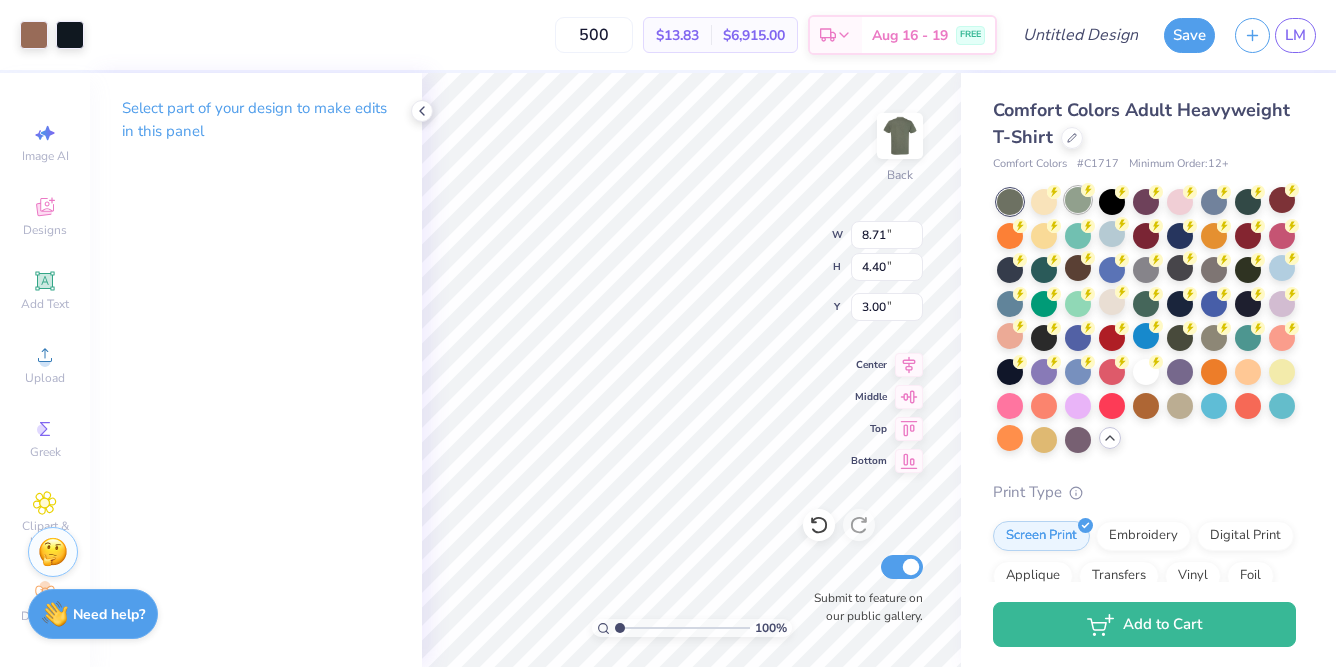 click at bounding box center (1078, 200) 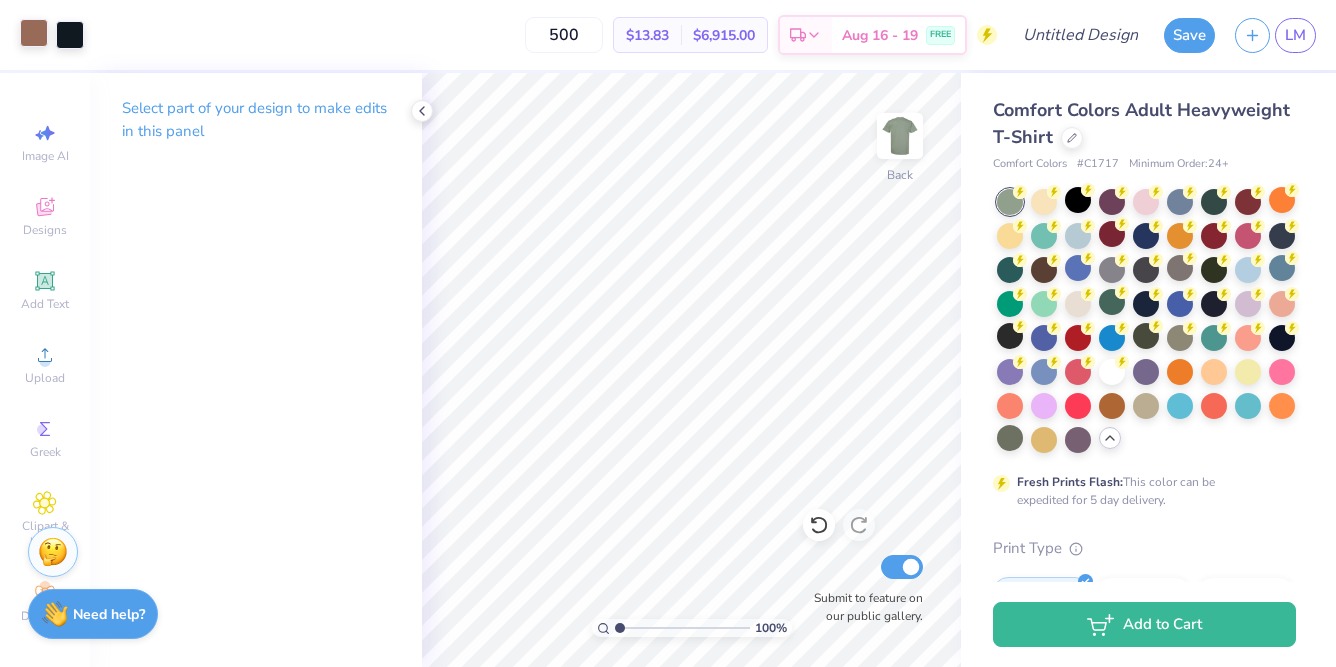 click at bounding box center (34, 33) 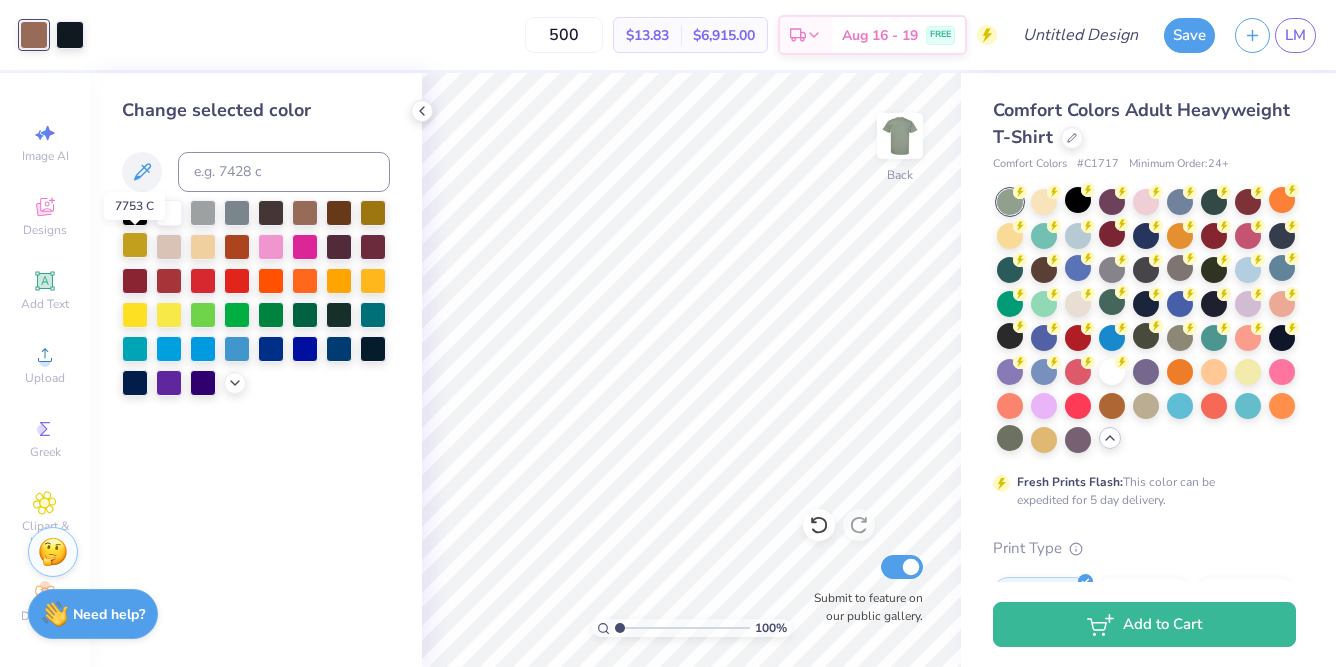 click at bounding box center [135, 245] 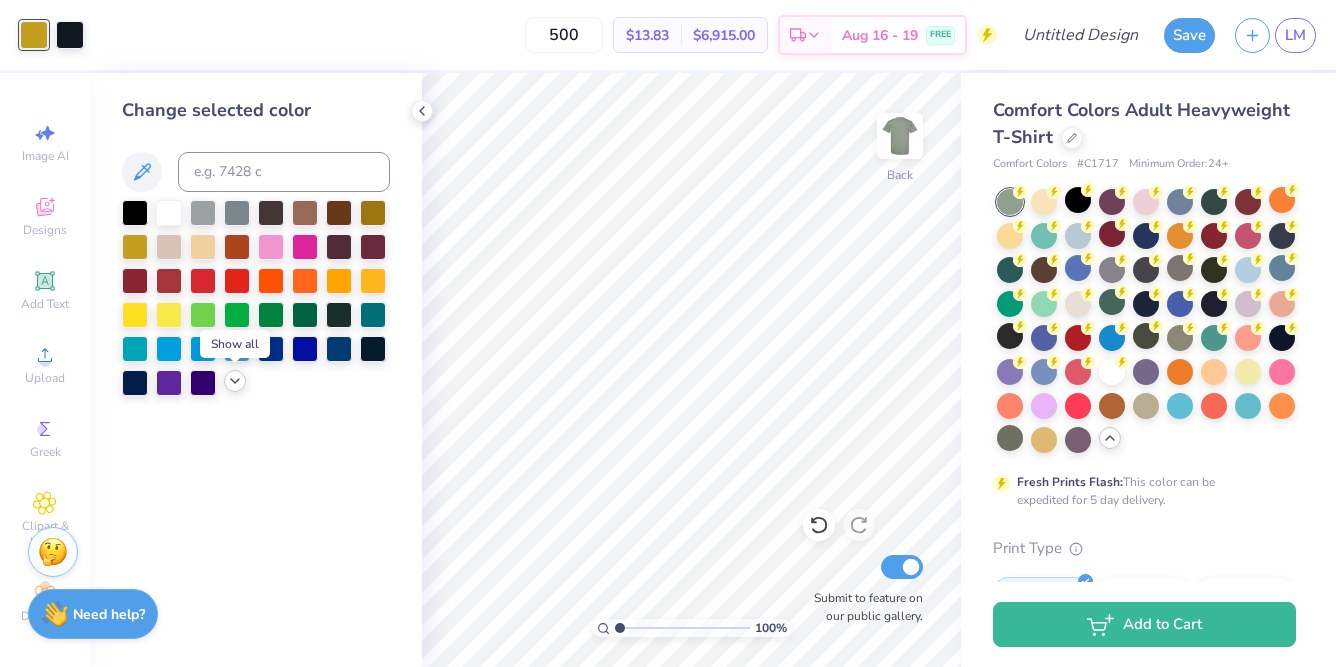 click 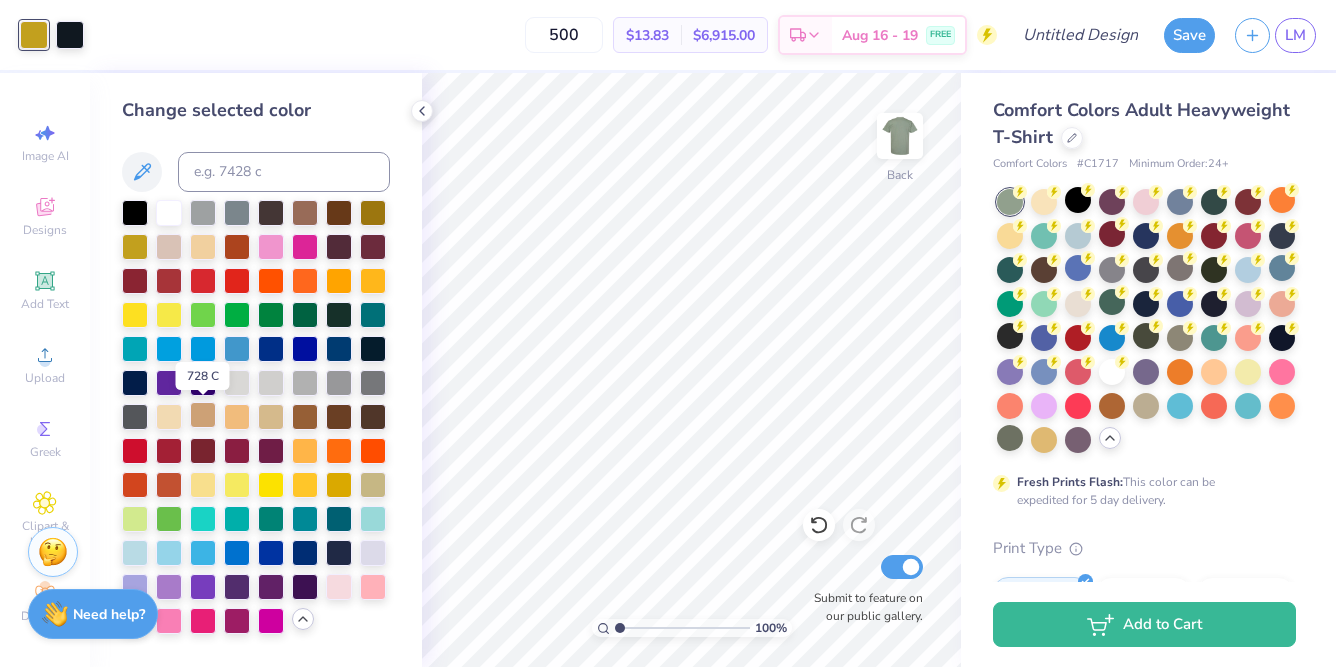 click at bounding box center (203, 415) 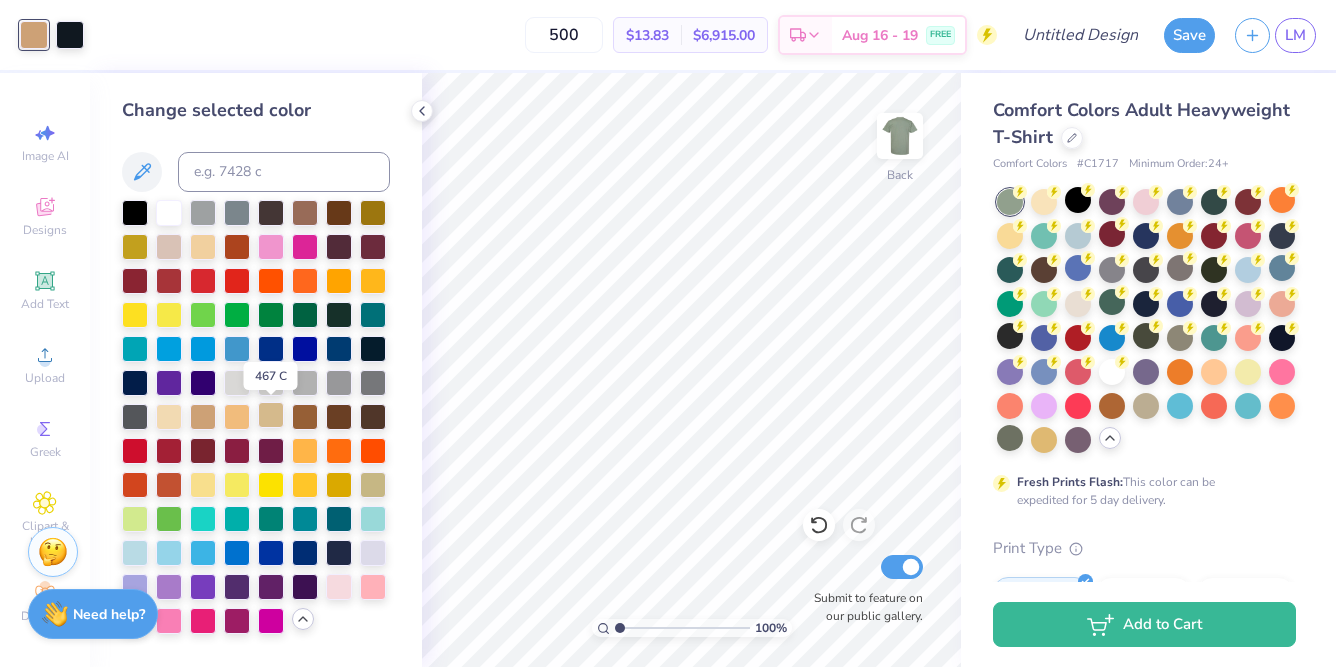 click at bounding box center [271, 415] 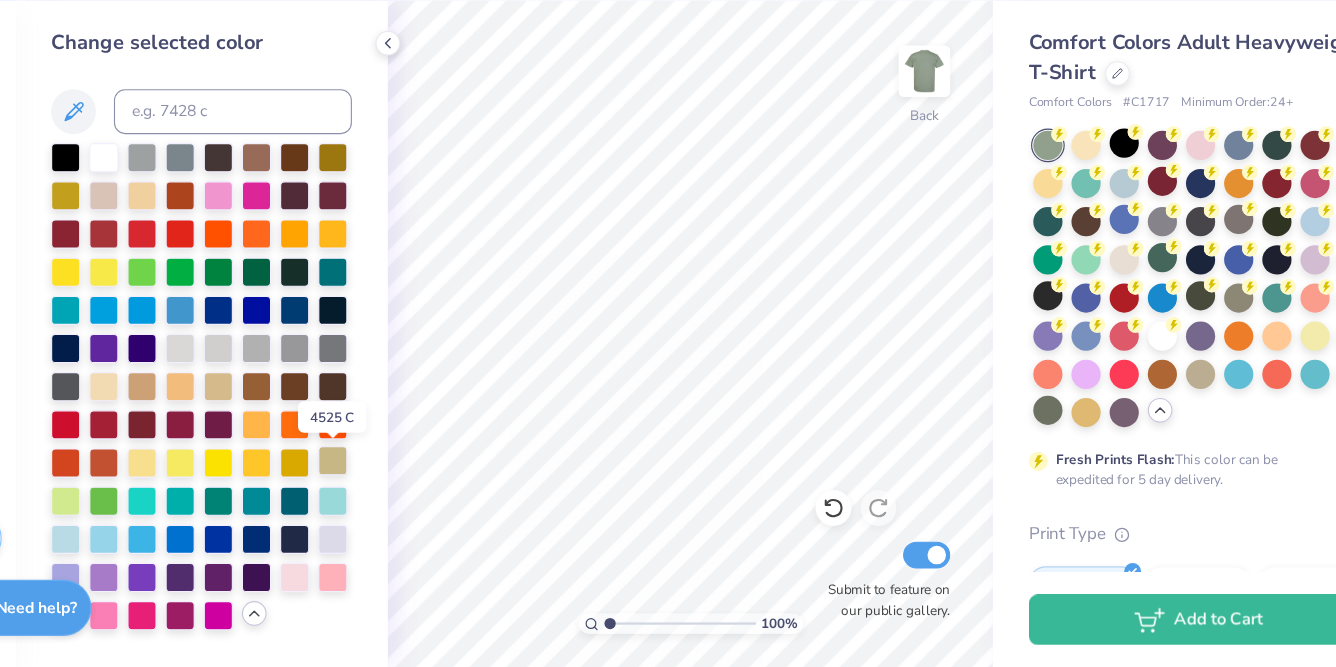 click at bounding box center (373, 483) 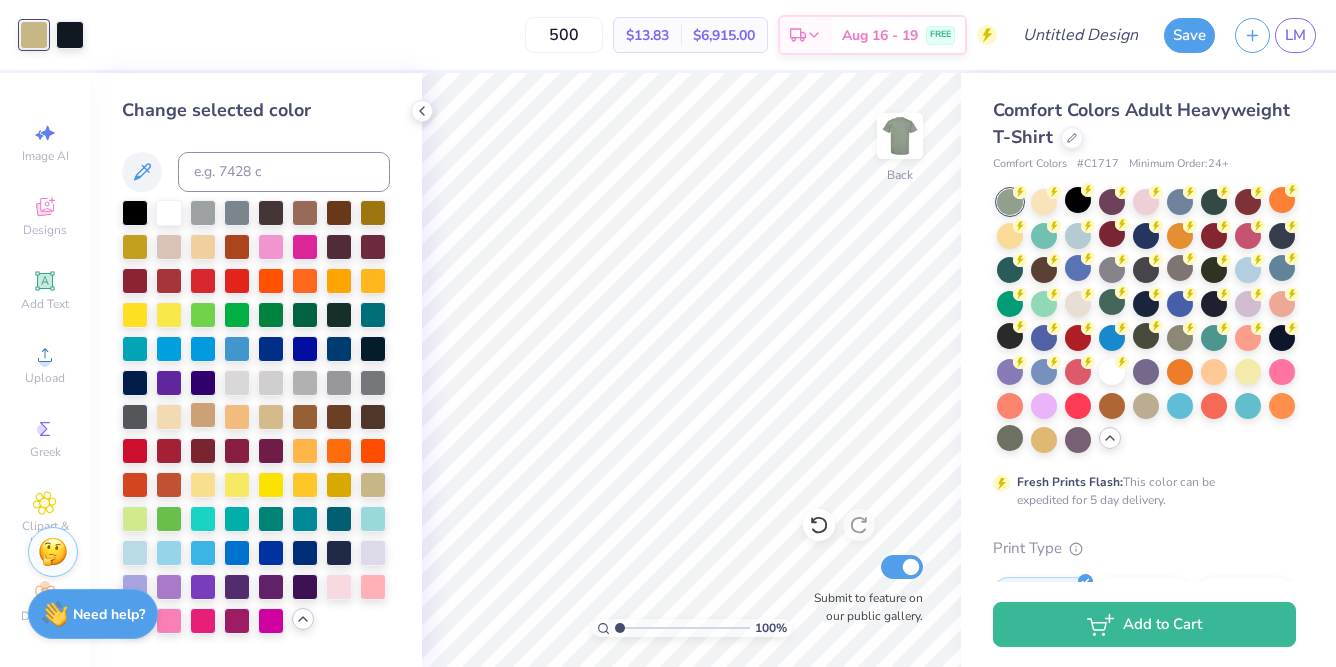 click at bounding box center (203, 415) 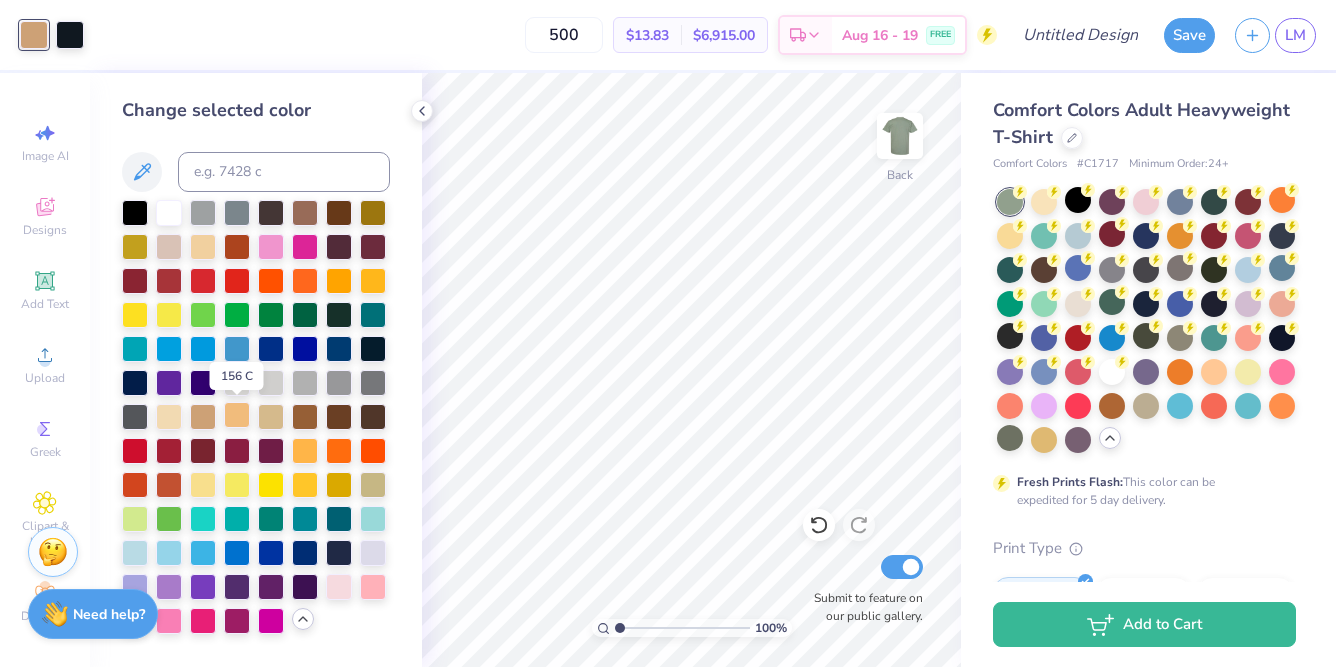 click at bounding box center (237, 415) 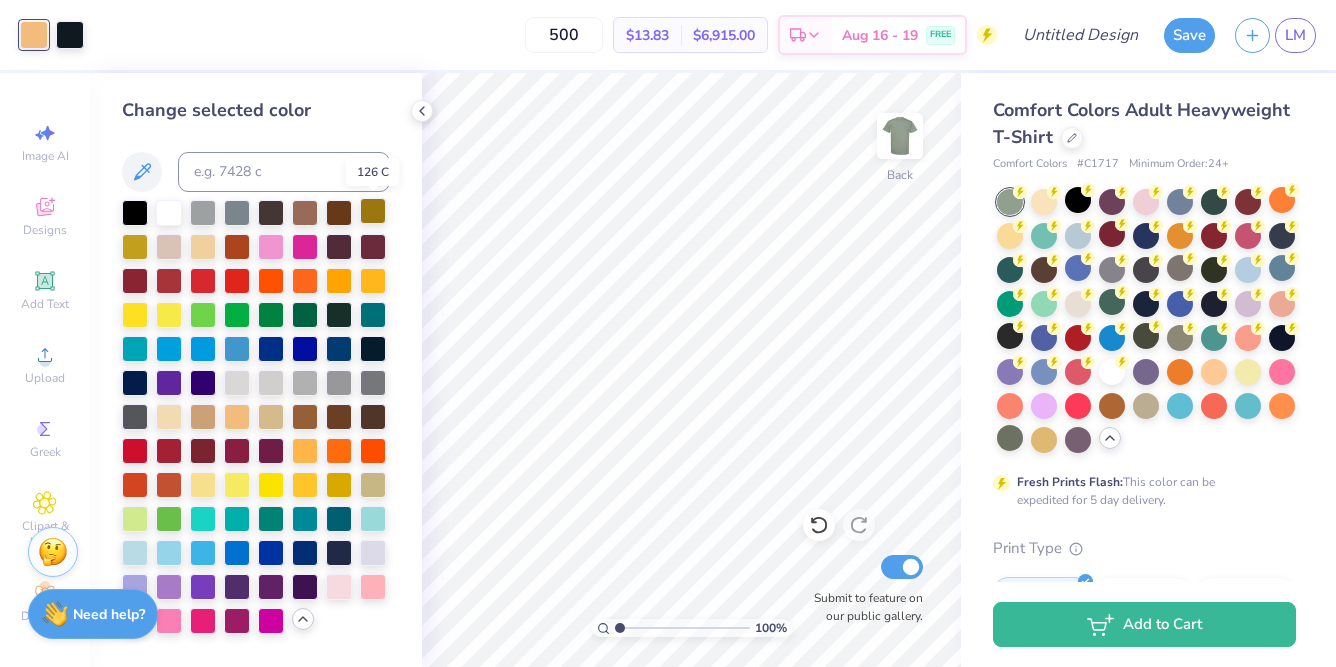 click at bounding box center [373, 211] 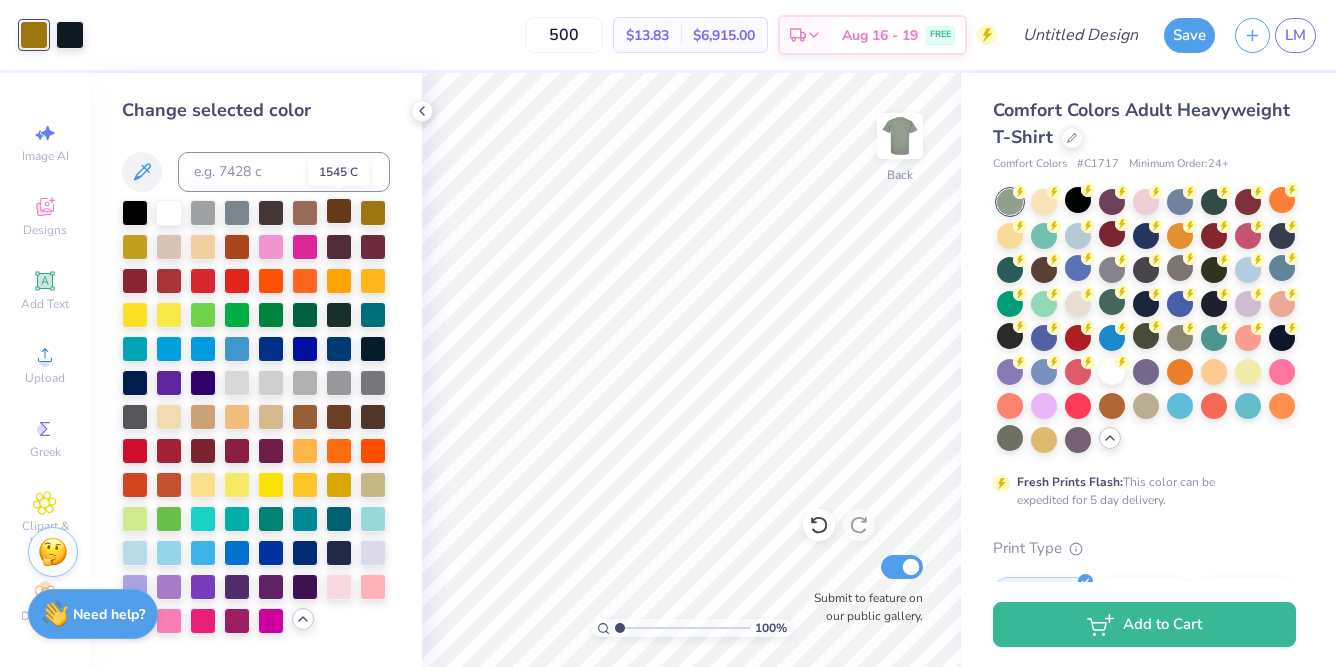 click at bounding box center (339, 211) 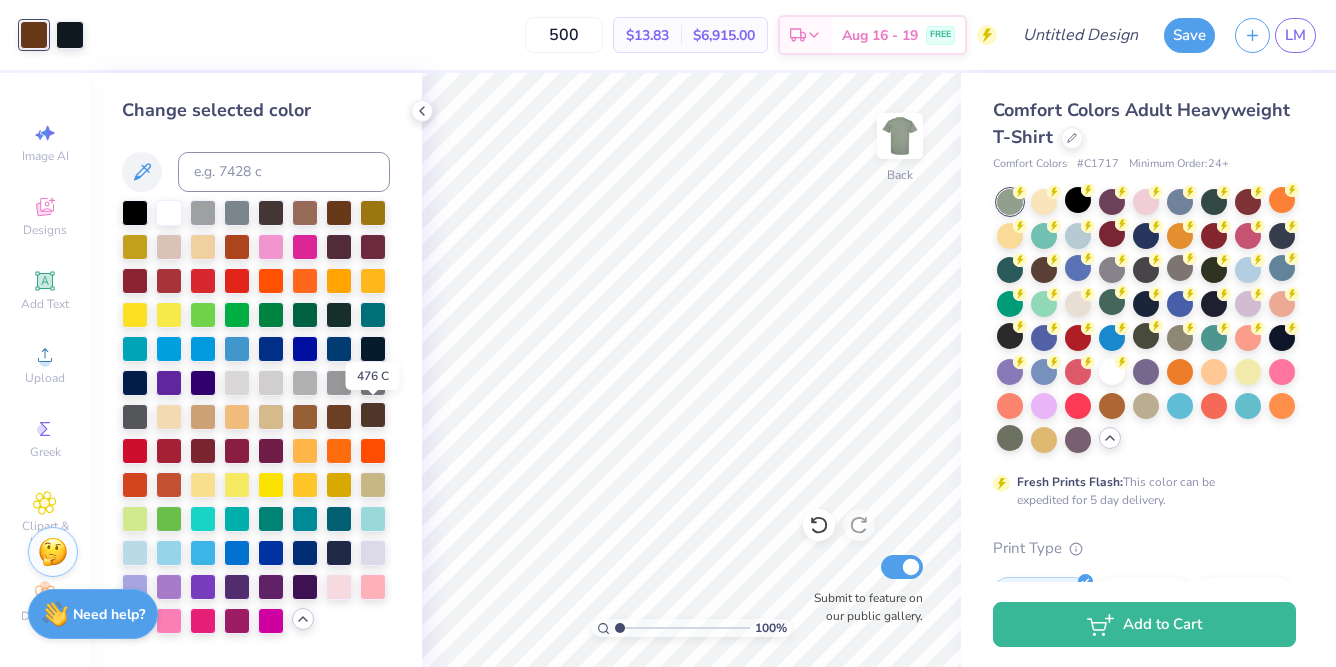 click at bounding box center (373, 415) 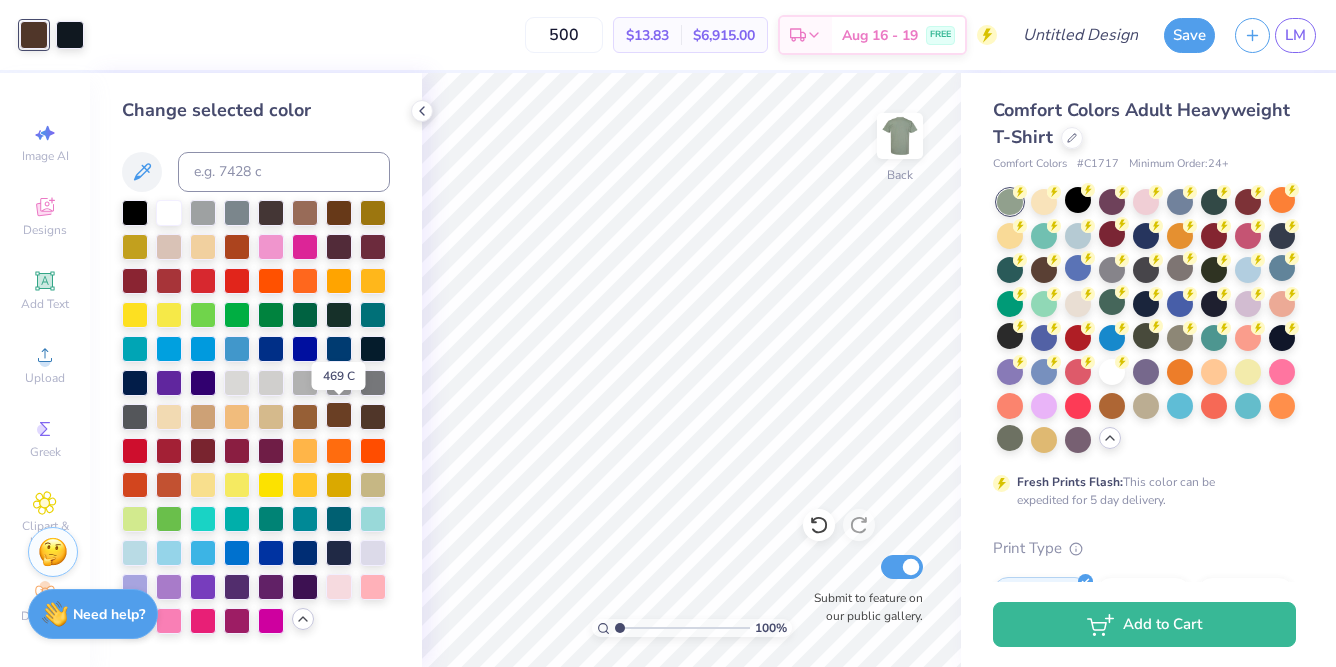 click at bounding box center [339, 415] 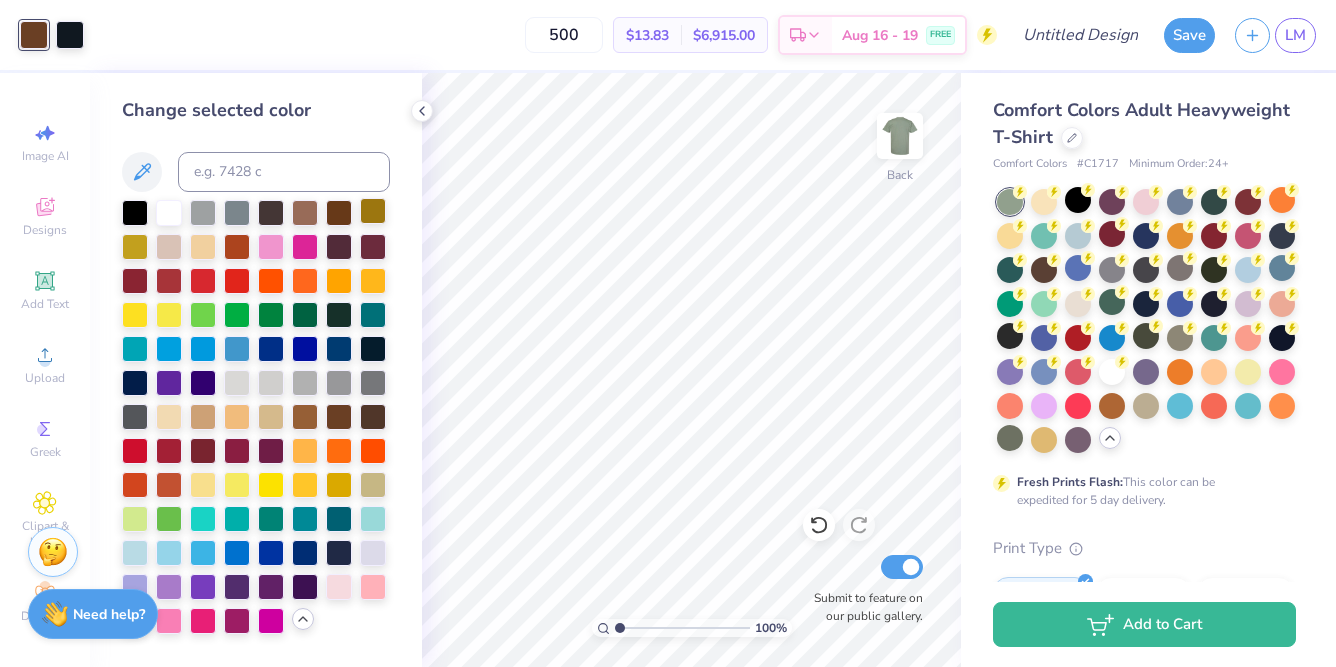 click at bounding box center (373, 211) 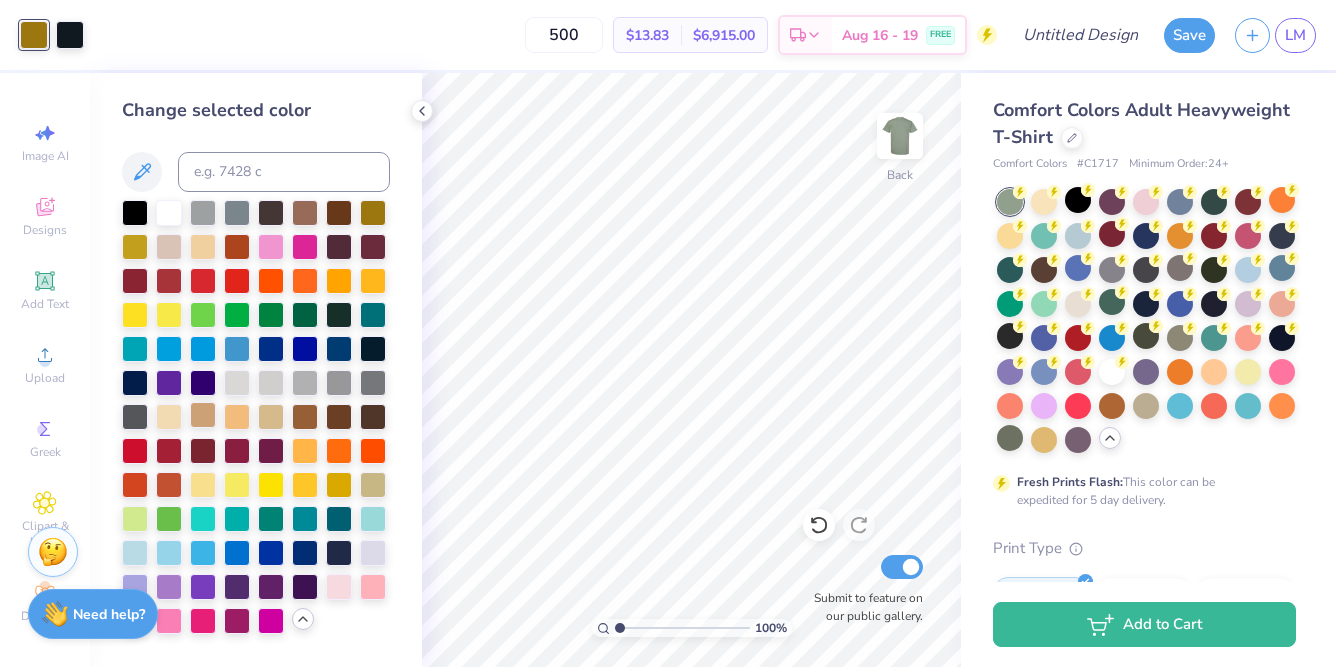 click at bounding box center (203, 415) 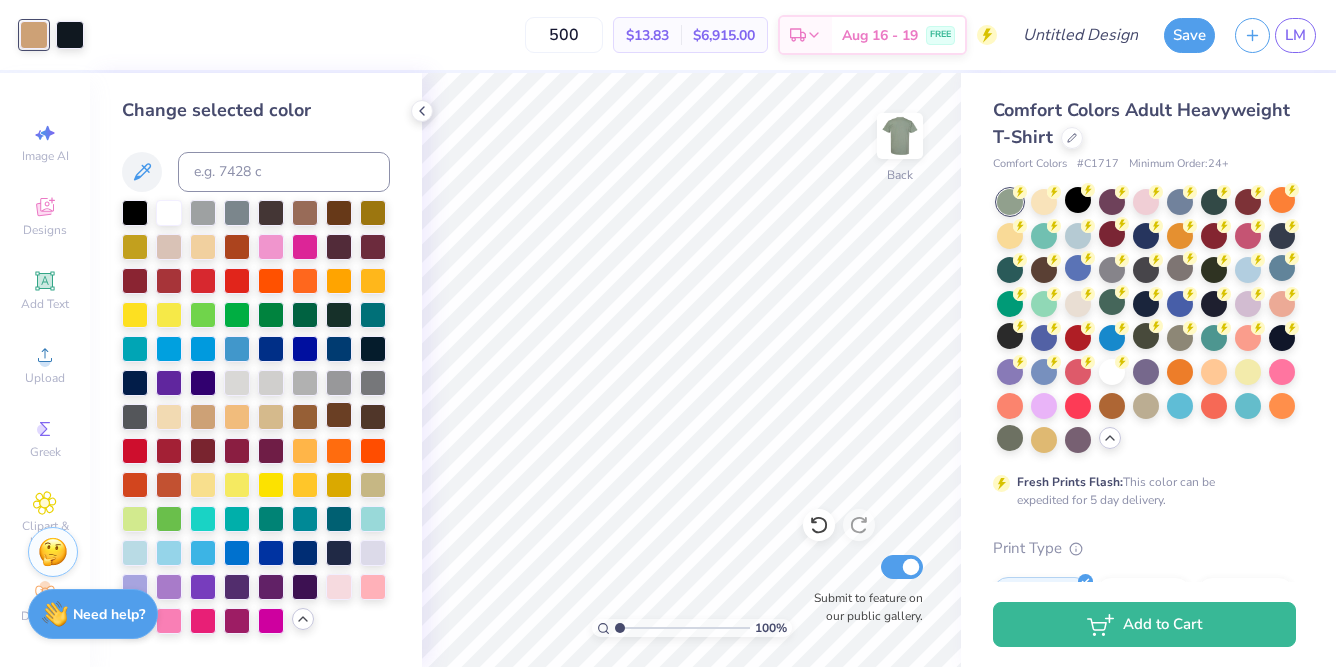 click at bounding box center (339, 415) 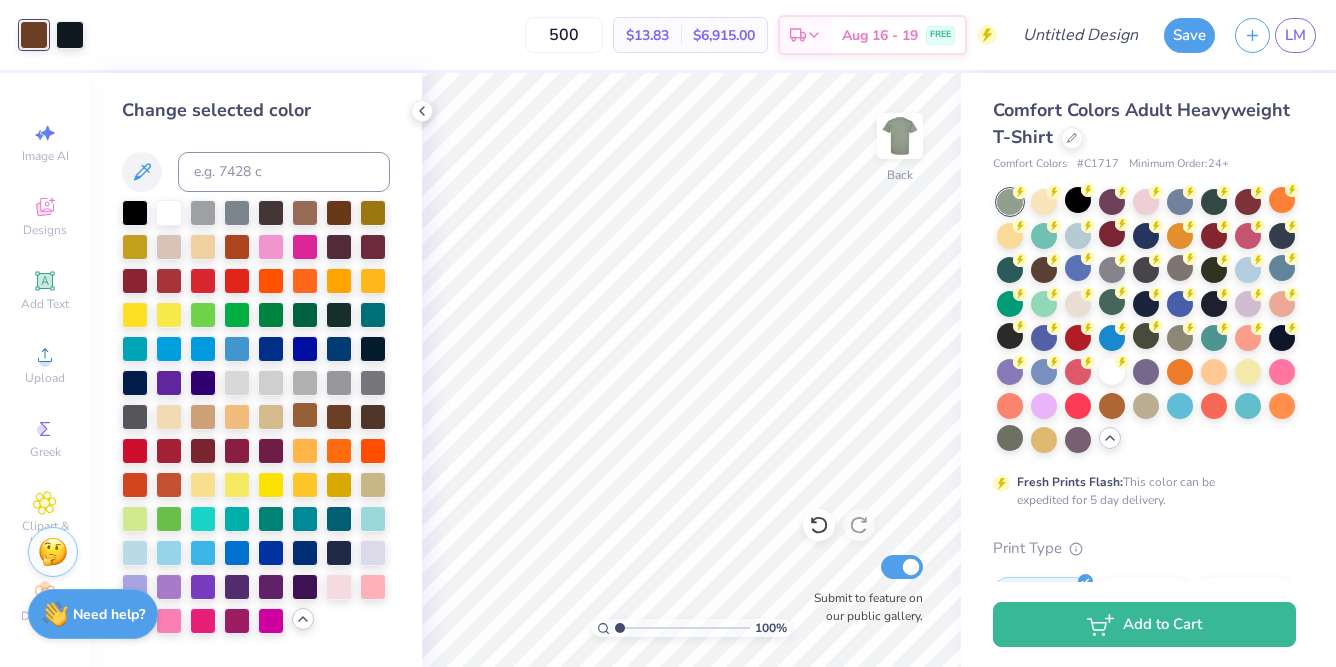 click at bounding box center [305, 415] 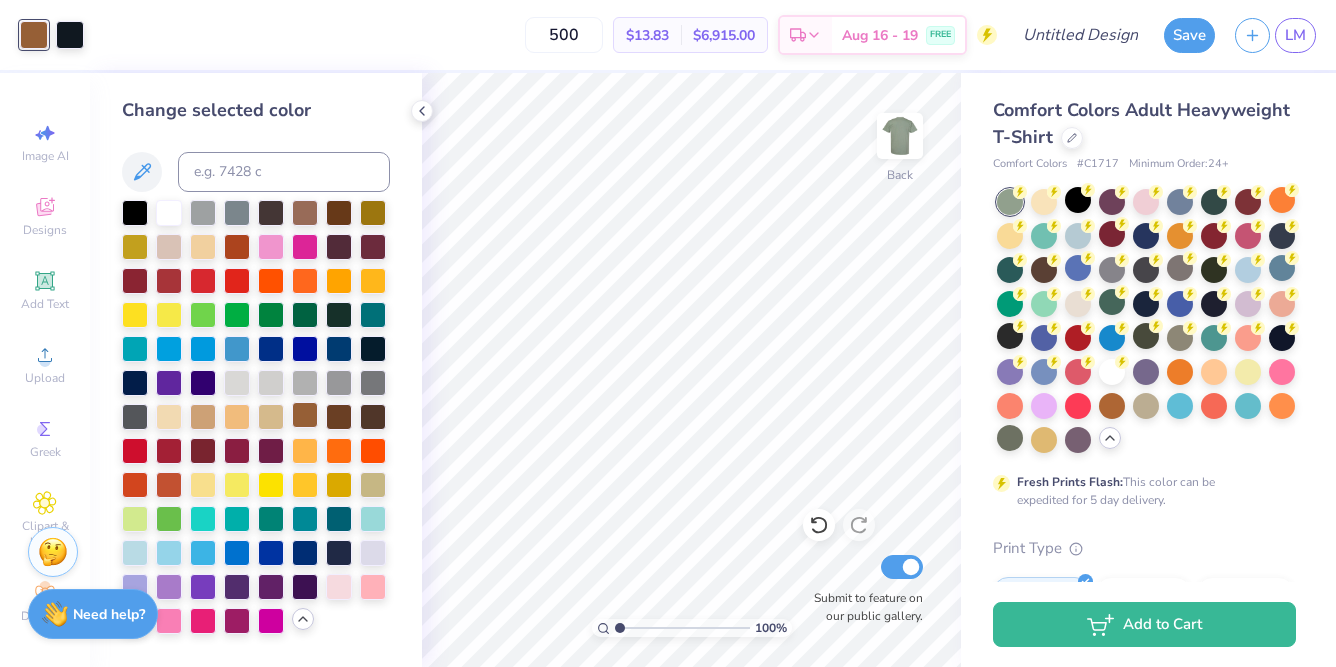 click at bounding box center (305, 415) 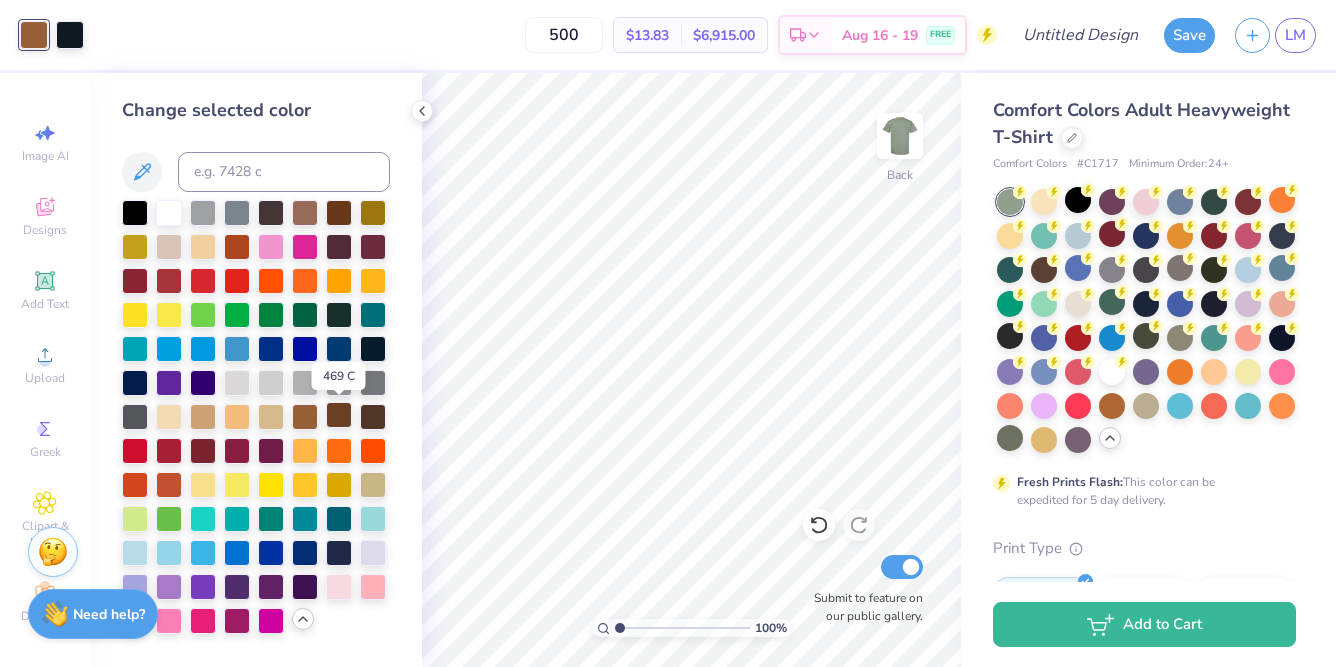 click at bounding box center [339, 415] 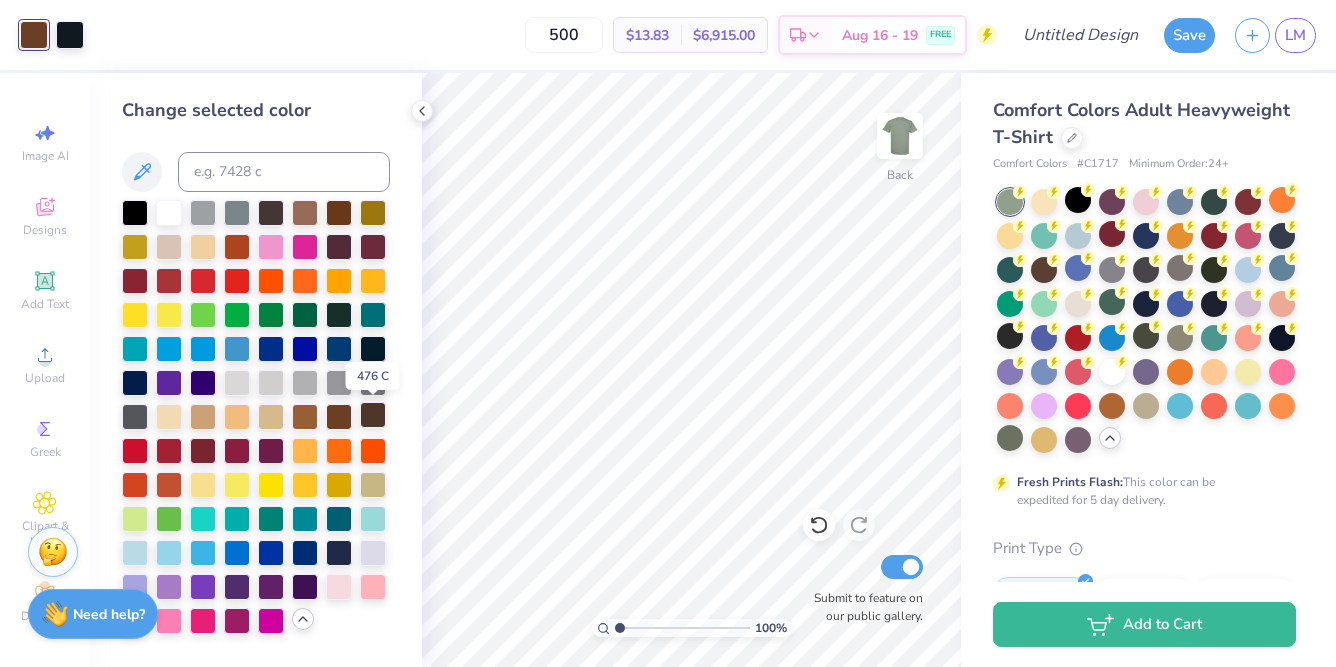 click at bounding box center [373, 415] 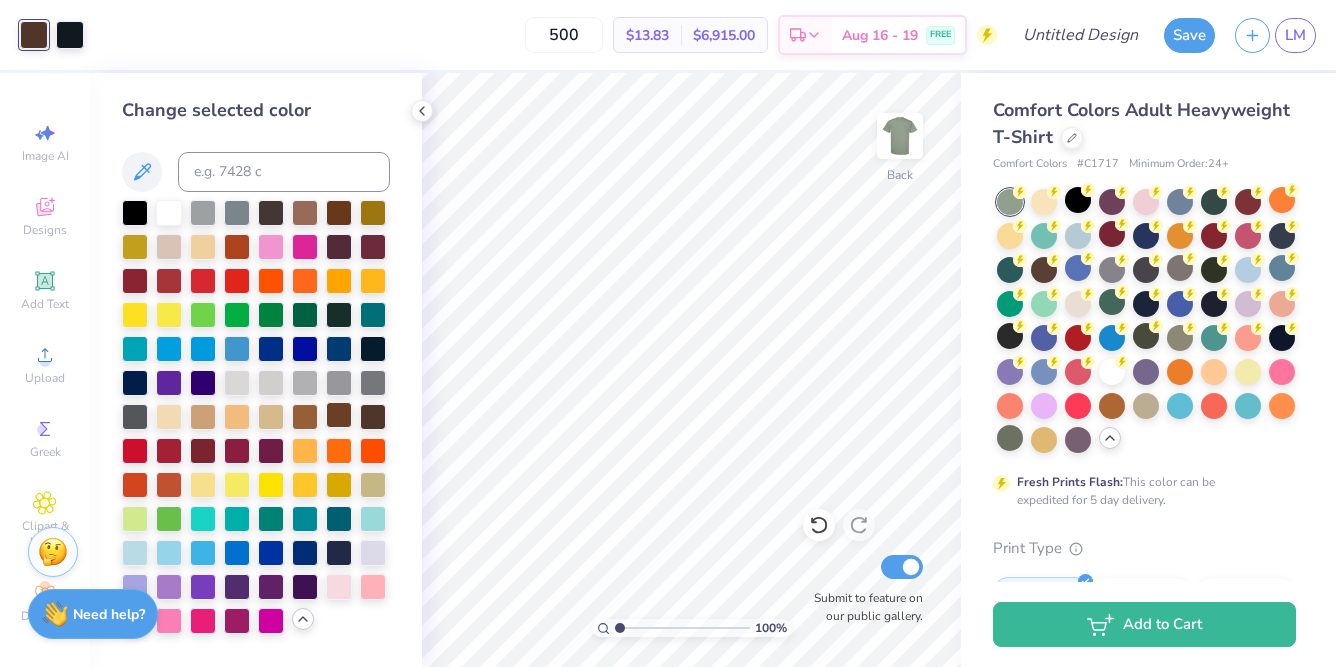 click at bounding box center [339, 415] 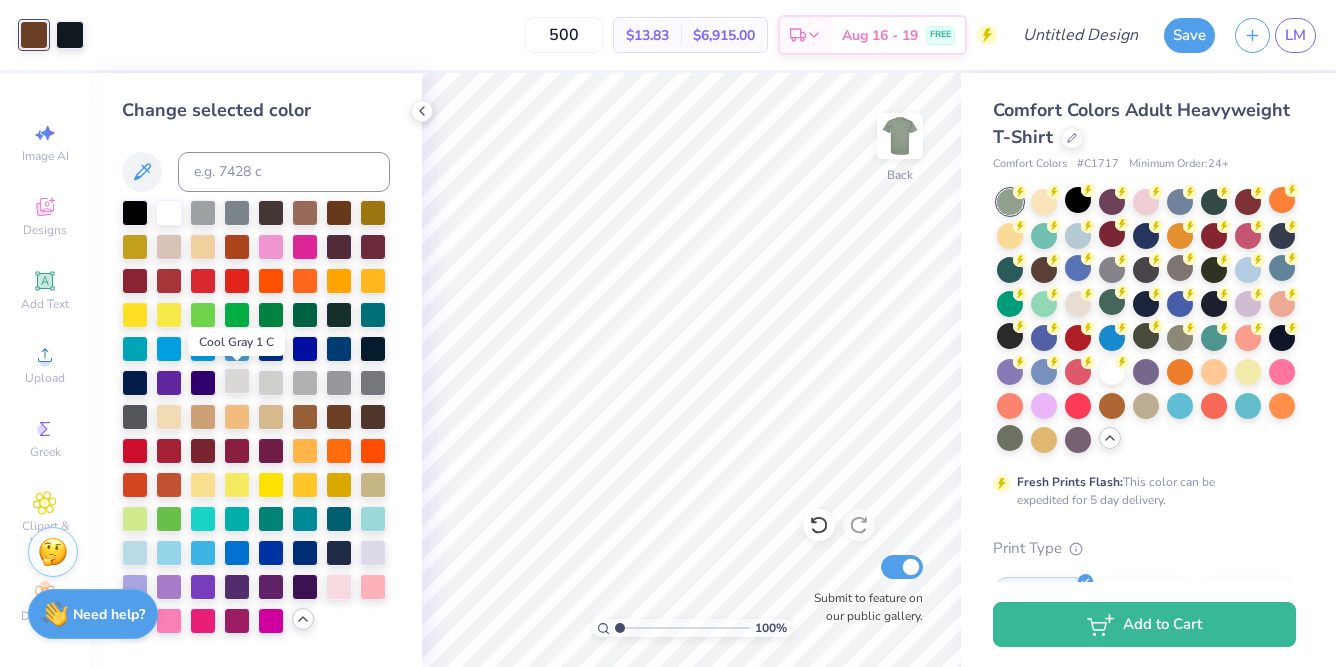 click at bounding box center (237, 381) 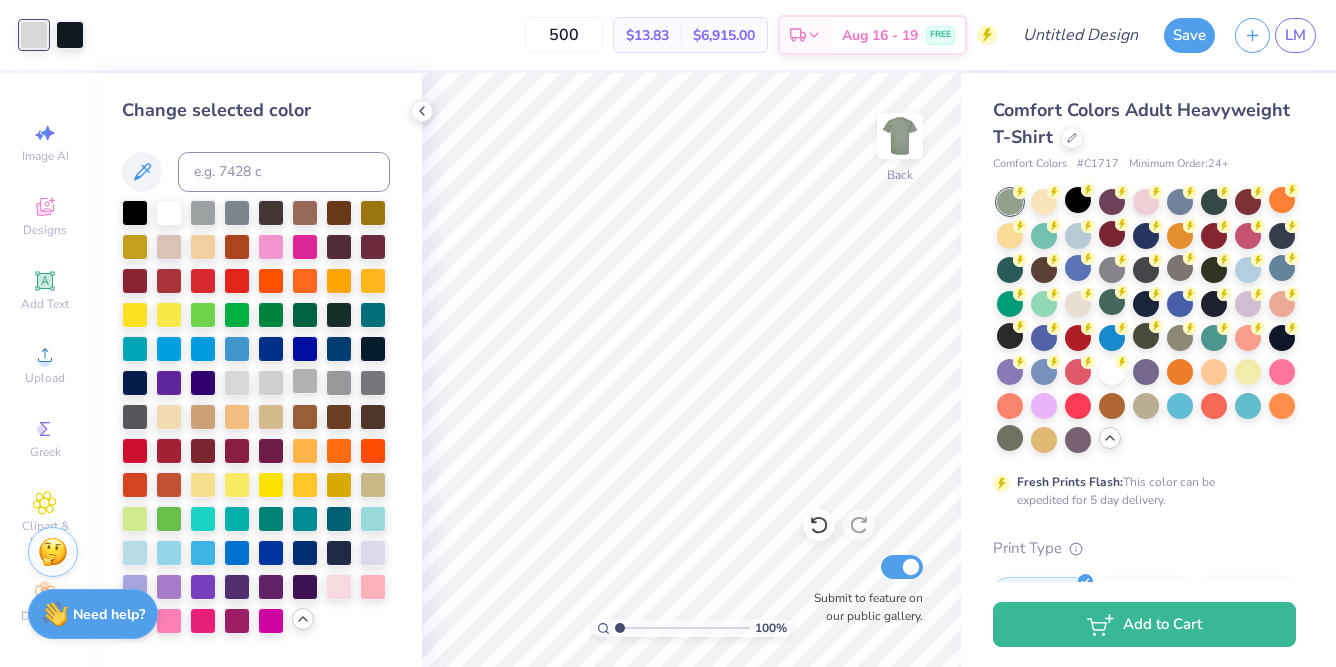 click at bounding box center [305, 381] 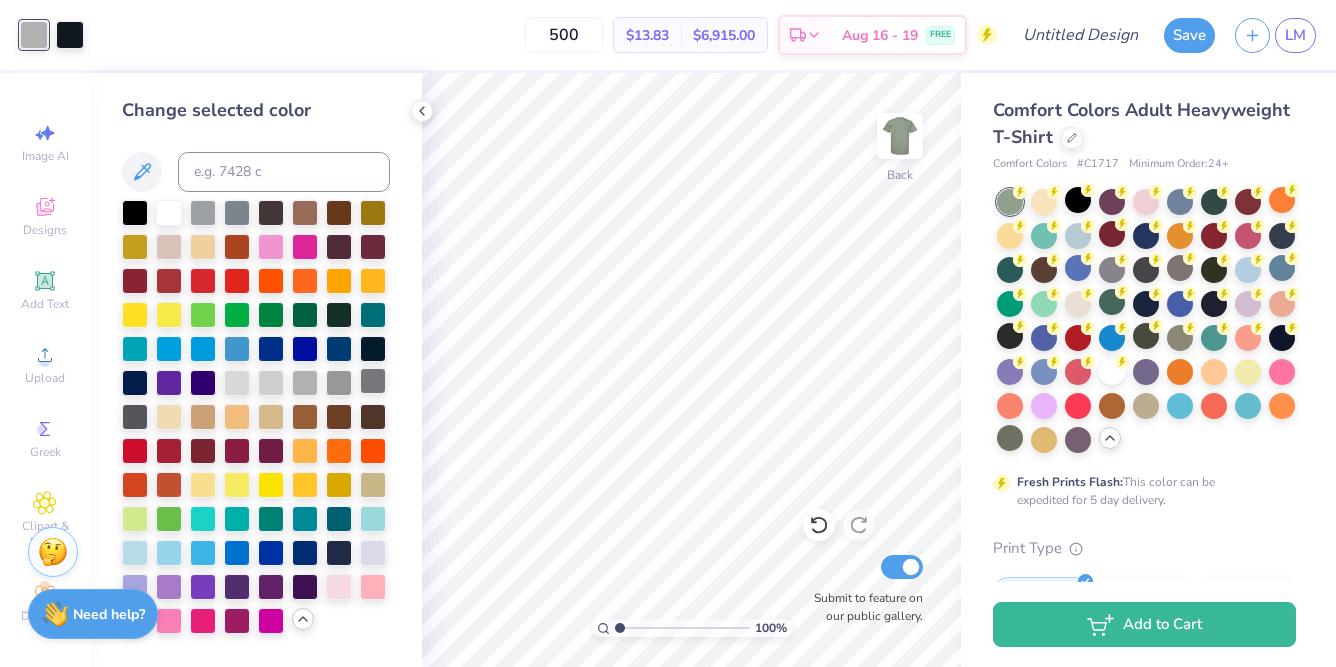 click at bounding box center (373, 381) 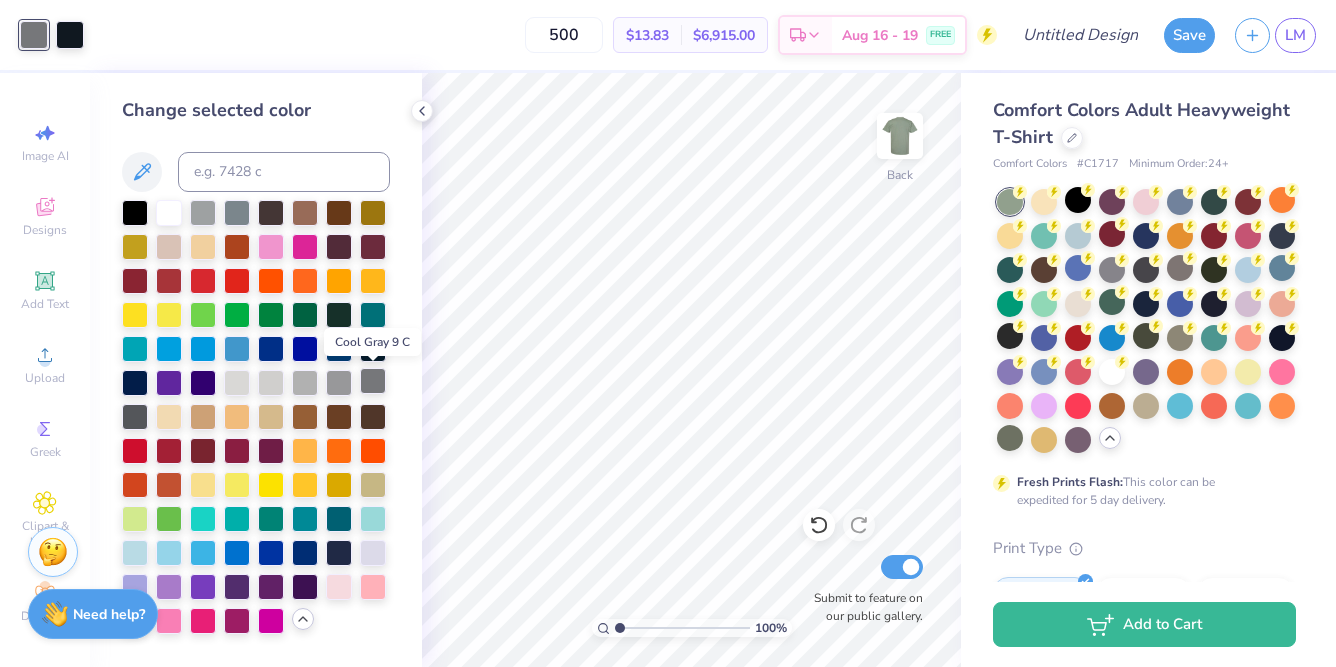 click at bounding box center [373, 381] 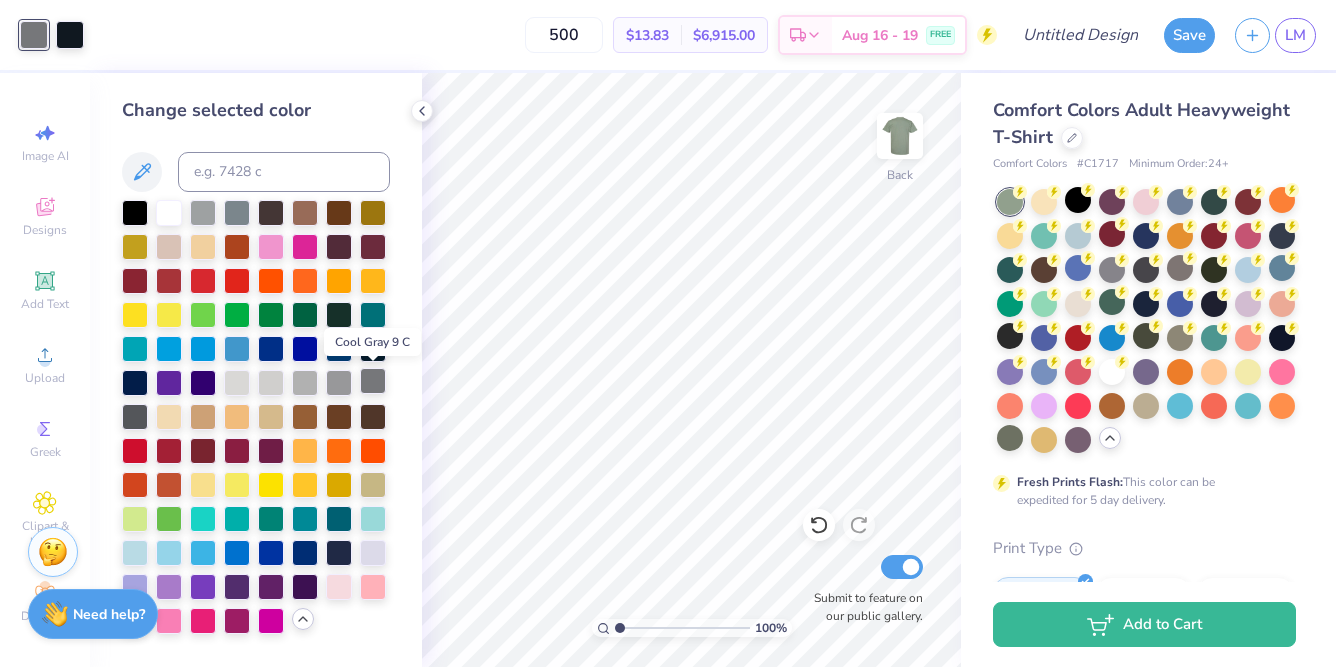 click at bounding box center (373, 381) 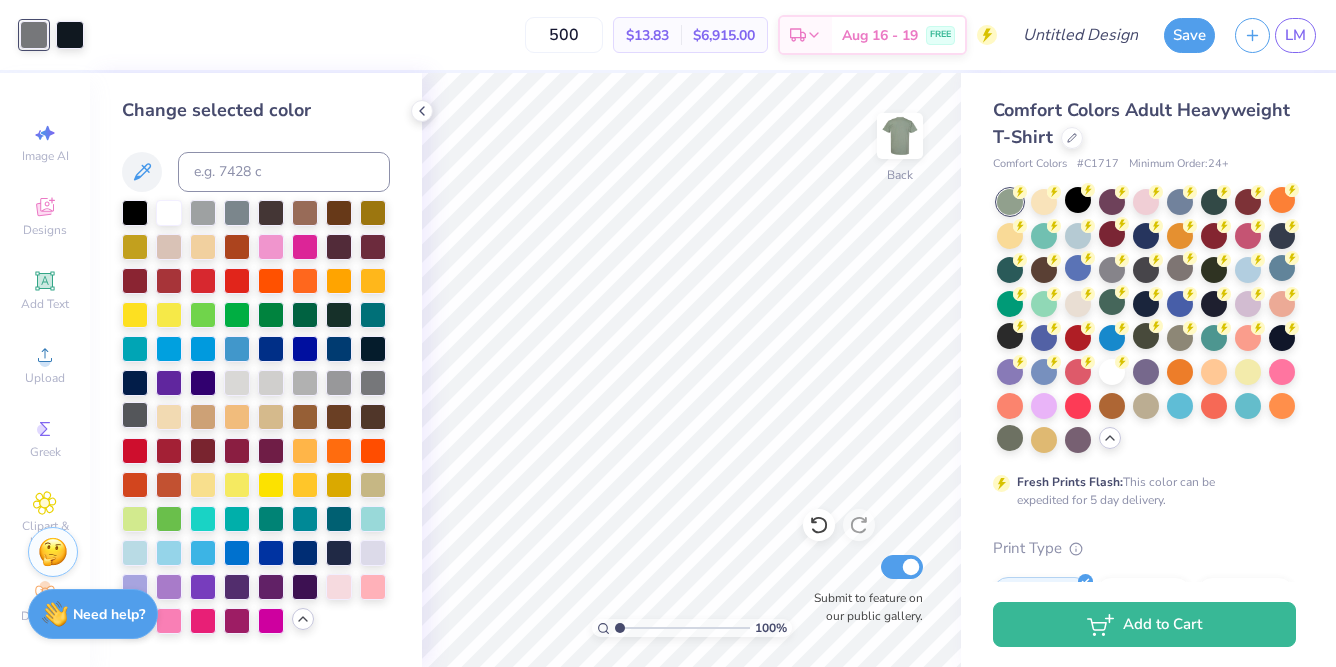 click at bounding box center (135, 415) 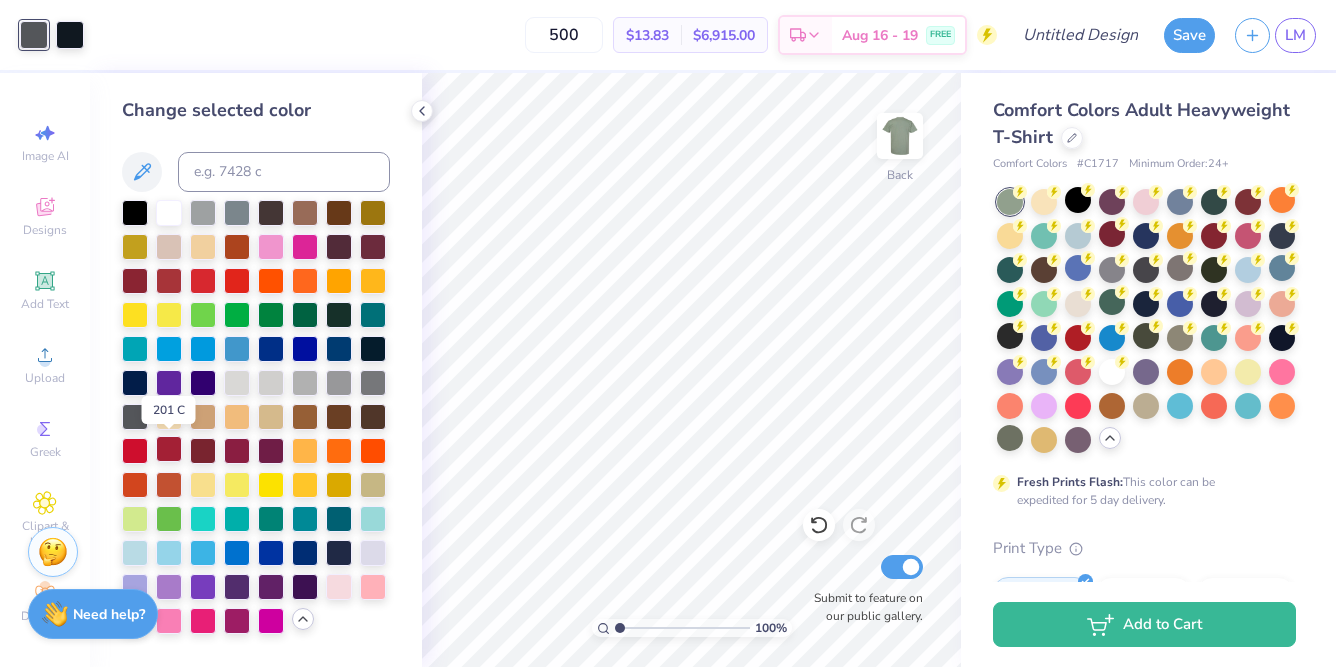 click at bounding box center [169, 449] 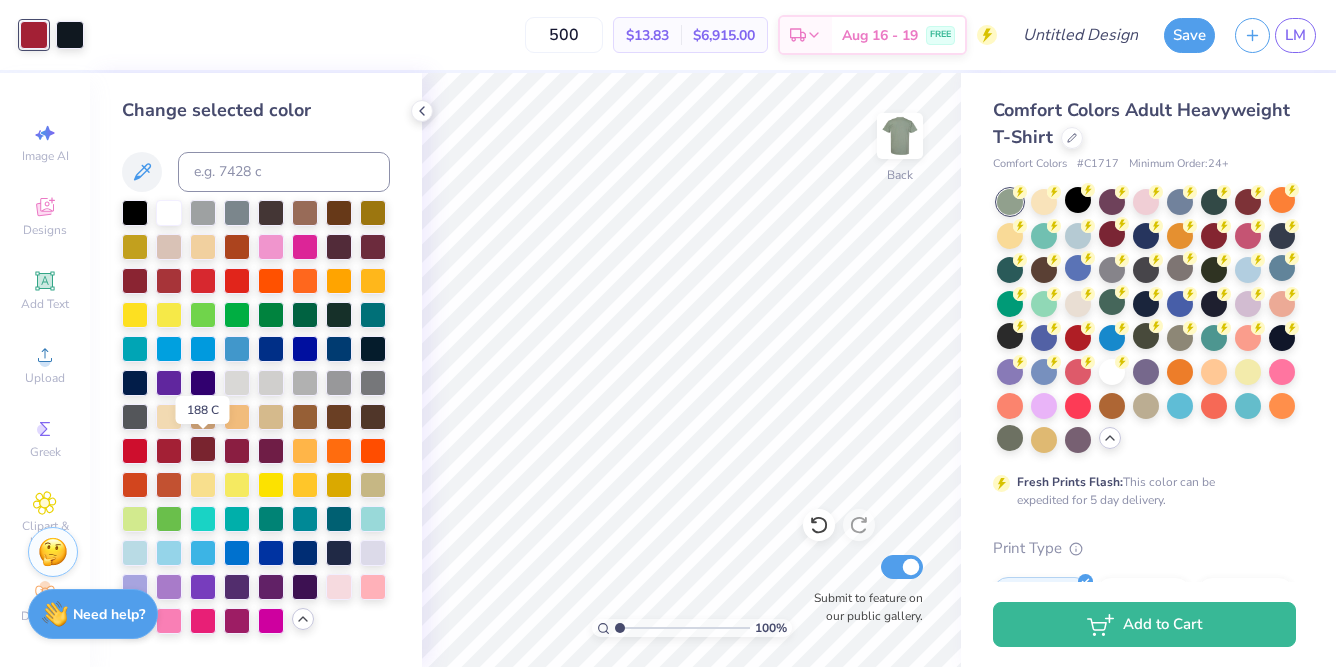 click at bounding box center (203, 449) 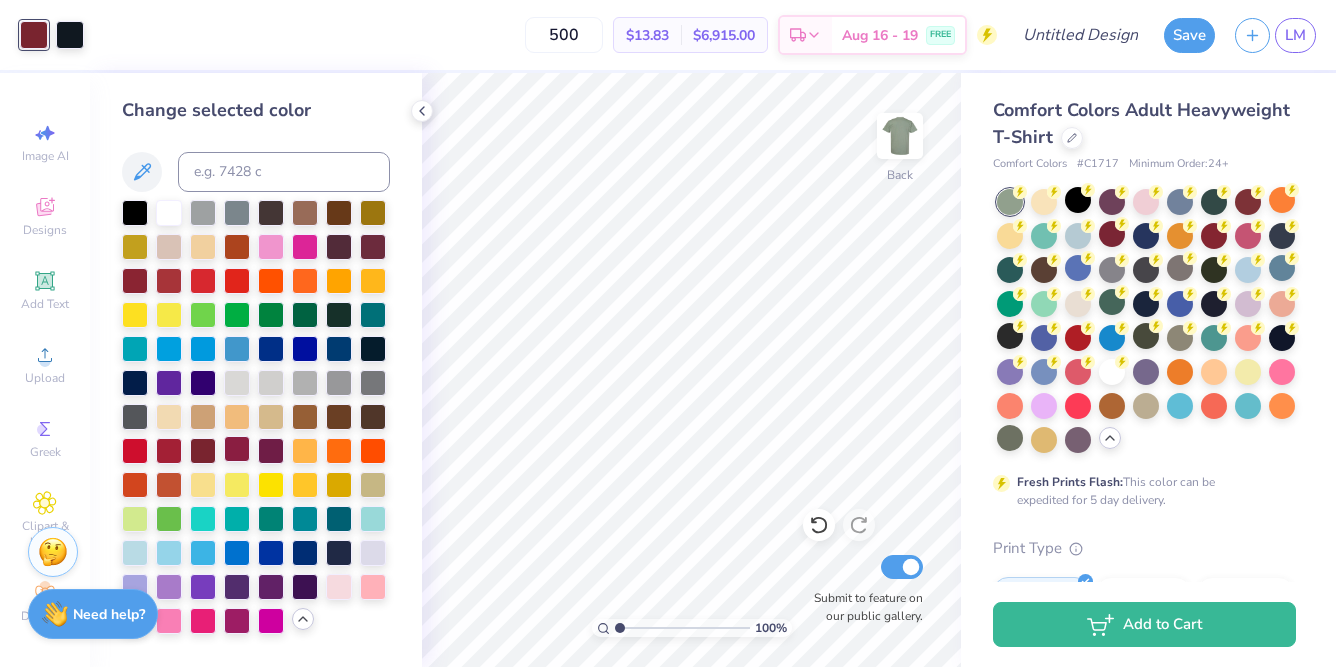click at bounding box center (237, 449) 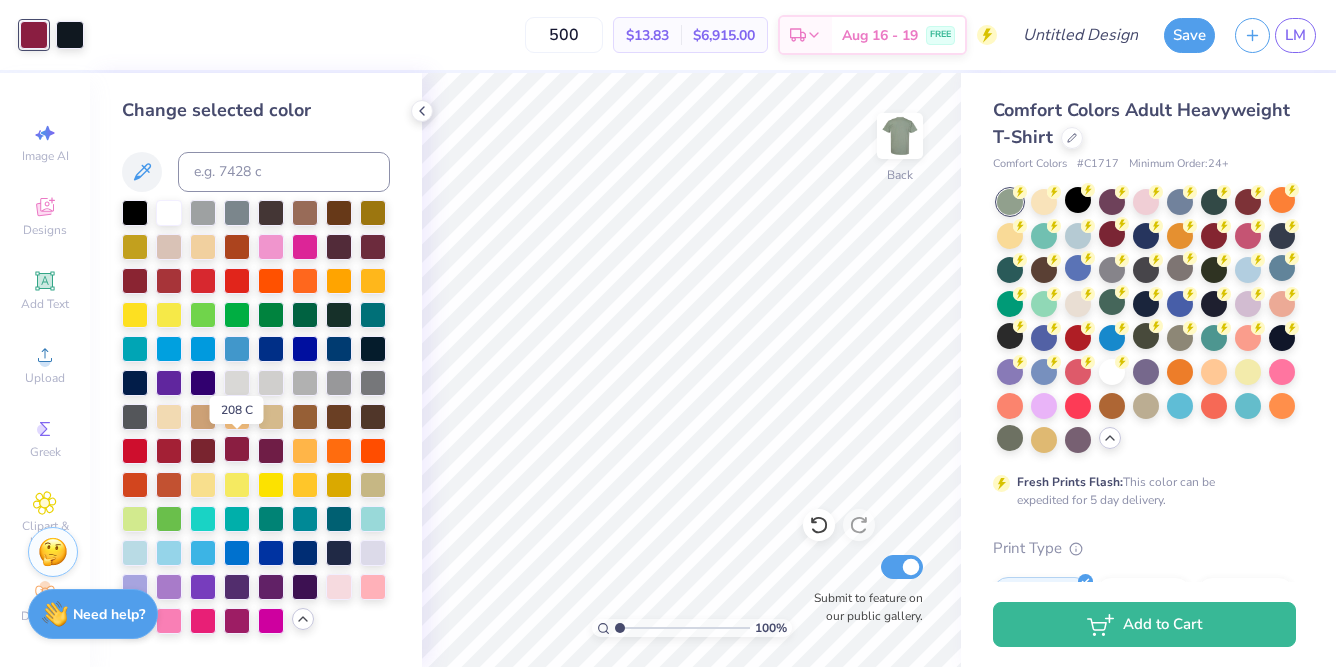 click at bounding box center (237, 449) 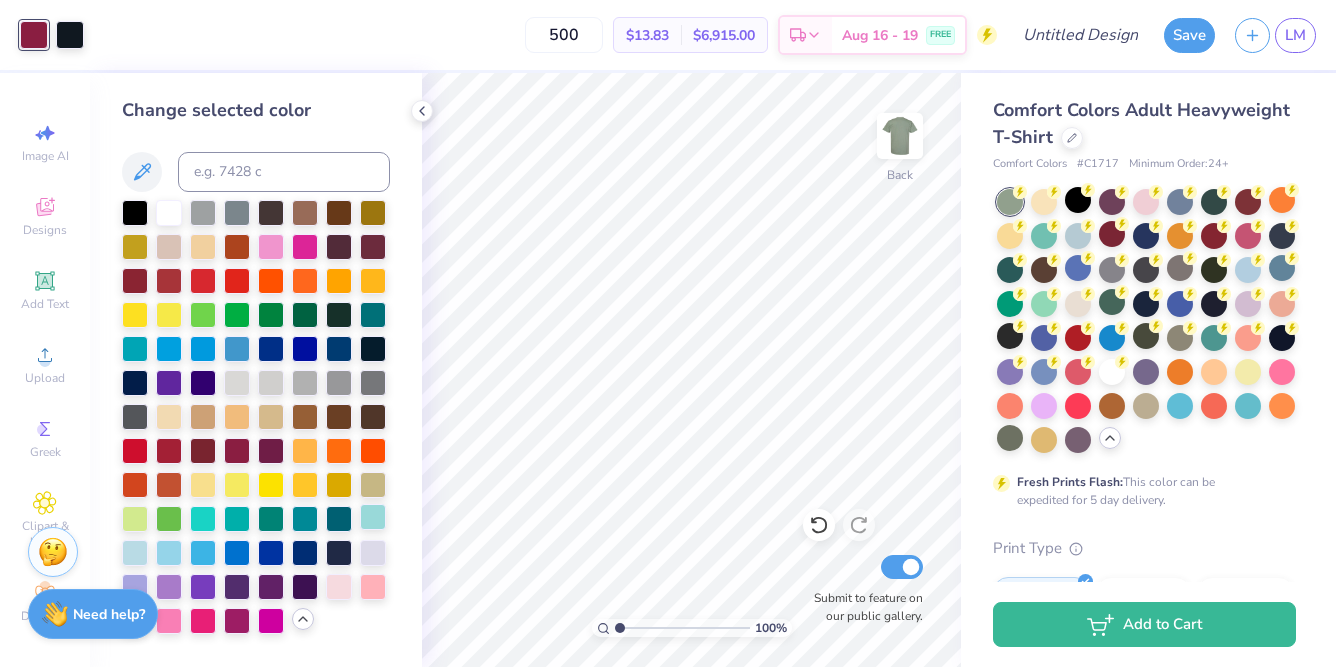click at bounding box center [373, 517] 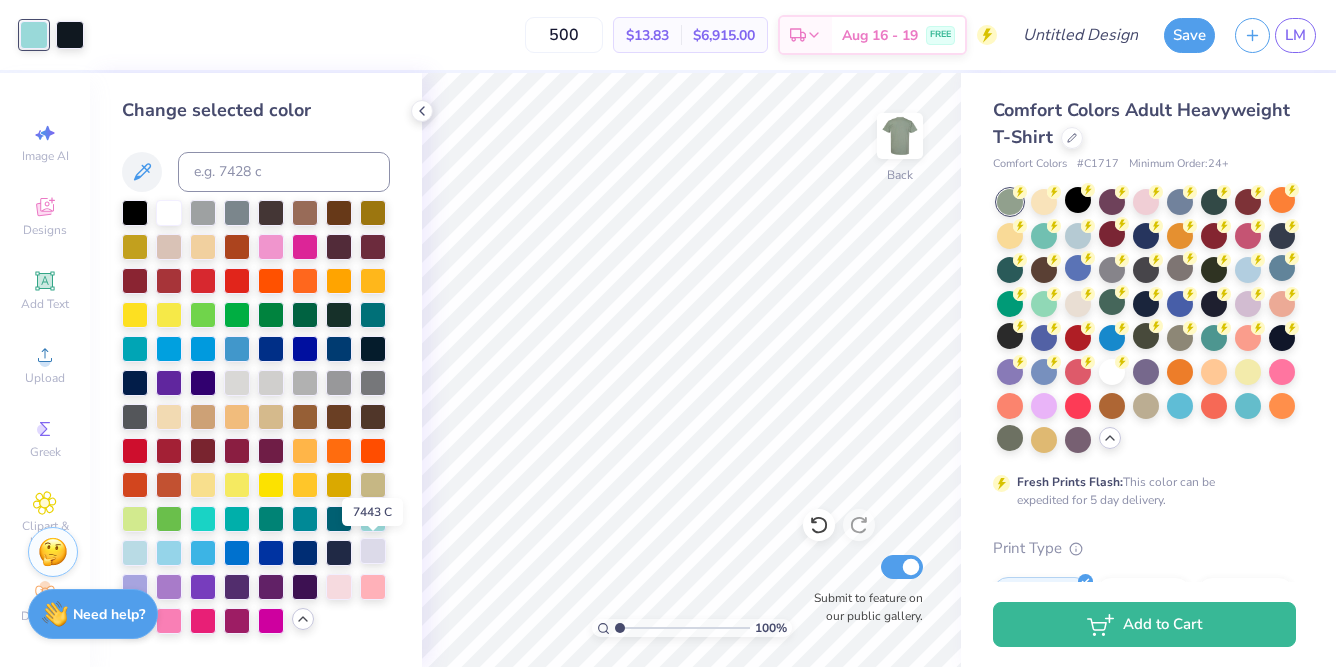 click at bounding box center (373, 551) 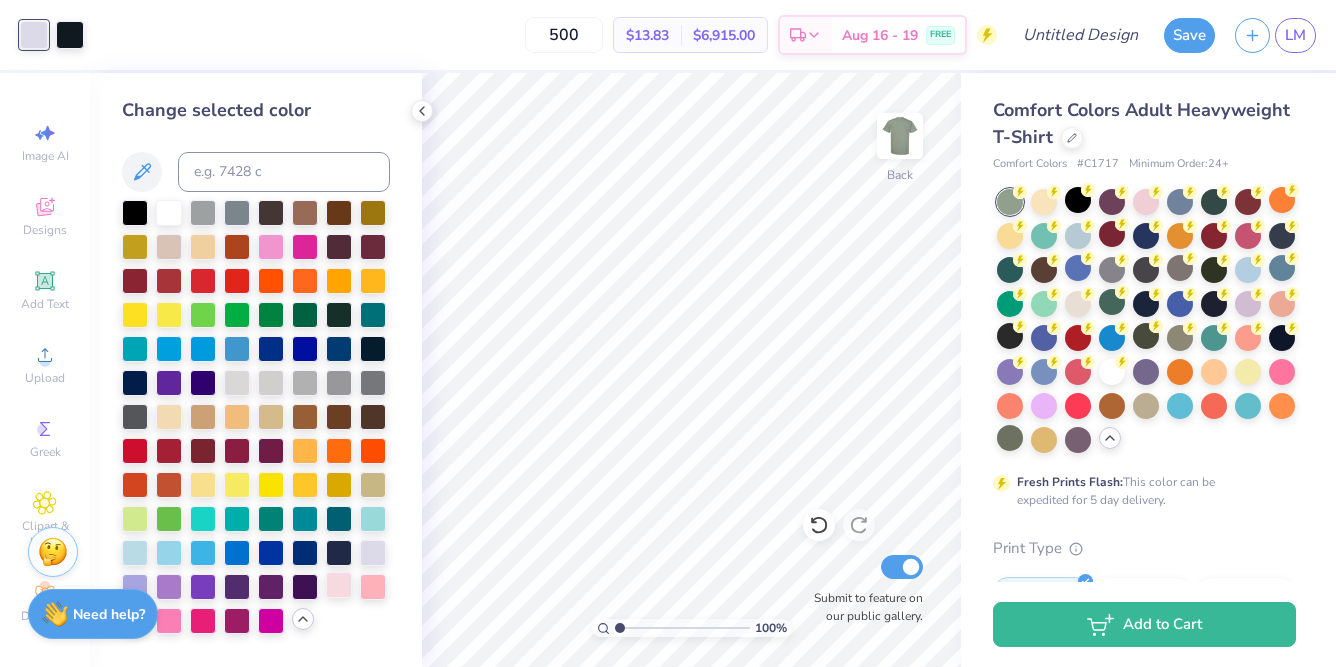 click at bounding box center [339, 585] 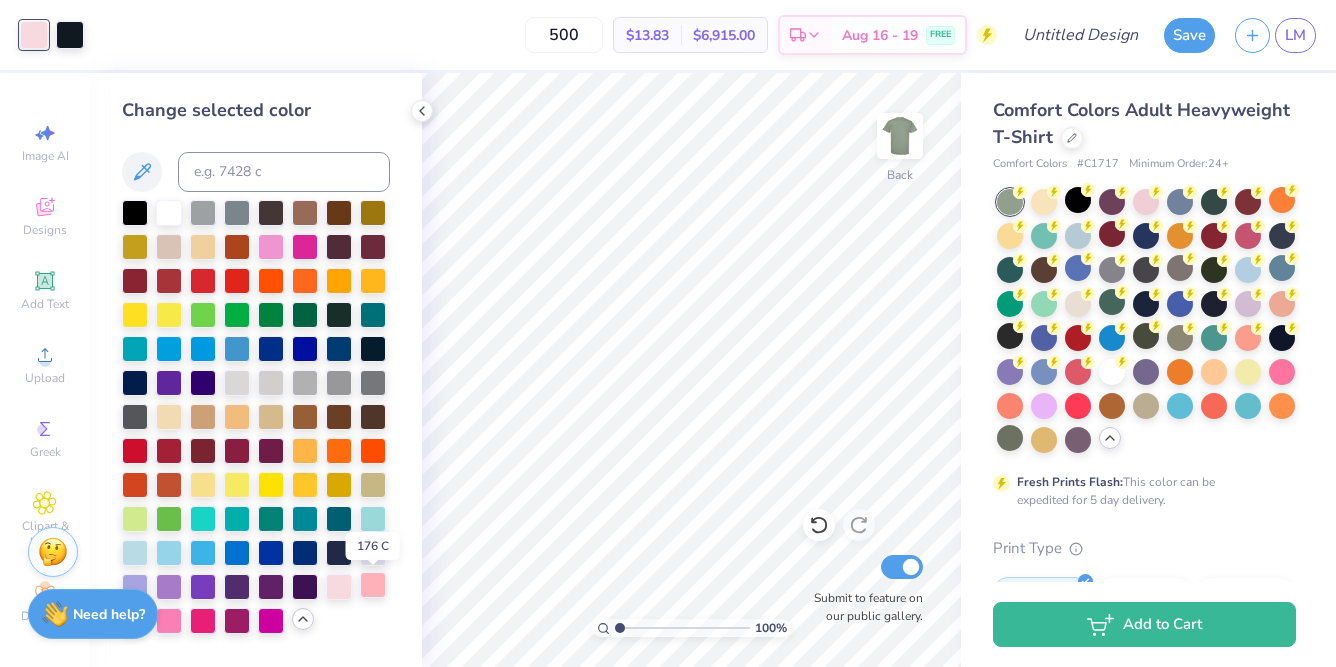 click at bounding box center [373, 585] 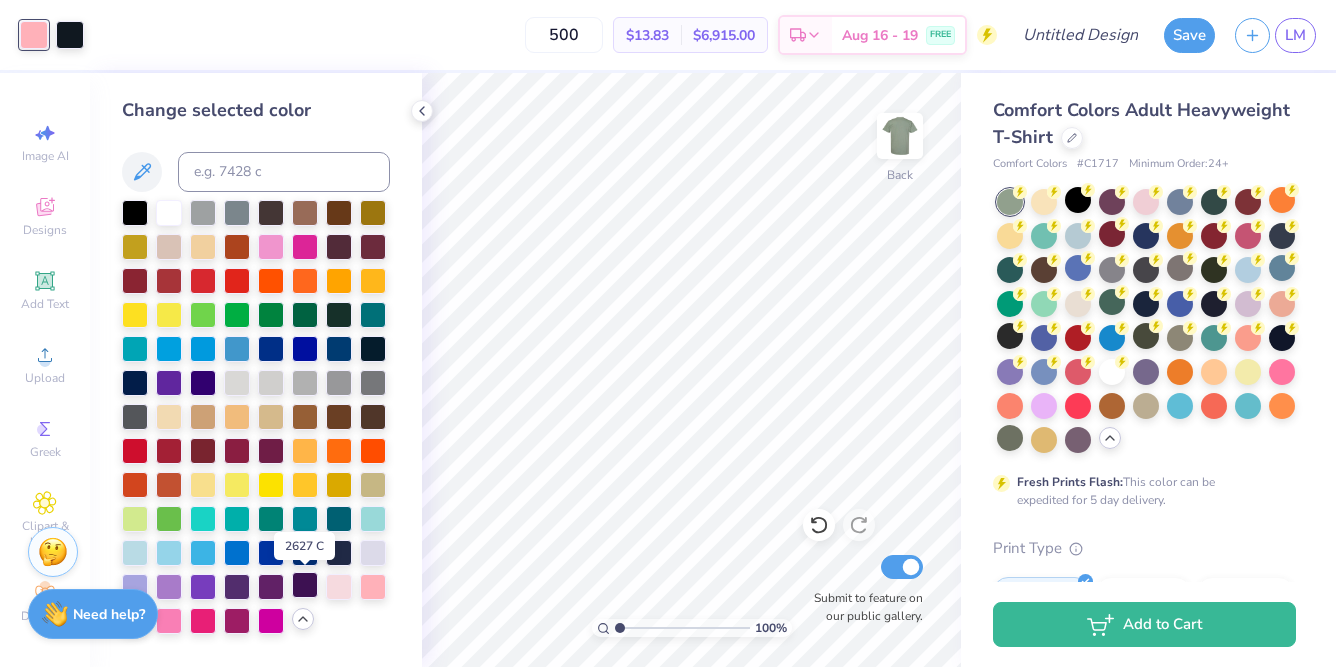 click at bounding box center (305, 585) 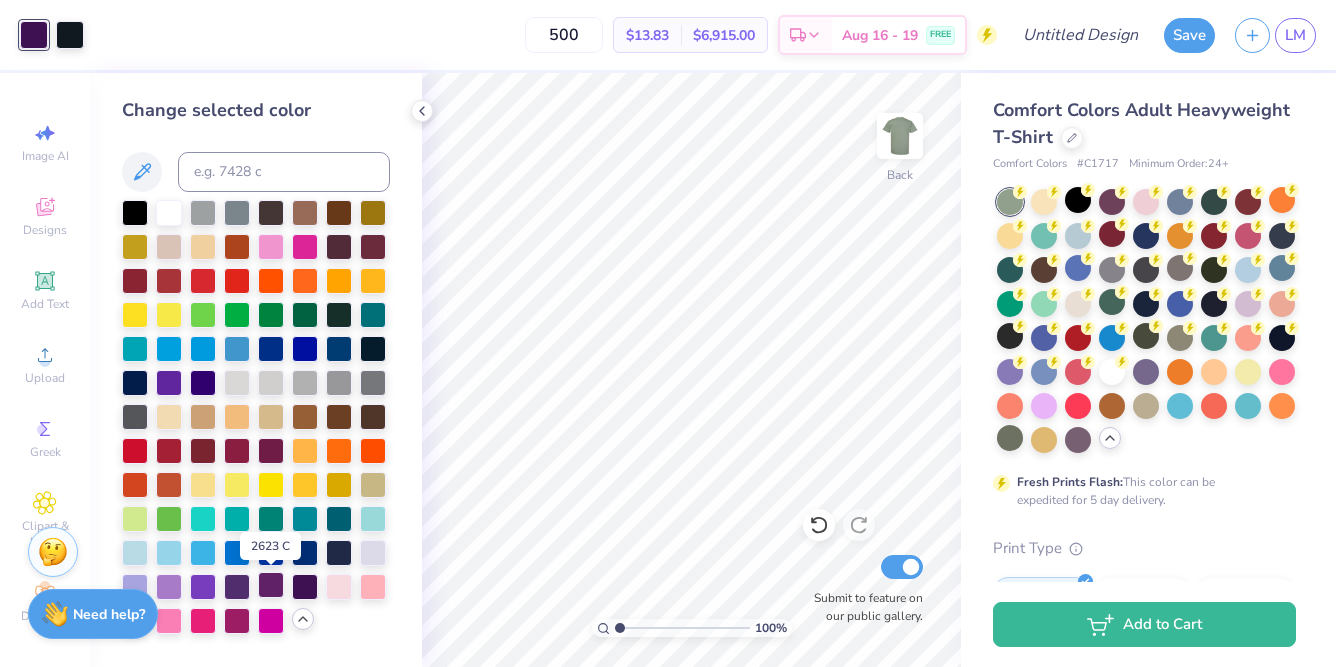 click at bounding box center (271, 585) 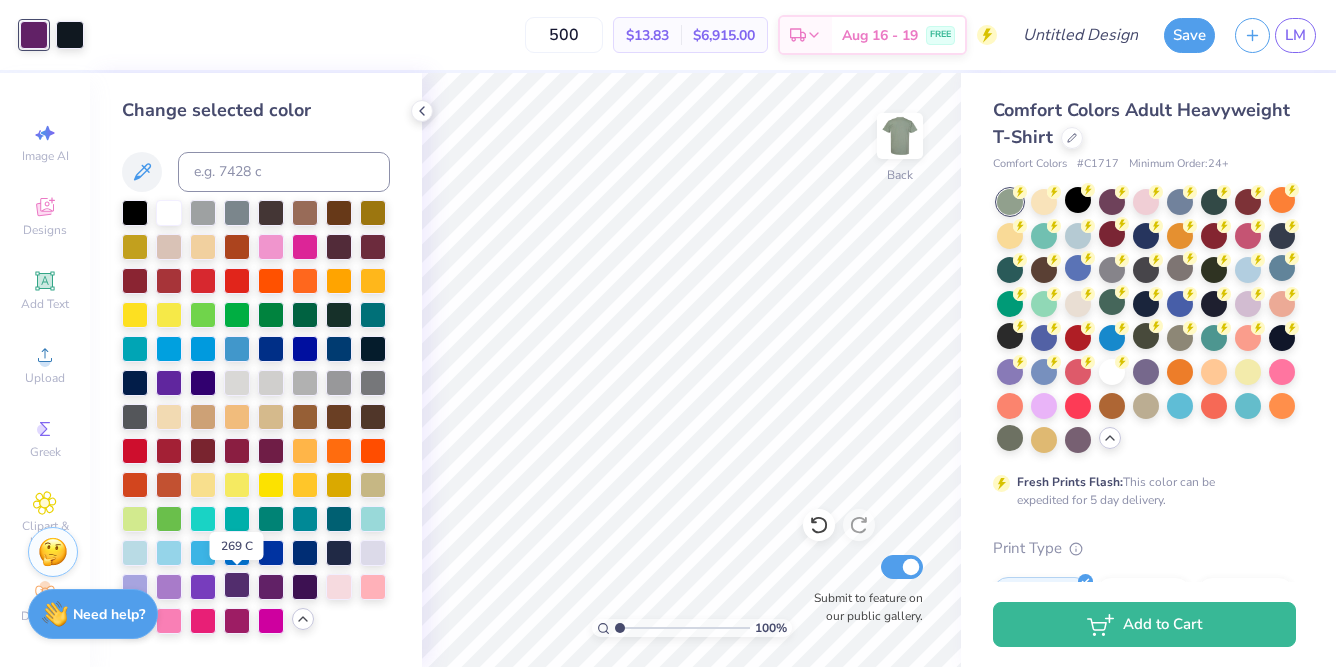 click at bounding box center [237, 585] 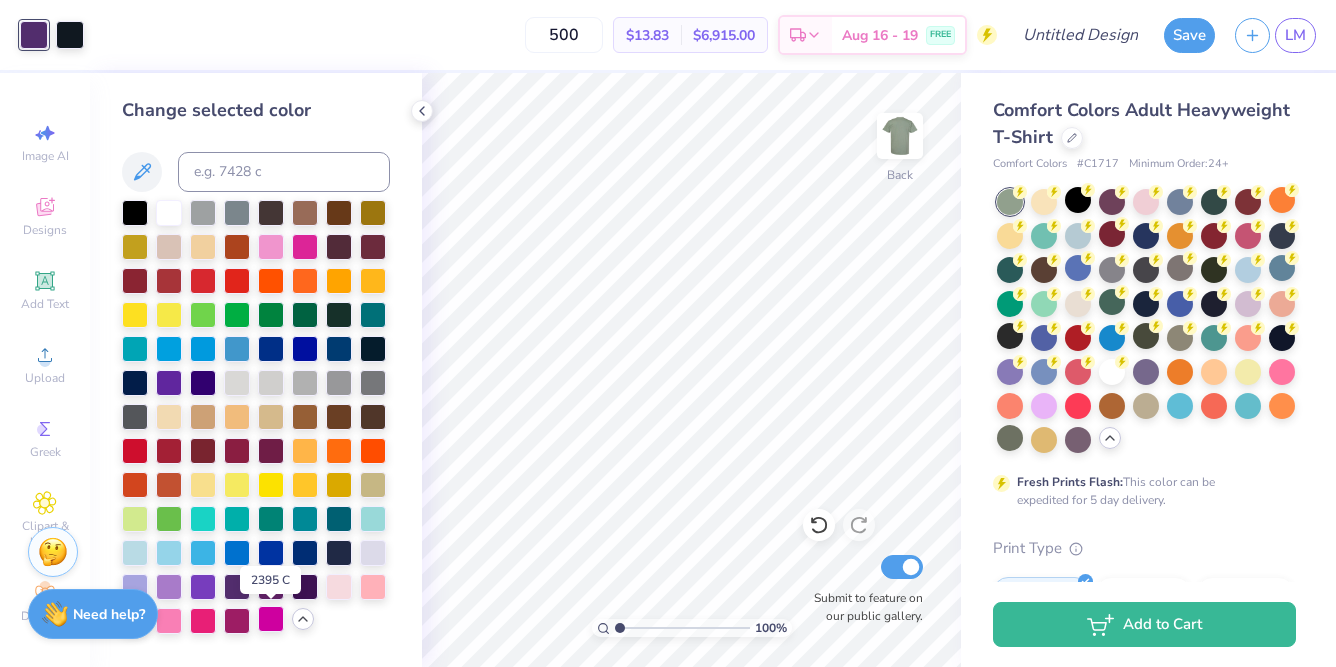 click at bounding box center [271, 619] 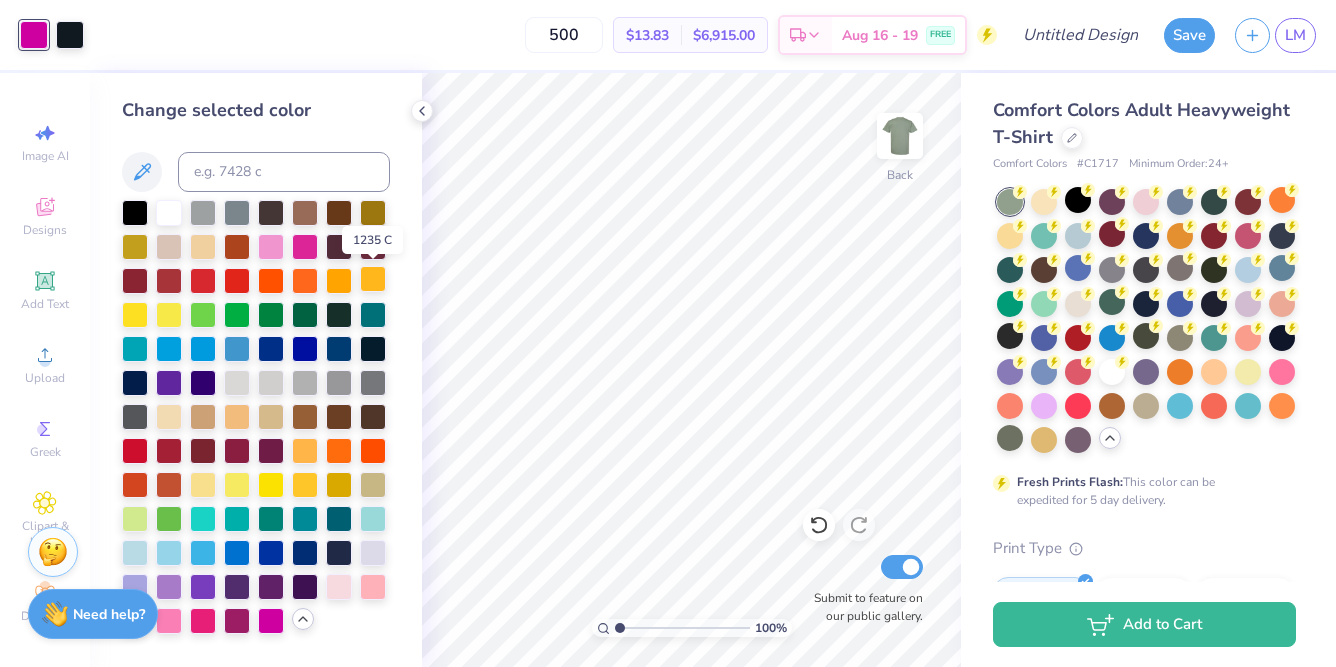 click at bounding box center (373, 279) 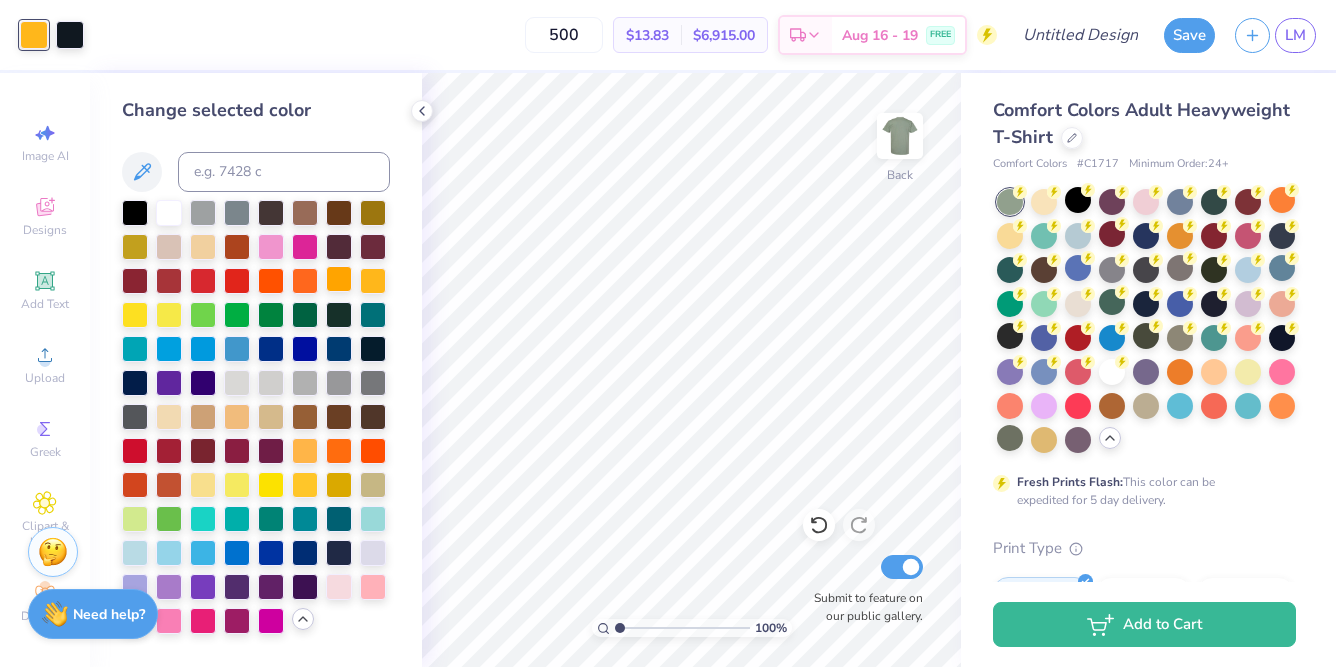 click at bounding box center (339, 279) 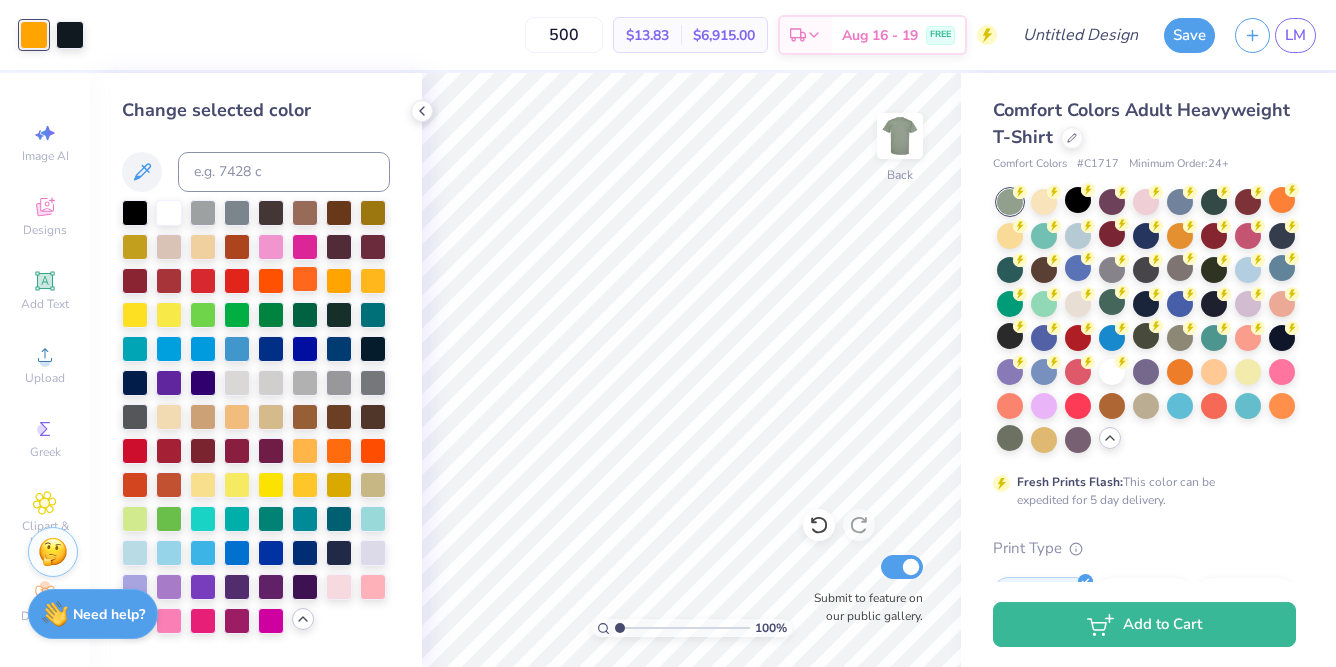 click at bounding box center (305, 279) 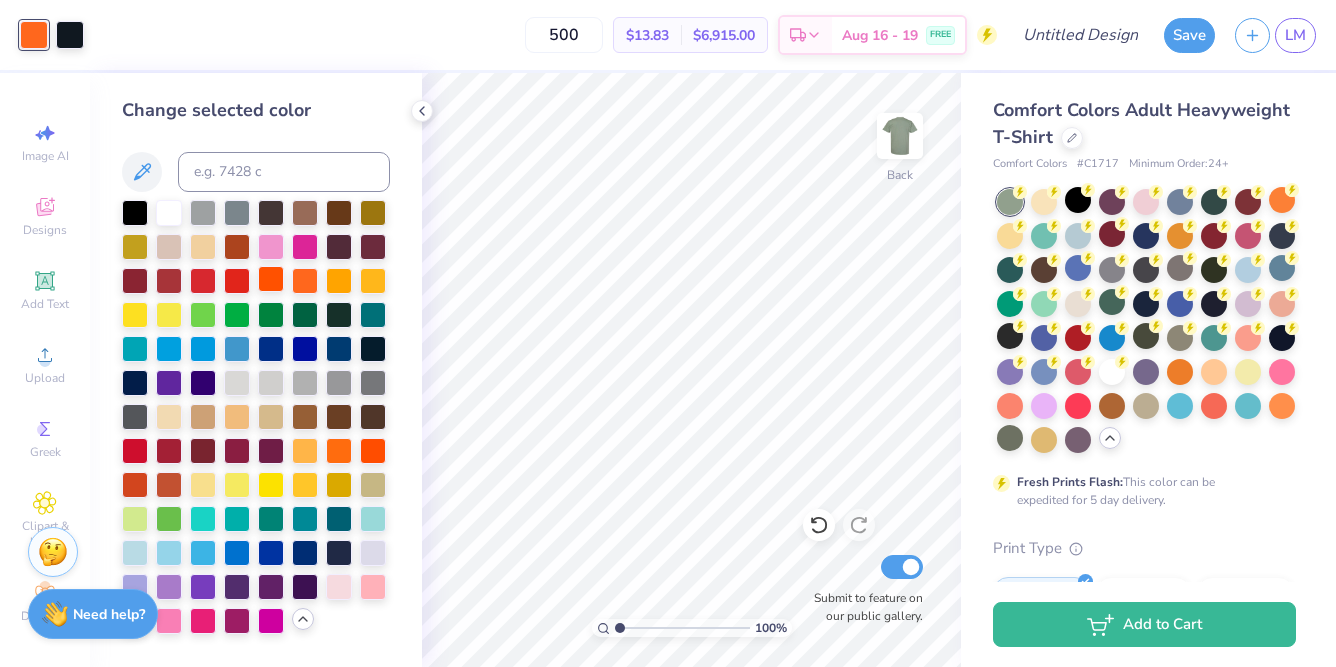 click at bounding box center [271, 279] 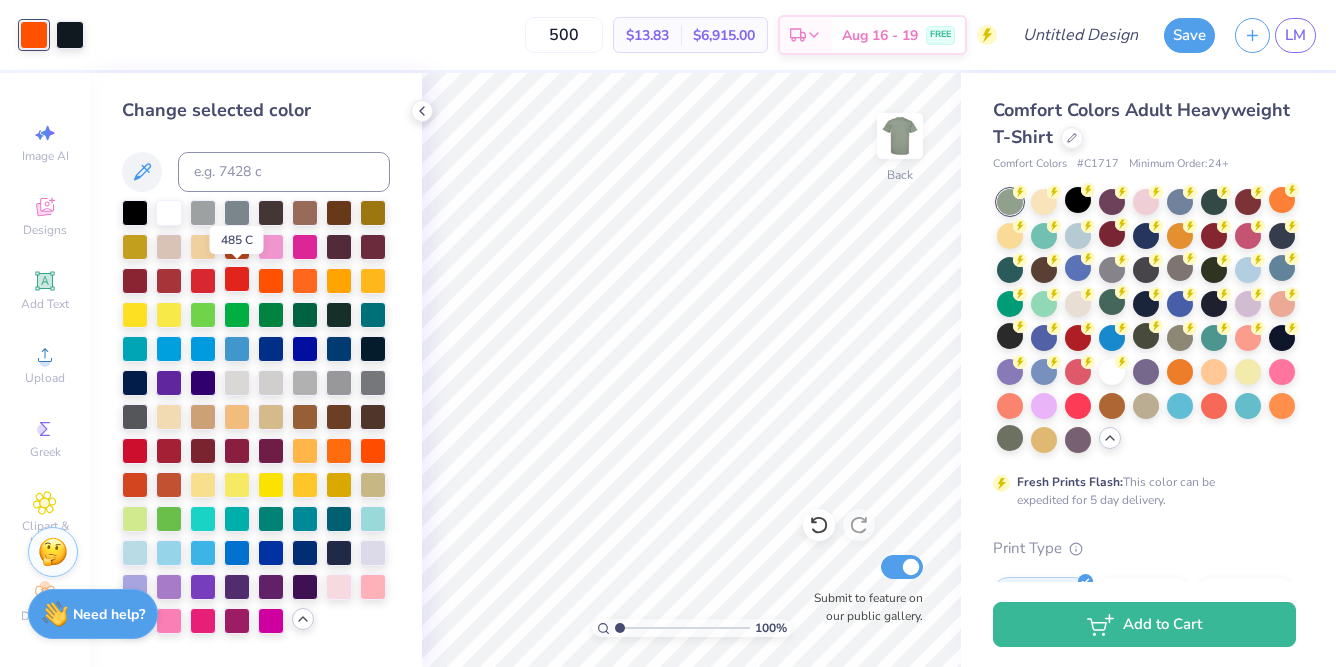 click at bounding box center (237, 279) 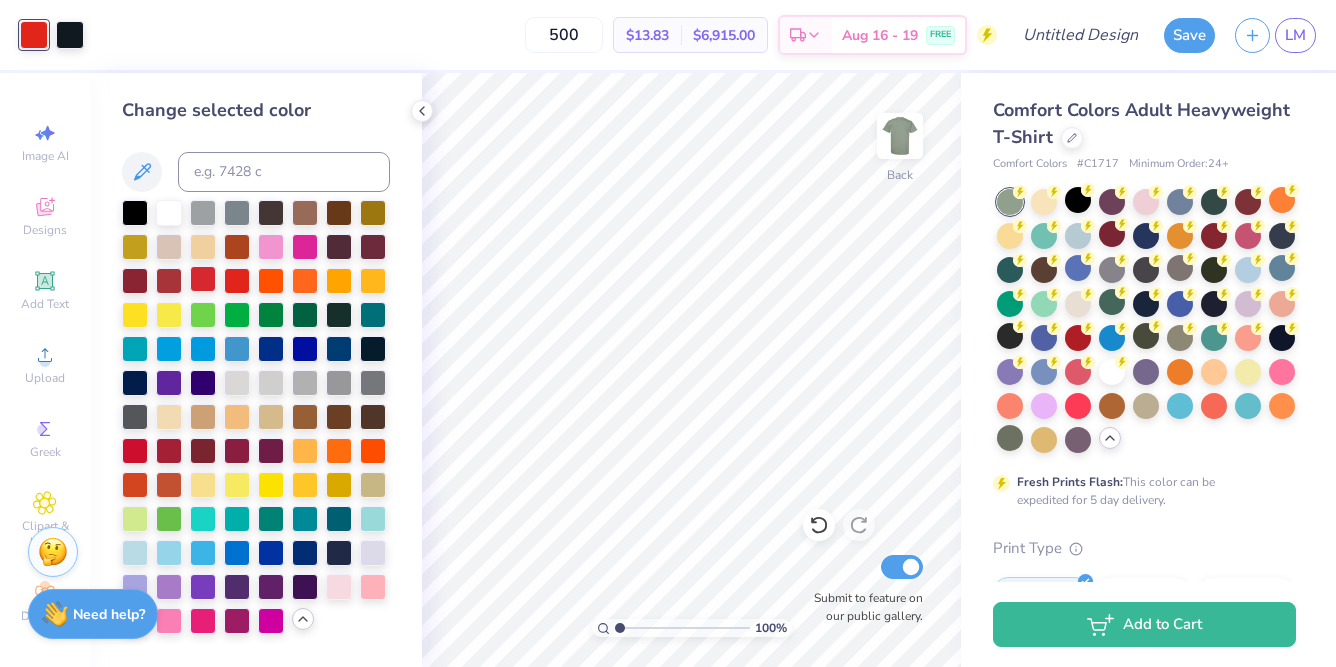 click at bounding box center [203, 279] 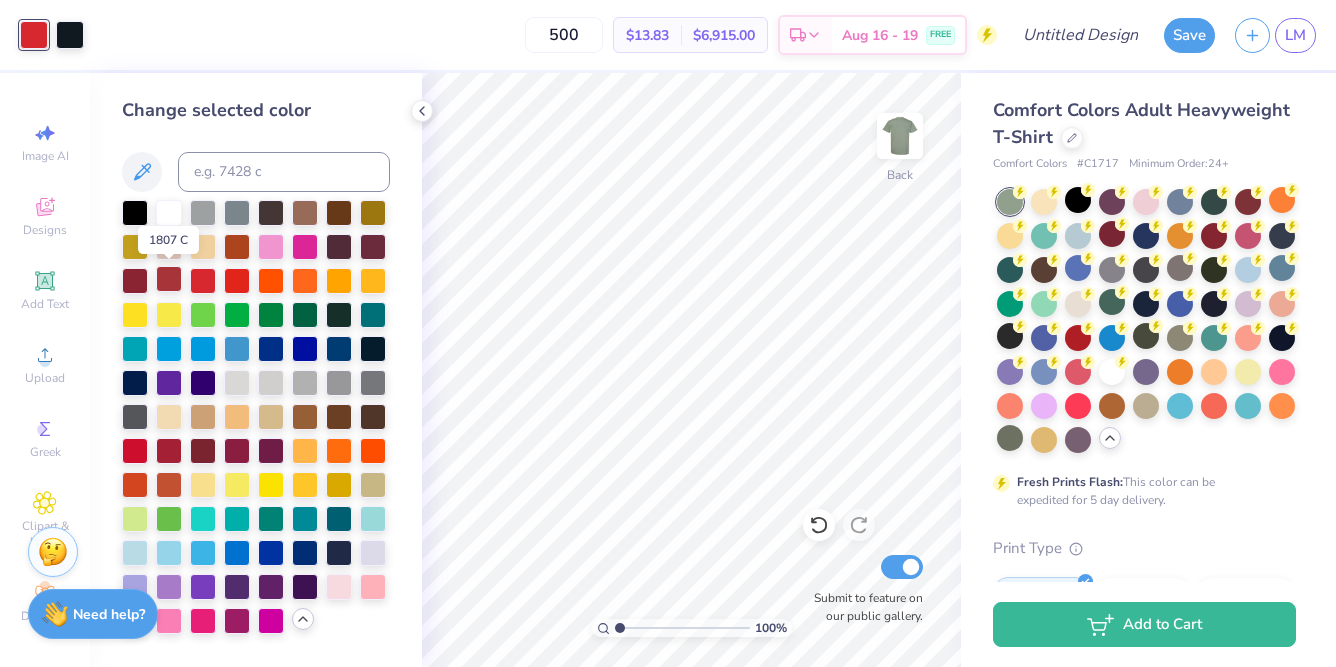 click at bounding box center (169, 279) 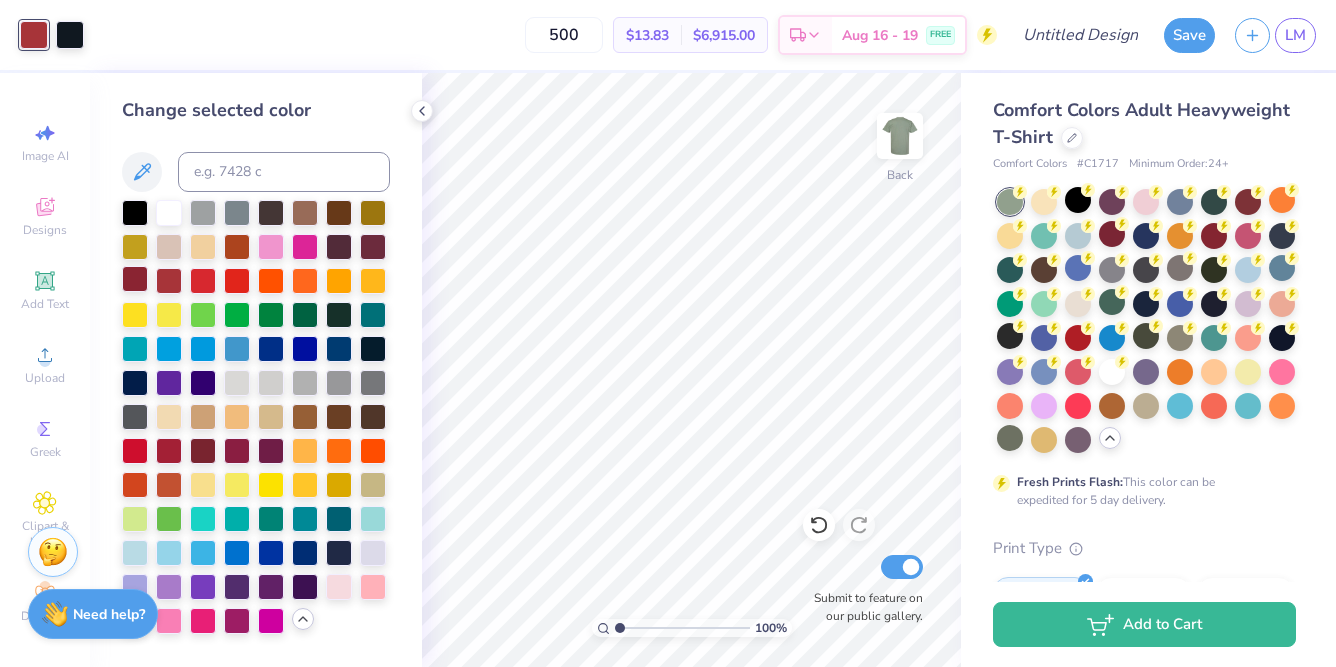 click at bounding box center (135, 279) 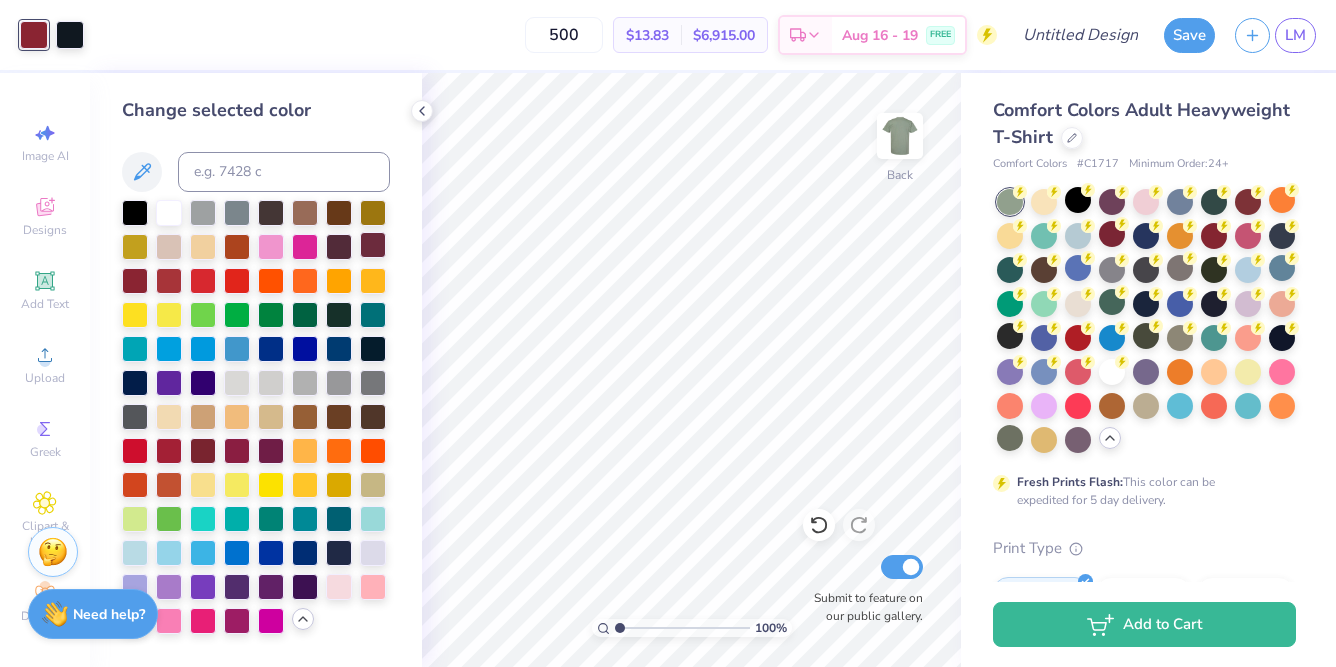 click at bounding box center (373, 245) 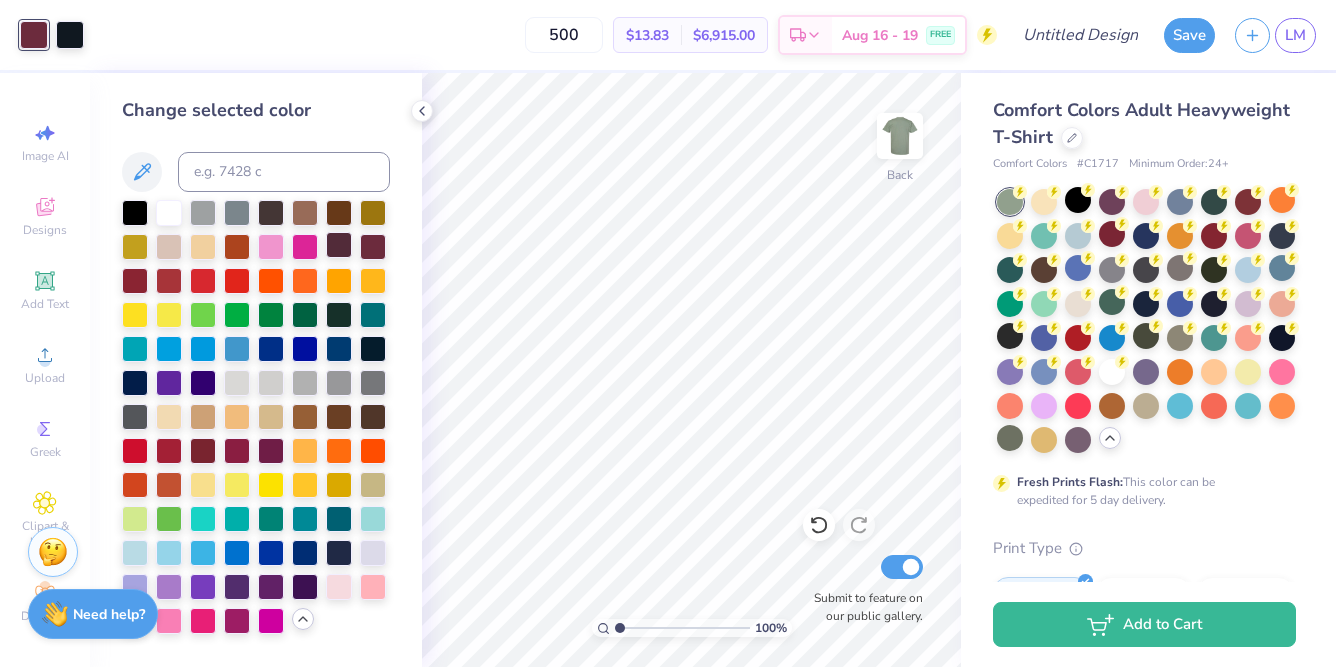 click at bounding box center (339, 245) 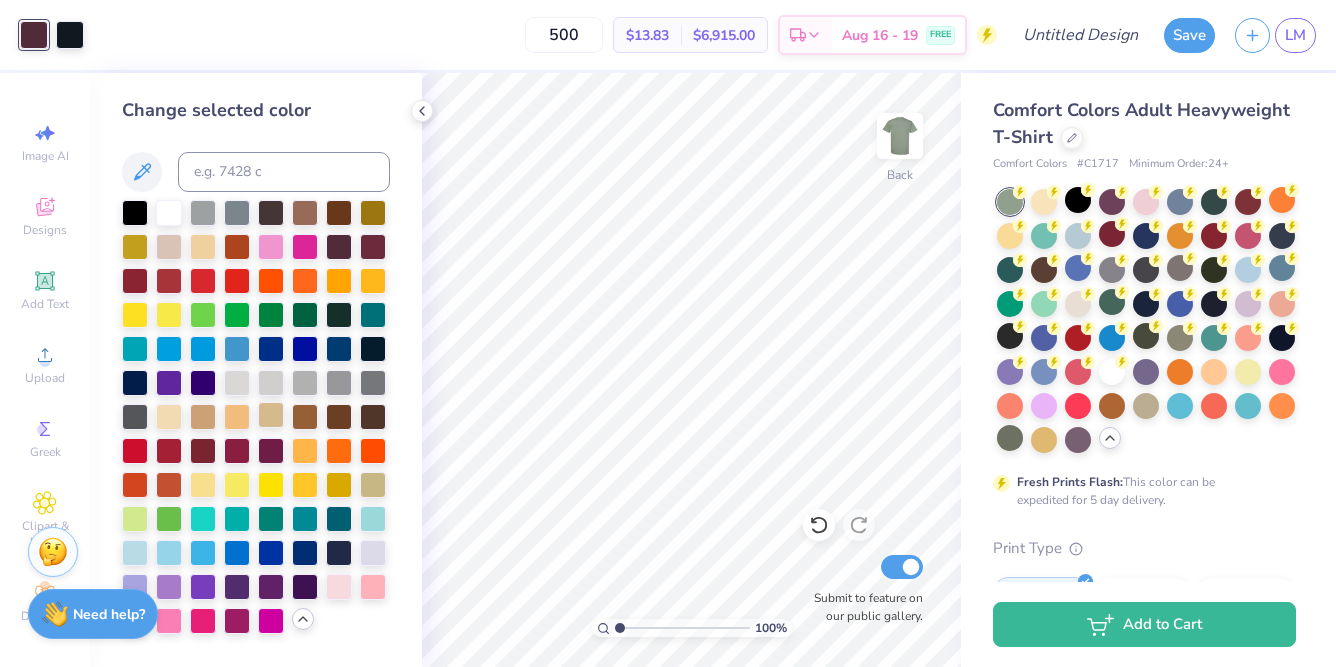 click at bounding box center [271, 415] 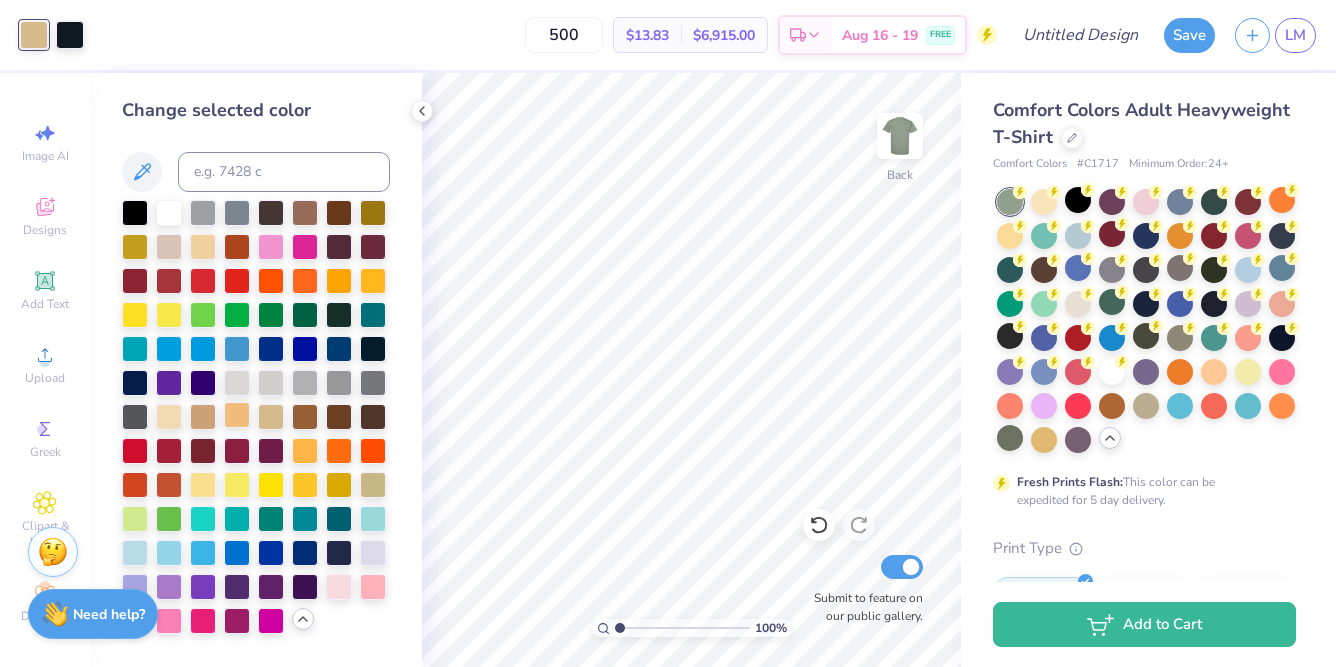 click at bounding box center (237, 415) 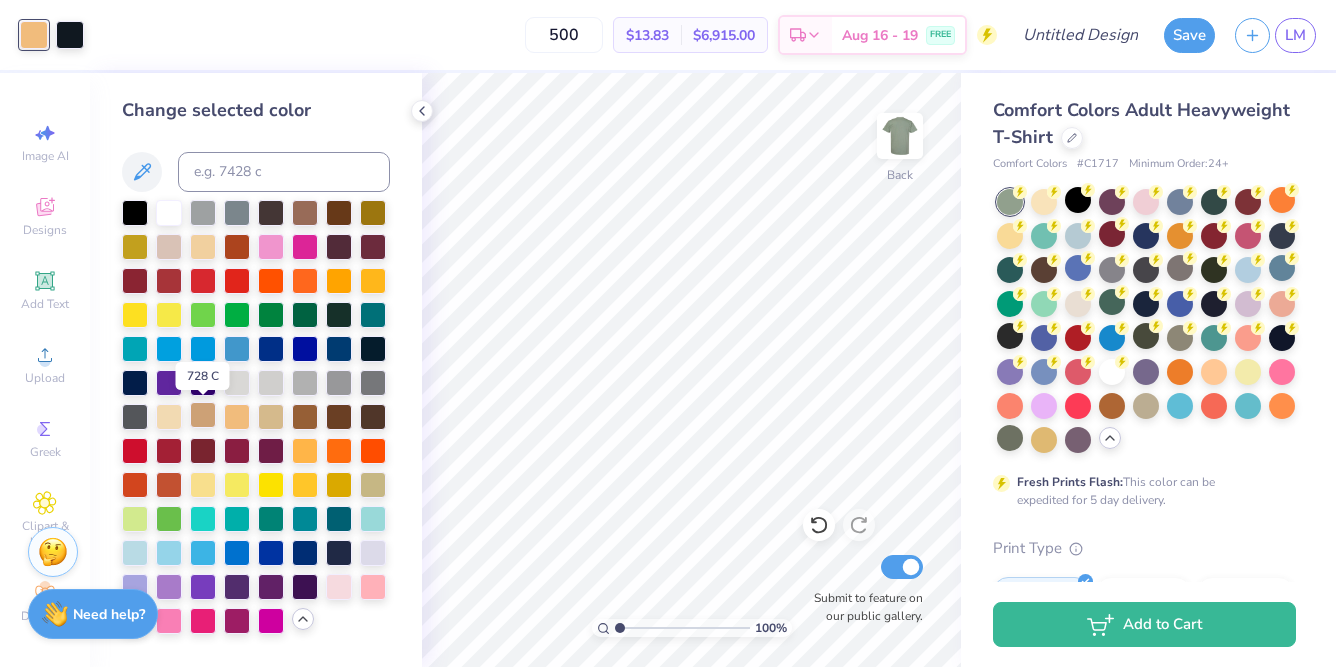 click at bounding box center [203, 415] 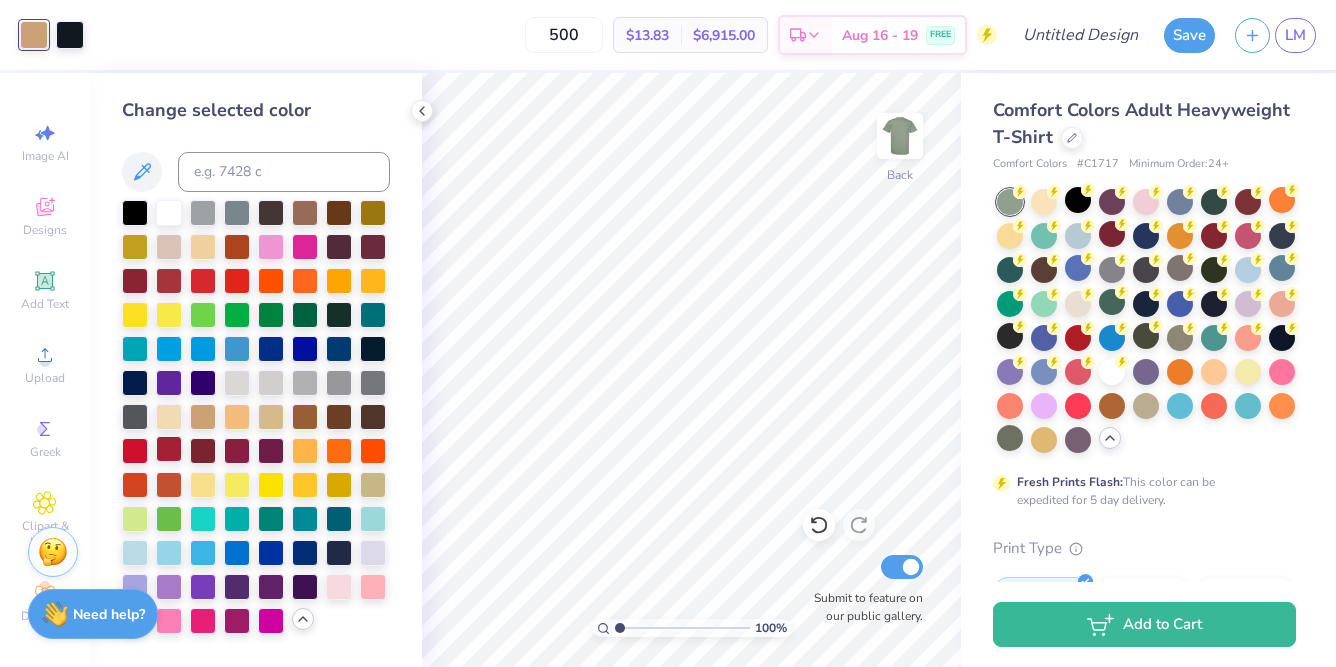 click at bounding box center (169, 449) 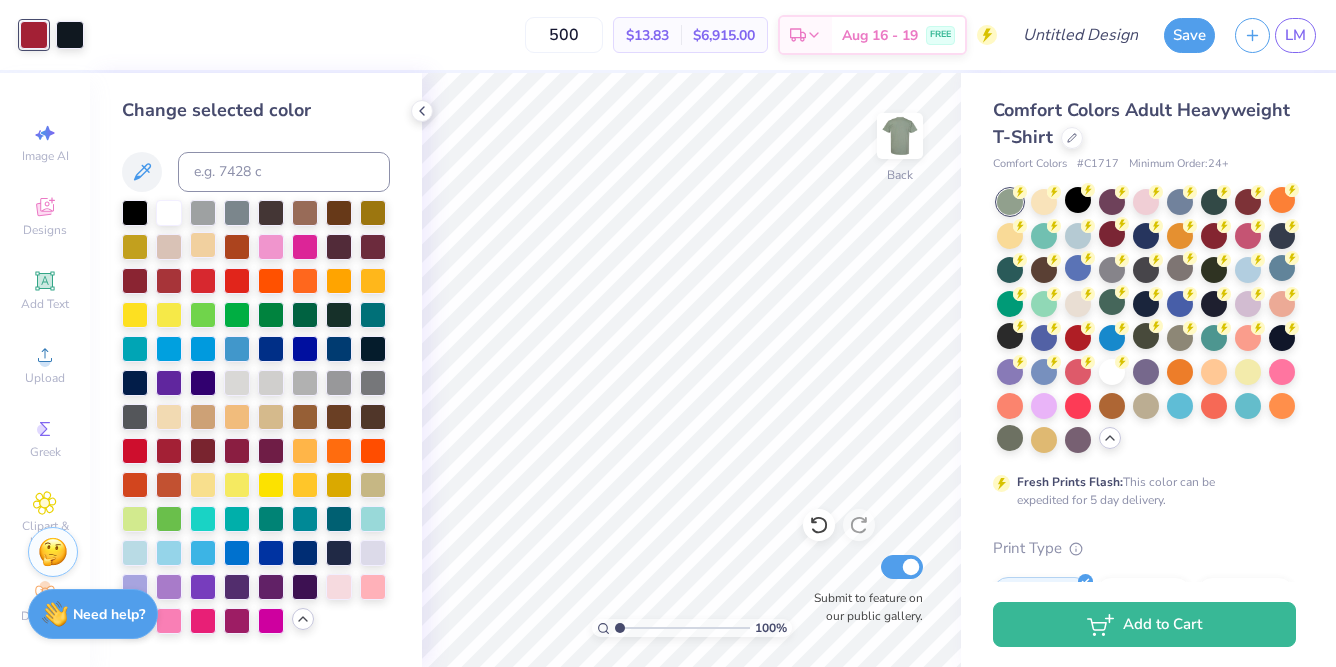 click at bounding box center [203, 245] 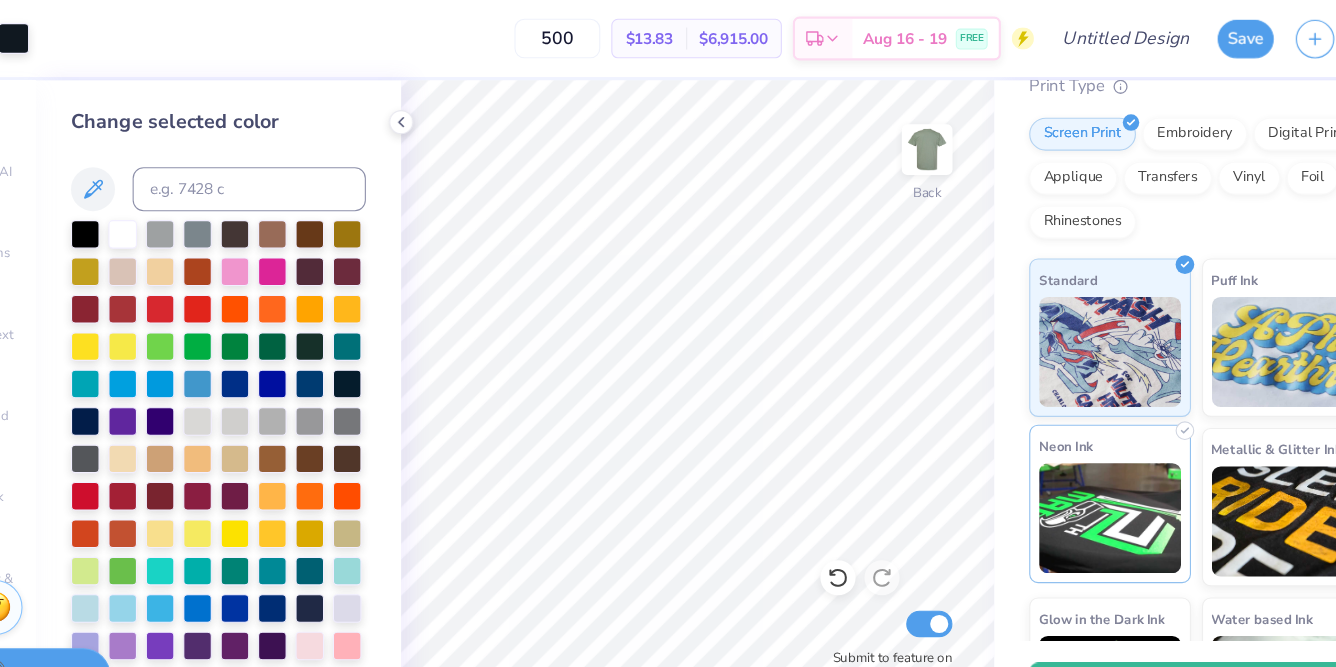 scroll, scrollTop: 0, scrollLeft: 0, axis: both 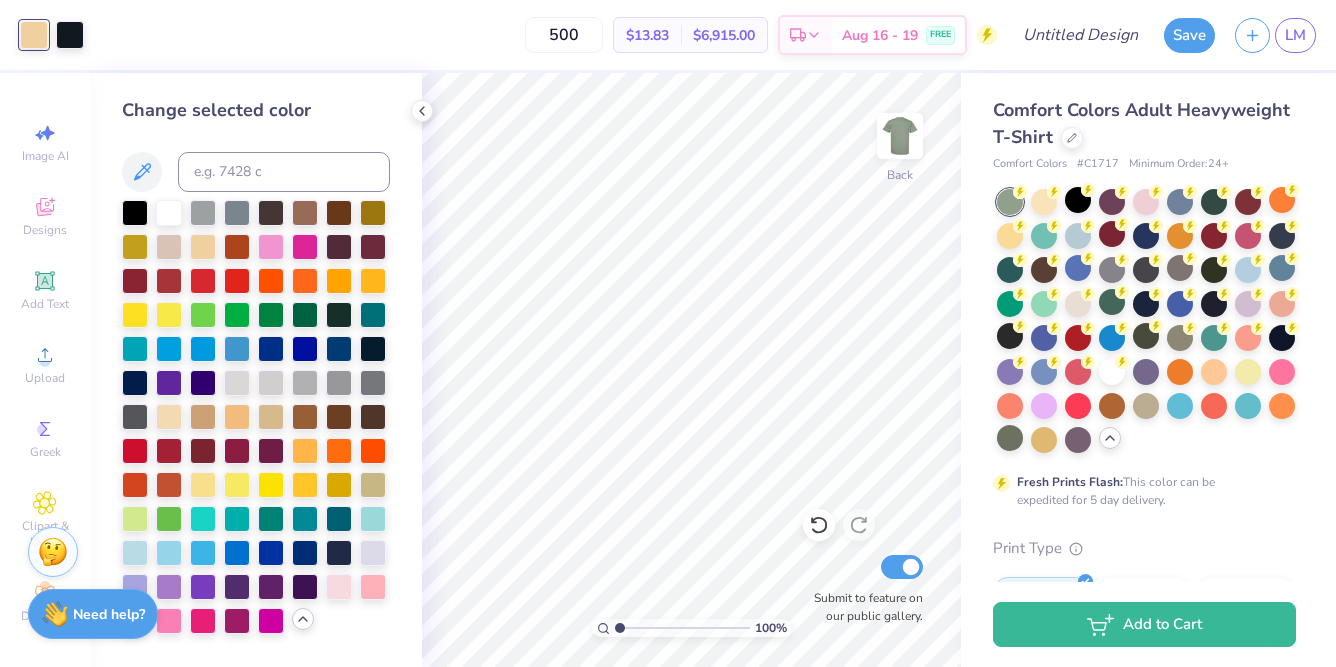click at bounding box center [256, 417] 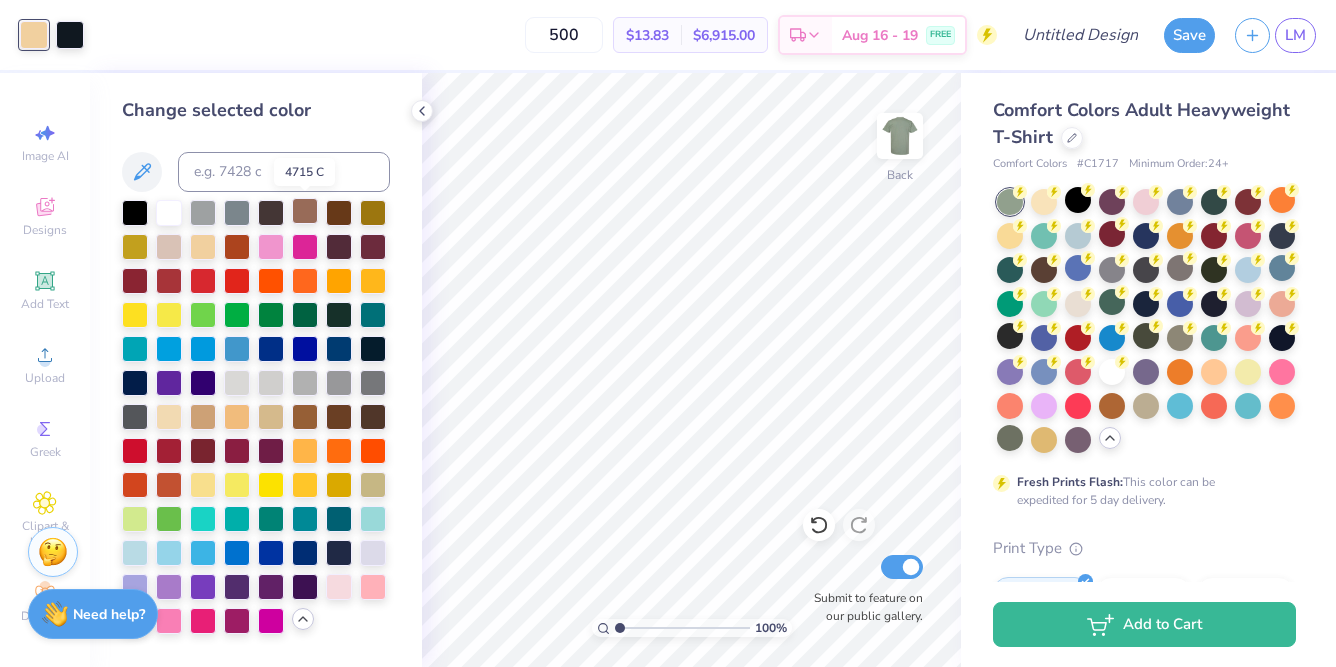 click at bounding box center [305, 211] 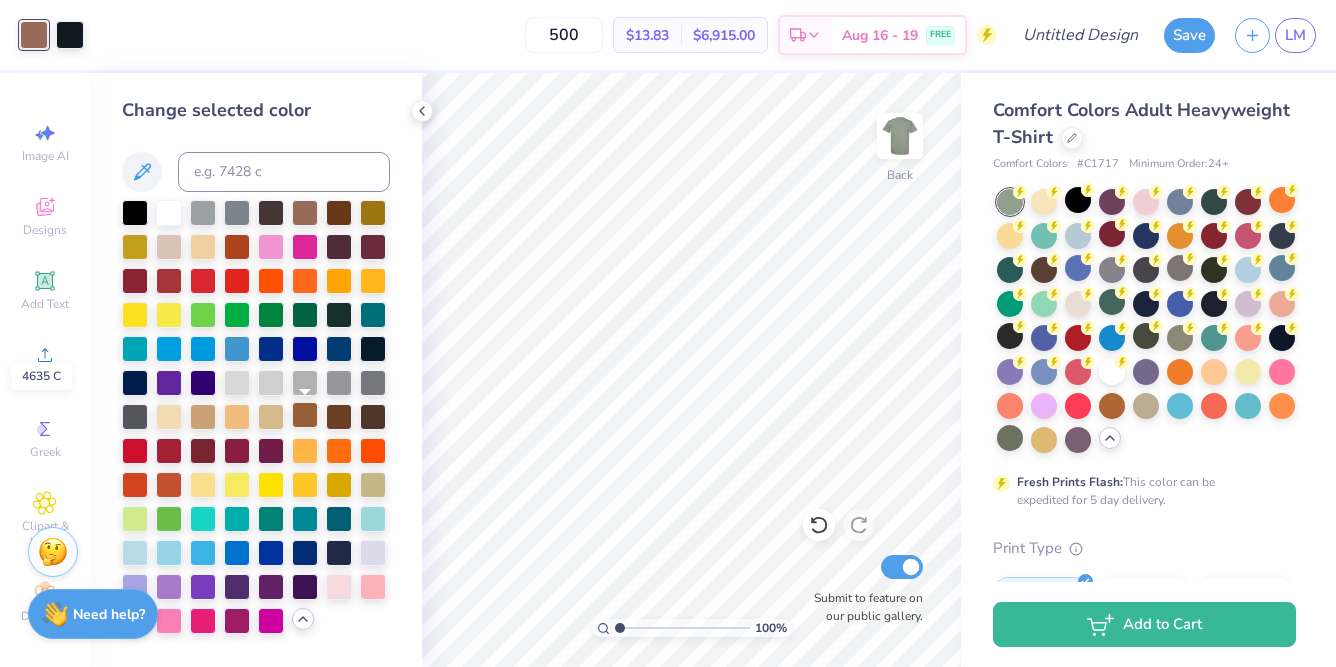 click at bounding box center (305, 415) 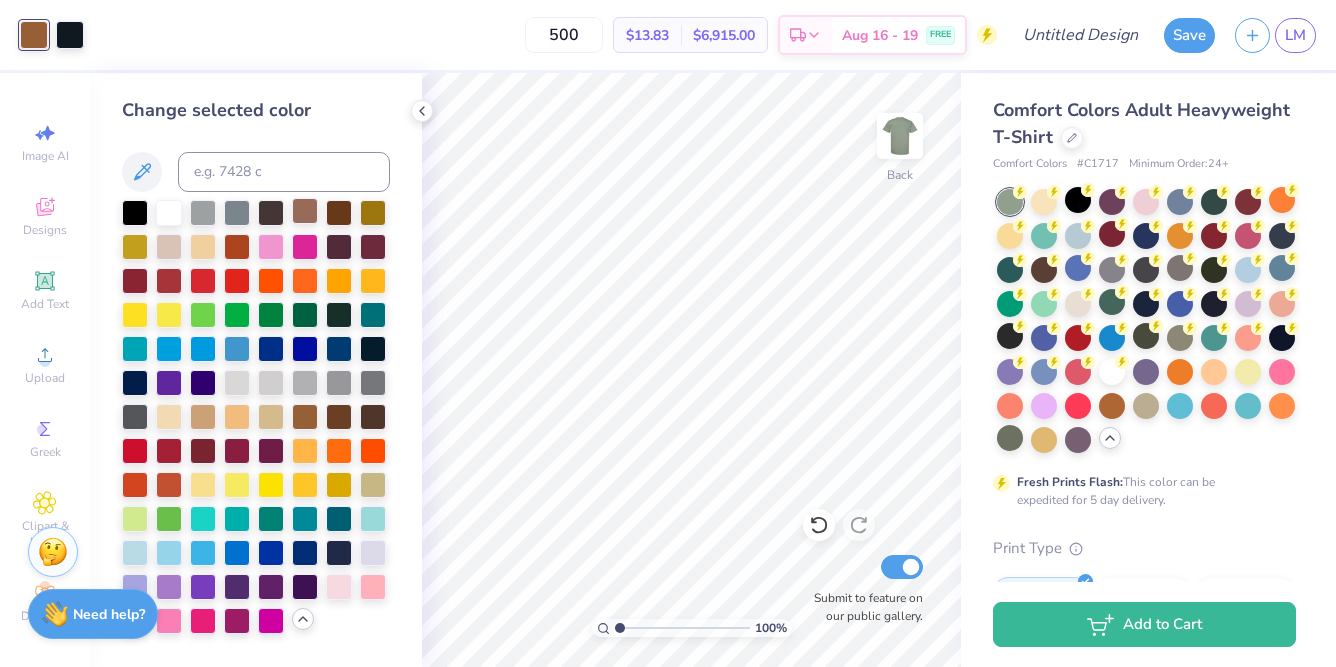 click at bounding box center [305, 211] 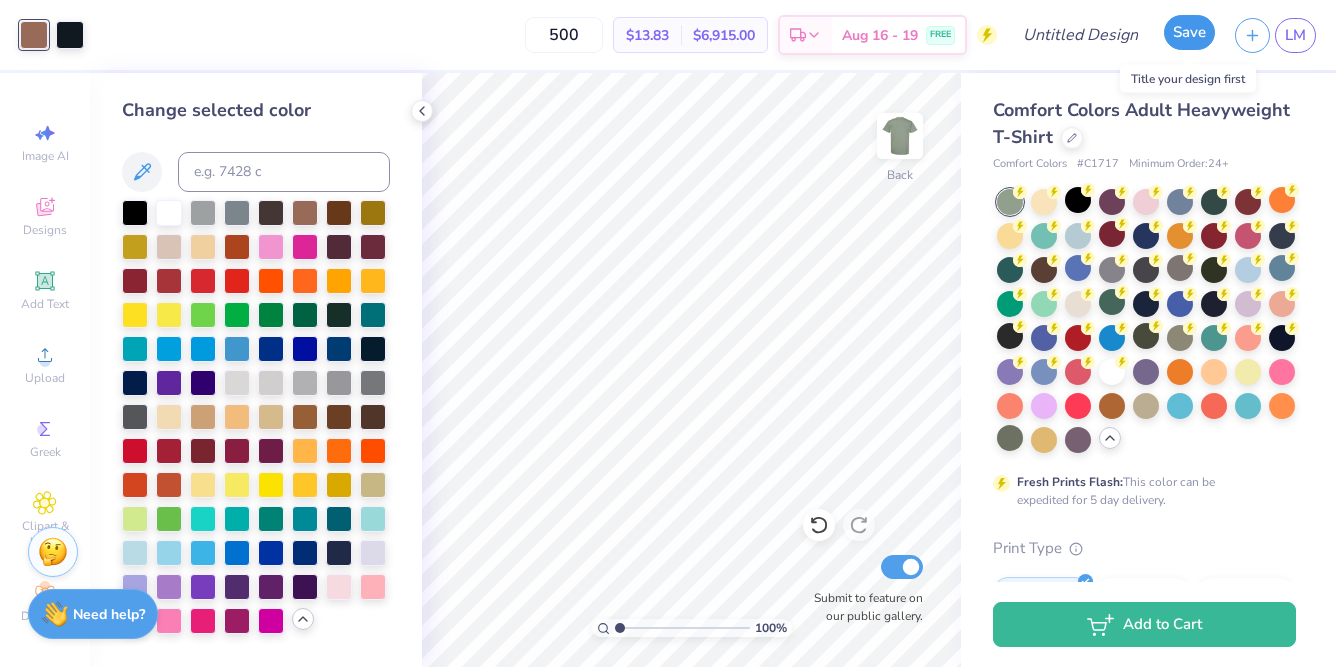 click on "Save" at bounding box center (1189, 32) 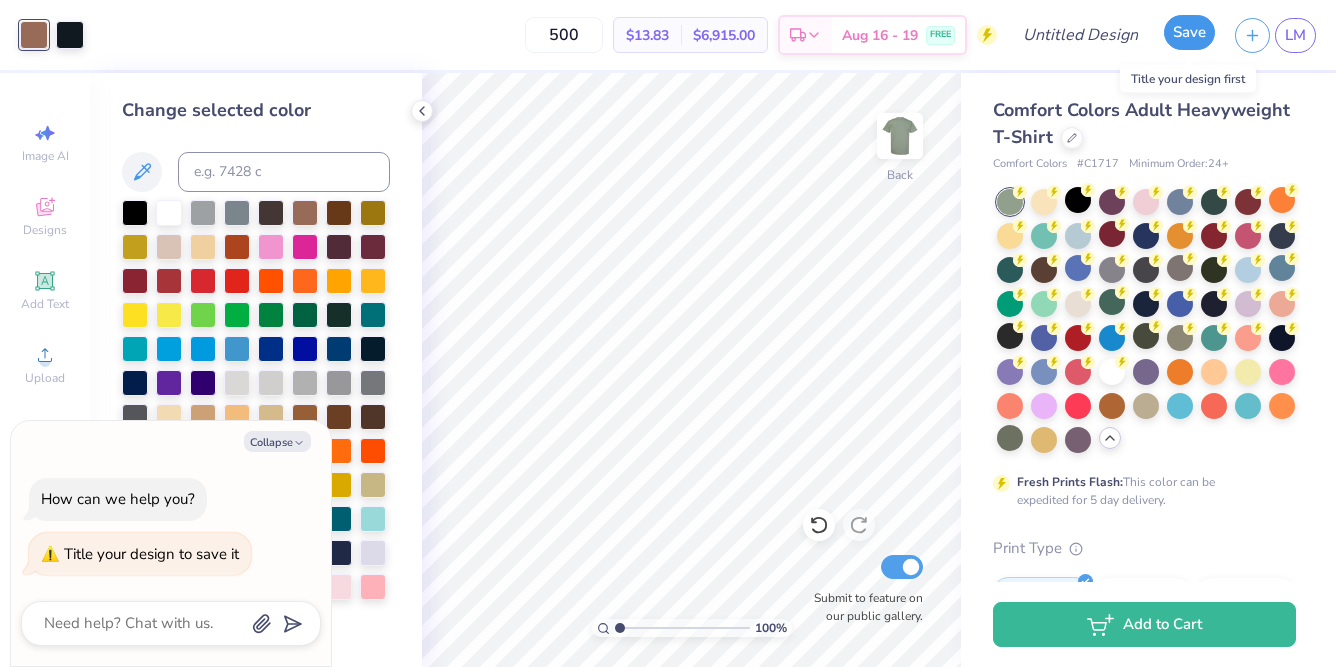 click on "Save" at bounding box center (1189, 32) 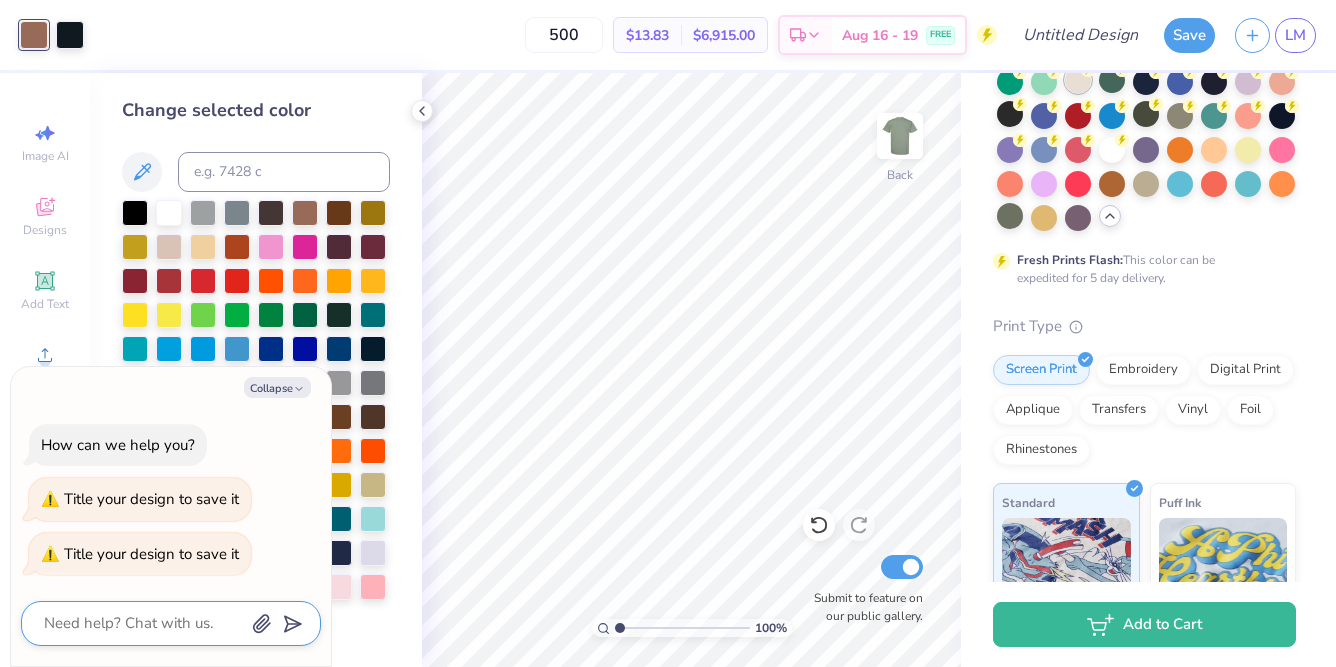 scroll, scrollTop: 0, scrollLeft: 0, axis: both 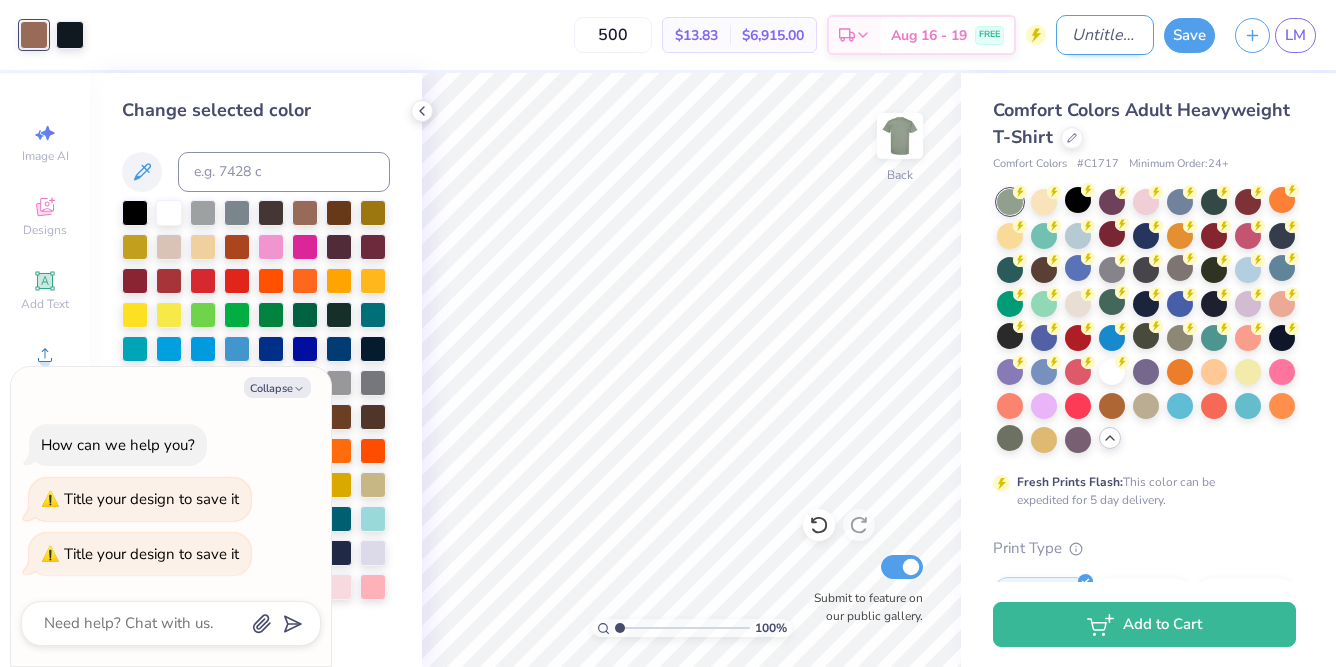 type on "x" 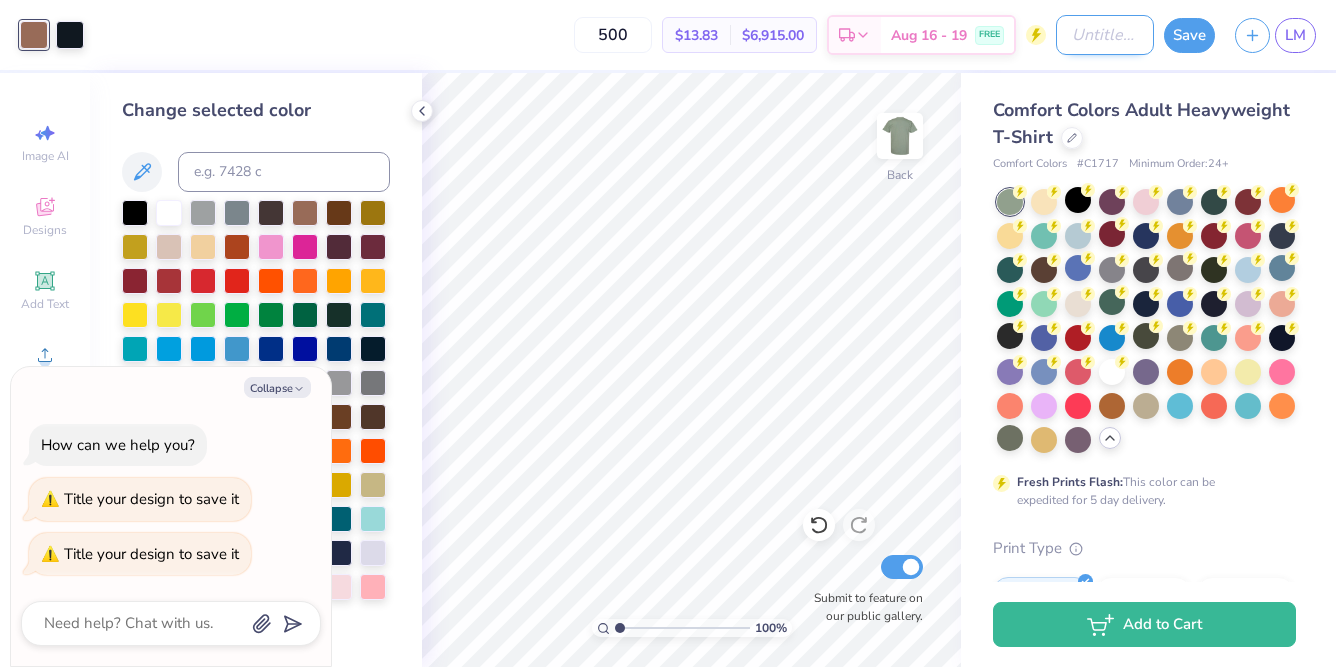 click on "Design Title" at bounding box center (1105, 35) 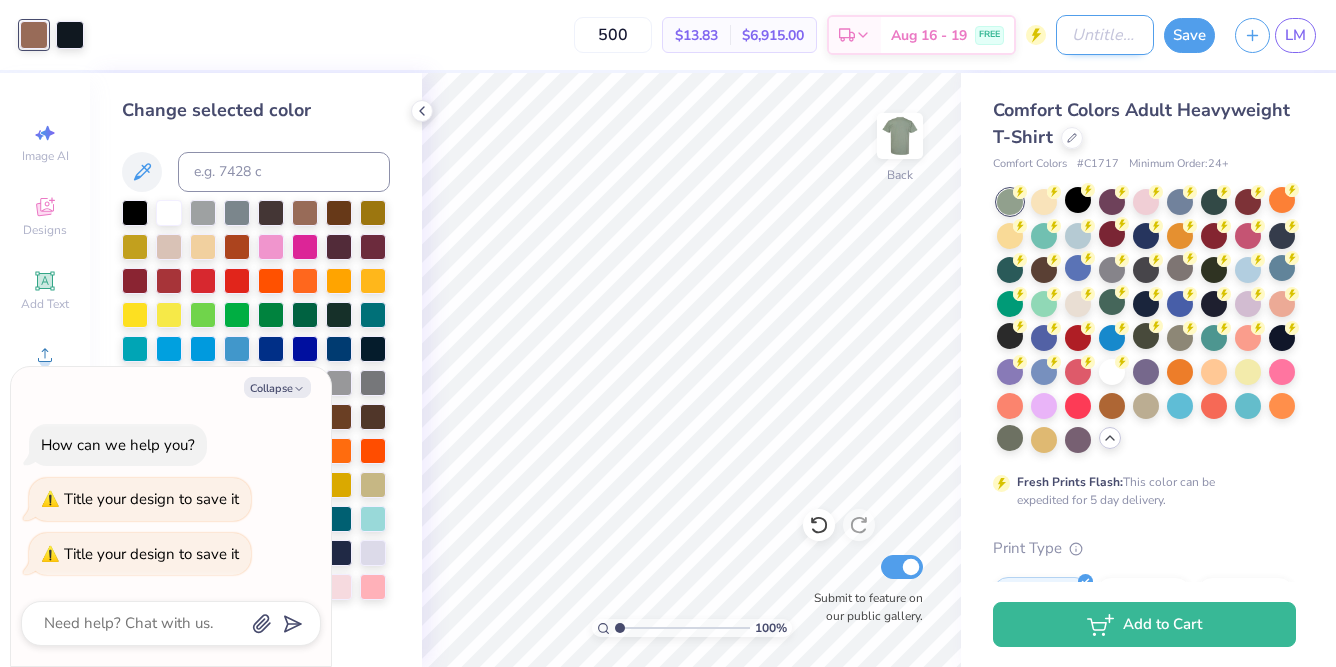 type on "n" 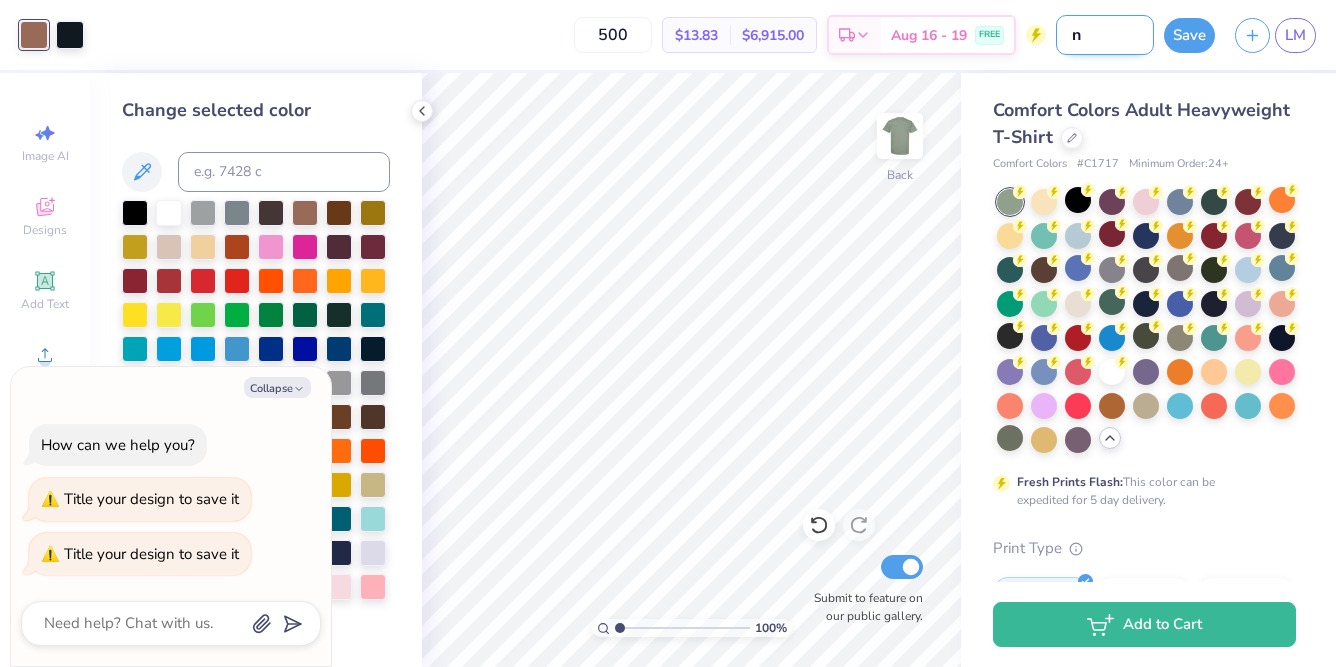 type on "ne" 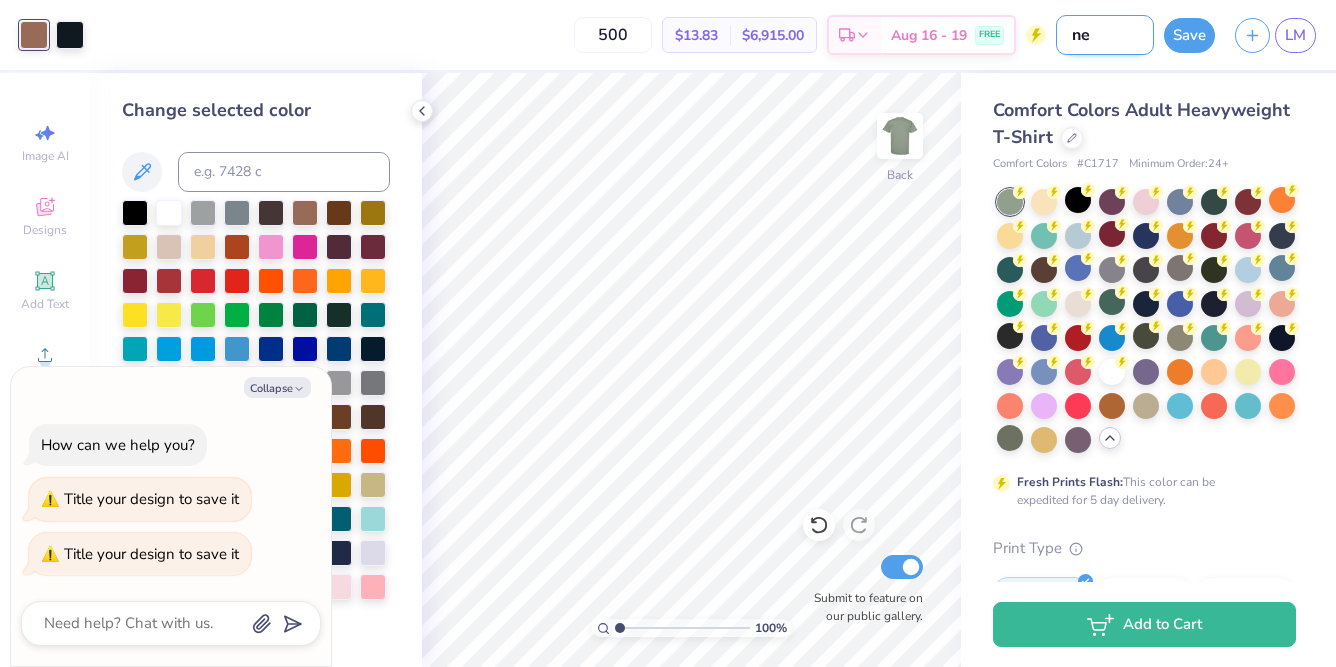 type on "nem" 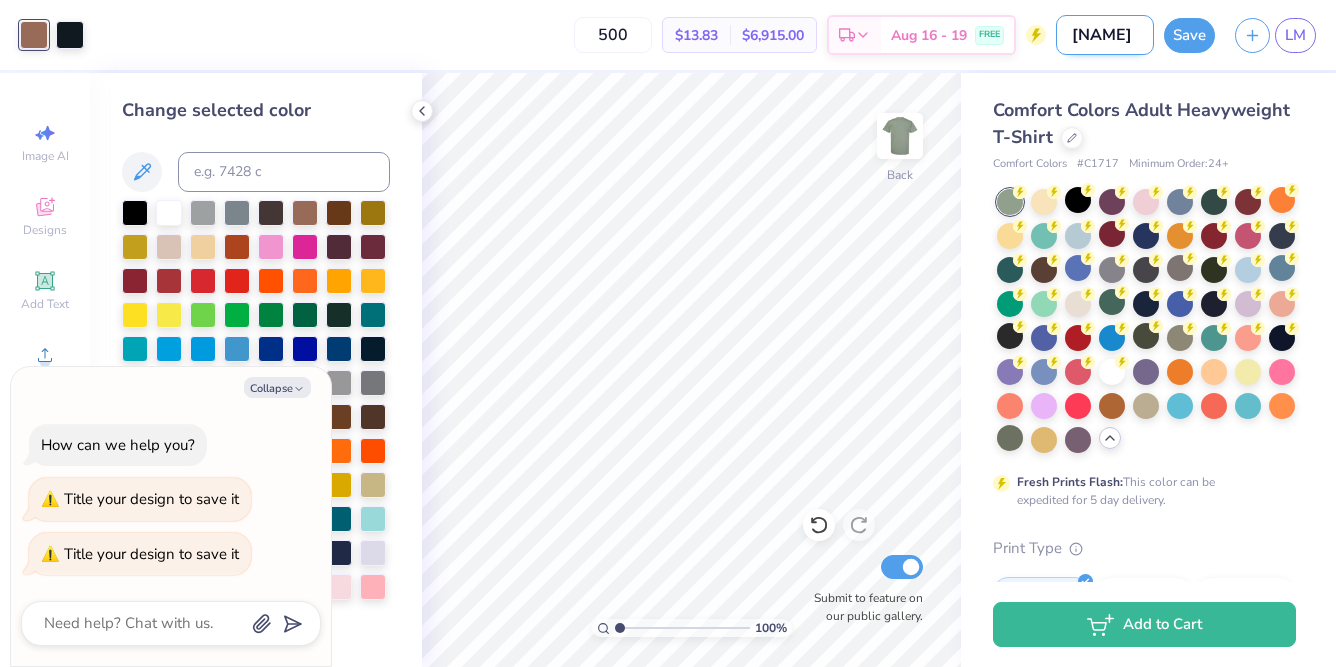 type on "neme" 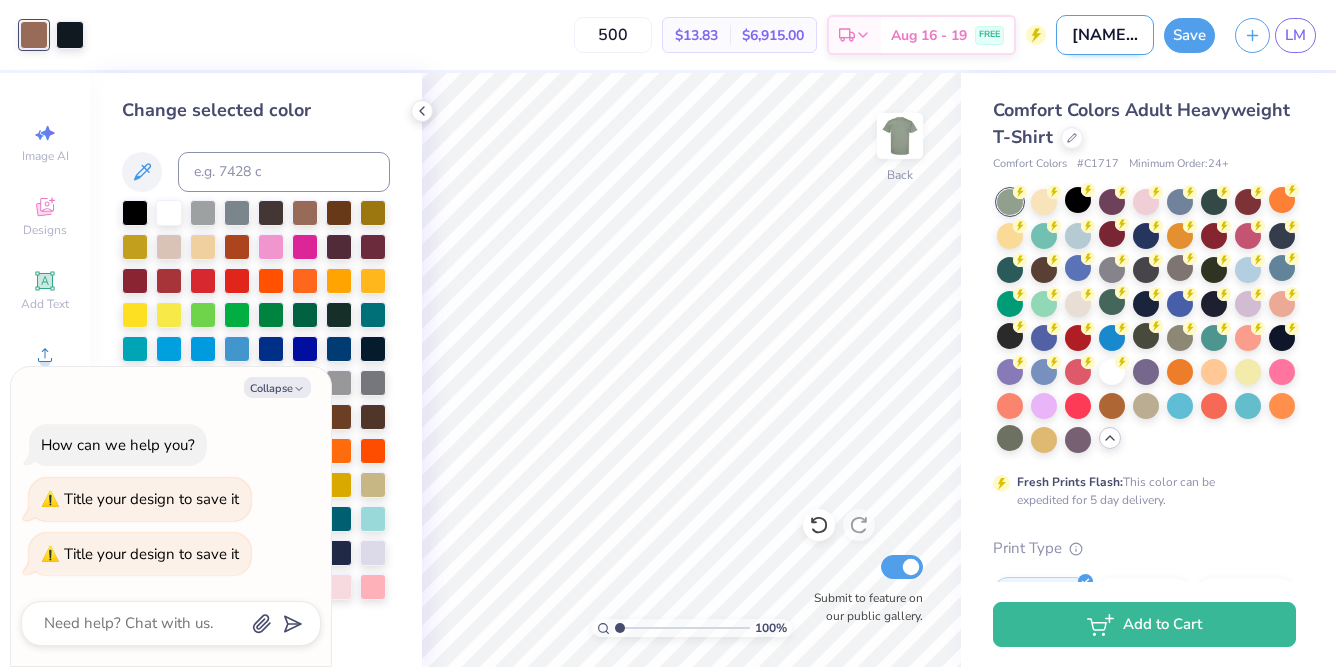 type on "x" 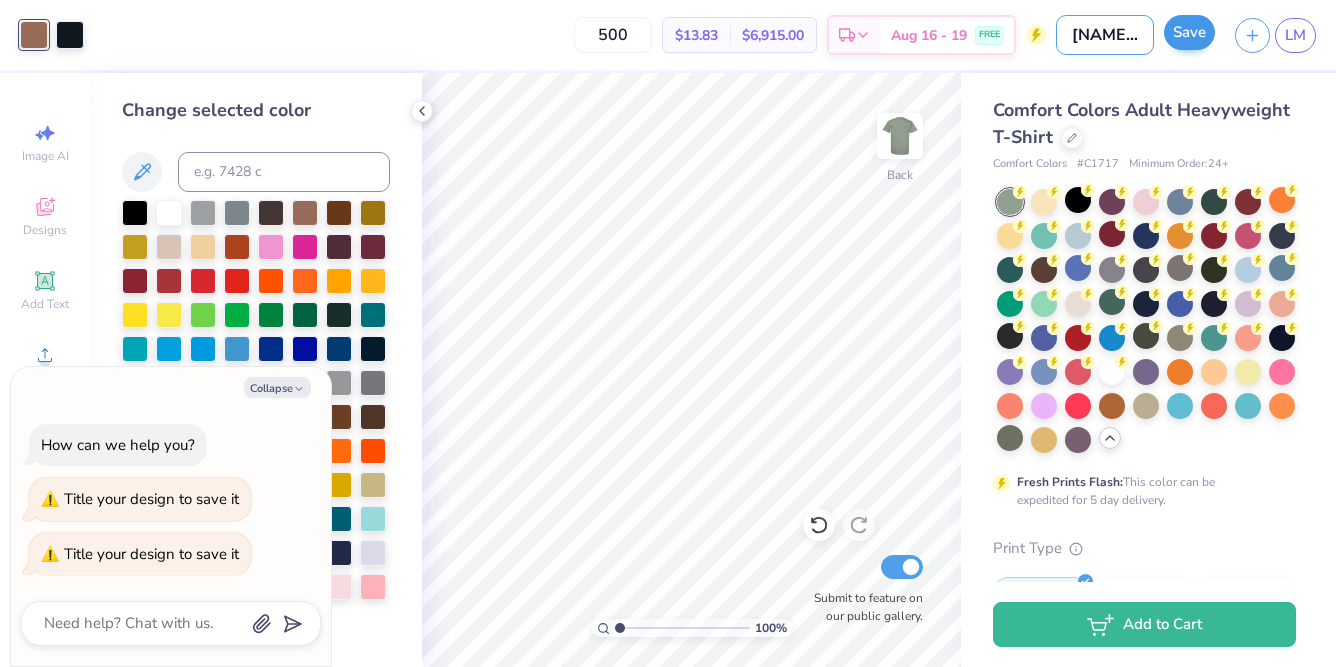 type on "nemem2" 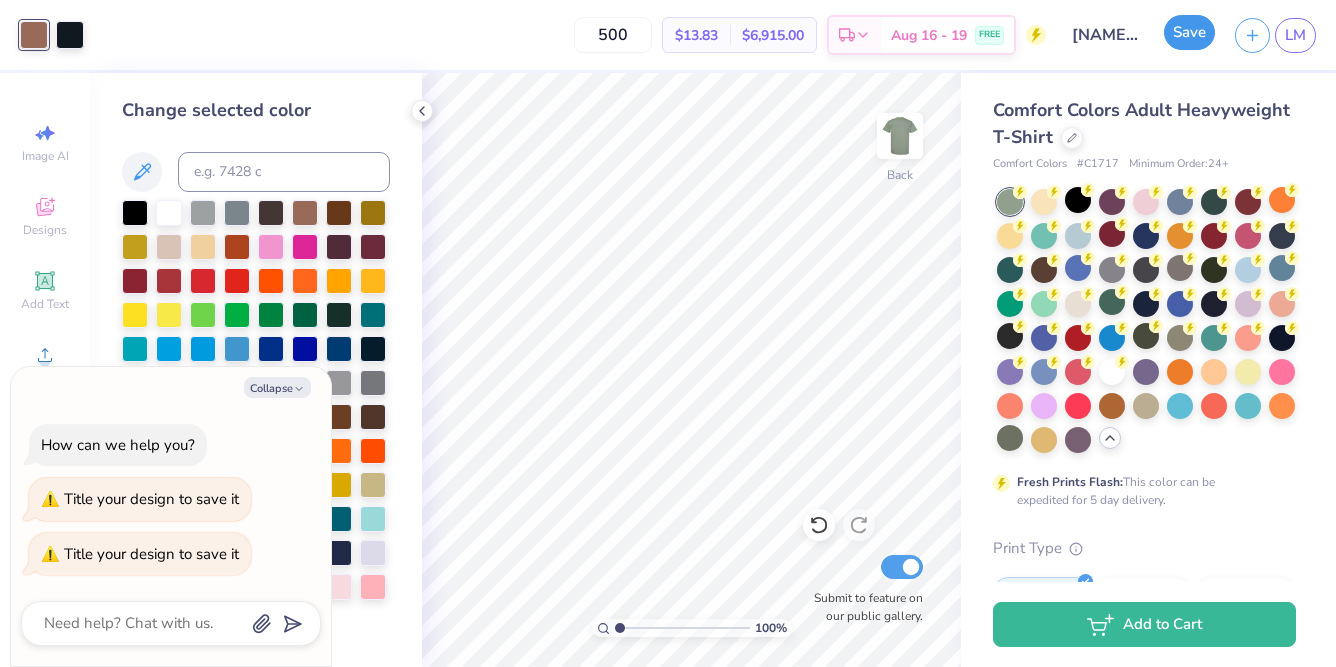 click on "Save" at bounding box center (1189, 32) 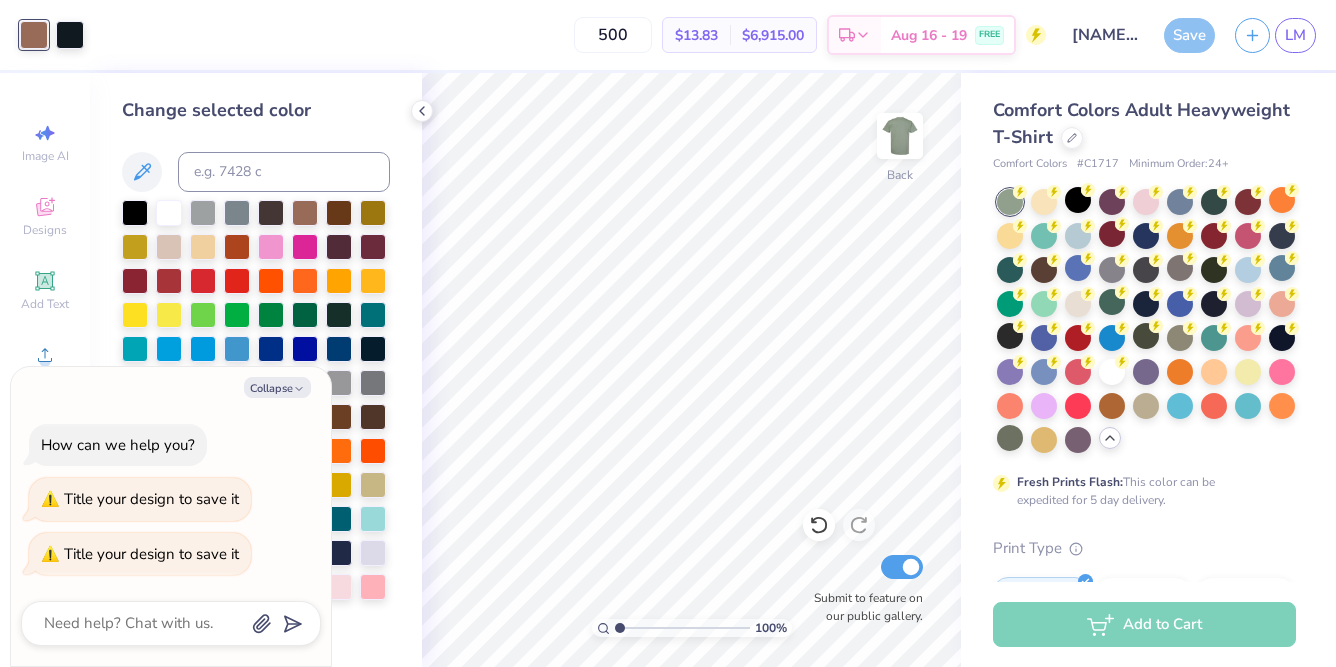 click on "Save" at bounding box center [1189, 35] 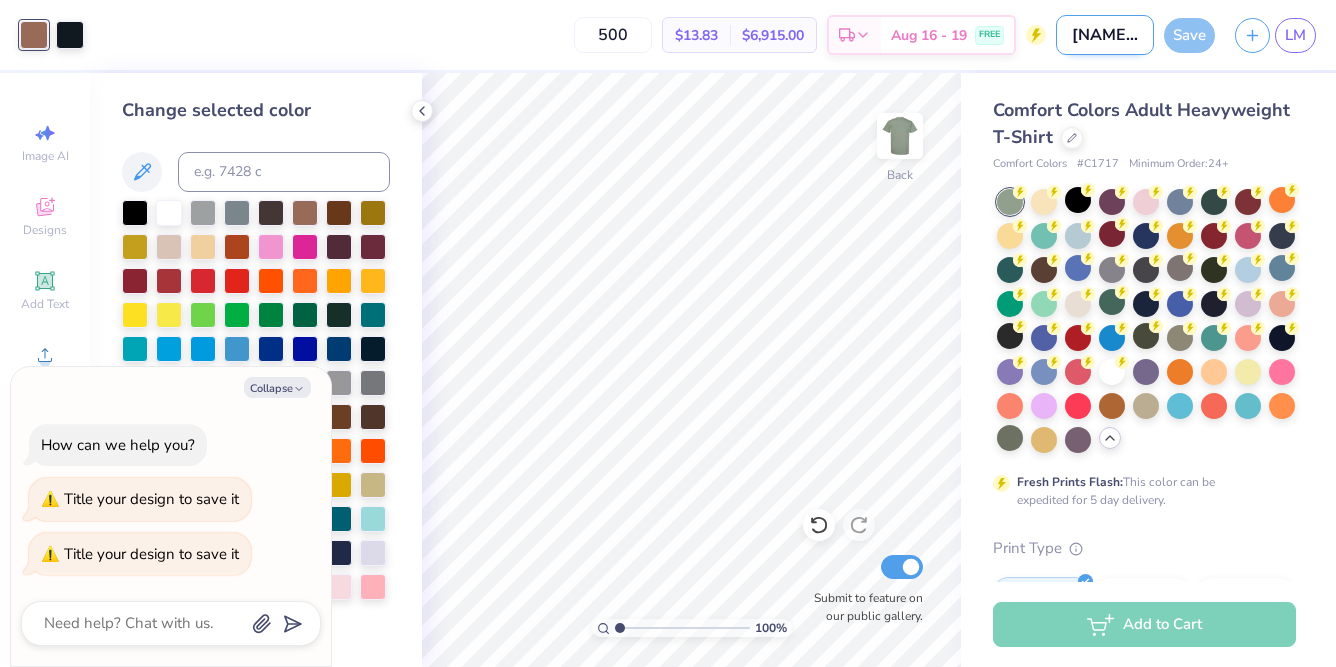 click on "nemem2" at bounding box center [1105, 35] 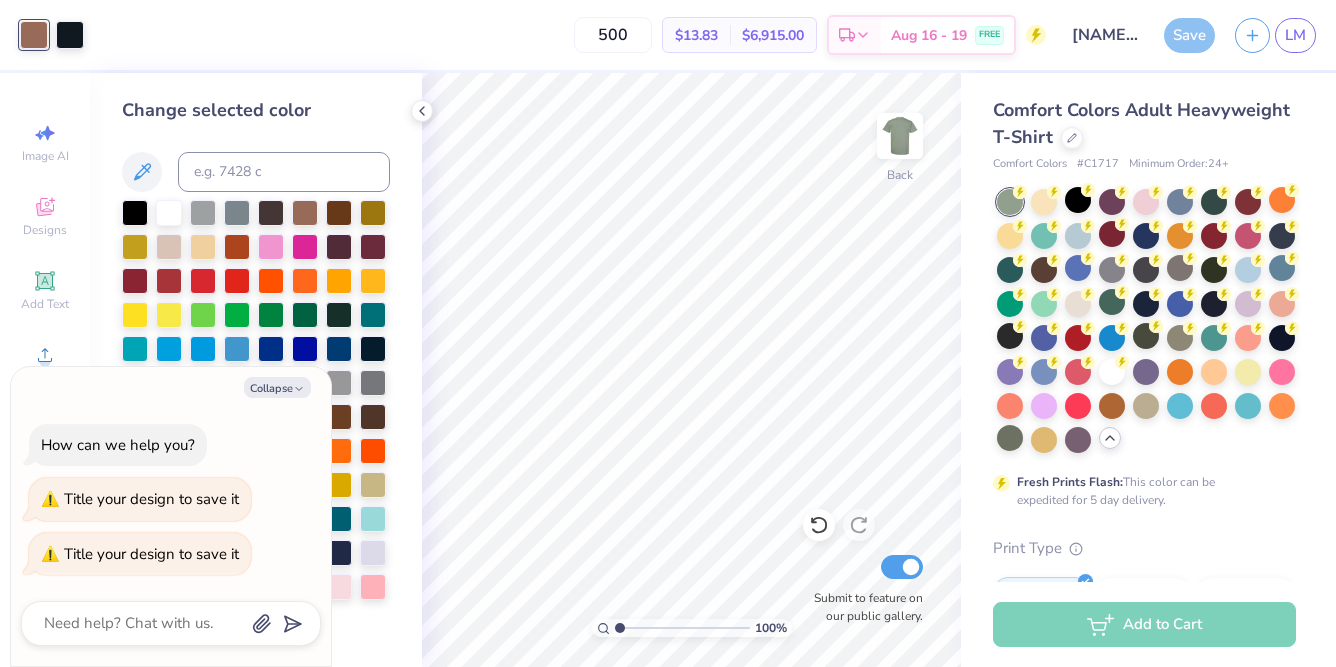 click on "Comfort Colors Adult Heavyweight T-Shirt Comfort Colors # C1717 Minimum Order:  24 +   Fresh Prints Flash:  This color can be expedited for 5 day delivery. Print Type Screen Print Embroidery Digital Print Applique Transfers Vinyl Foil Rhinestones Standard Puff Ink Neon Ink Metallic & Glitter Ink Glow in the Dark Ink Water based Ink" at bounding box center [1148, 615] 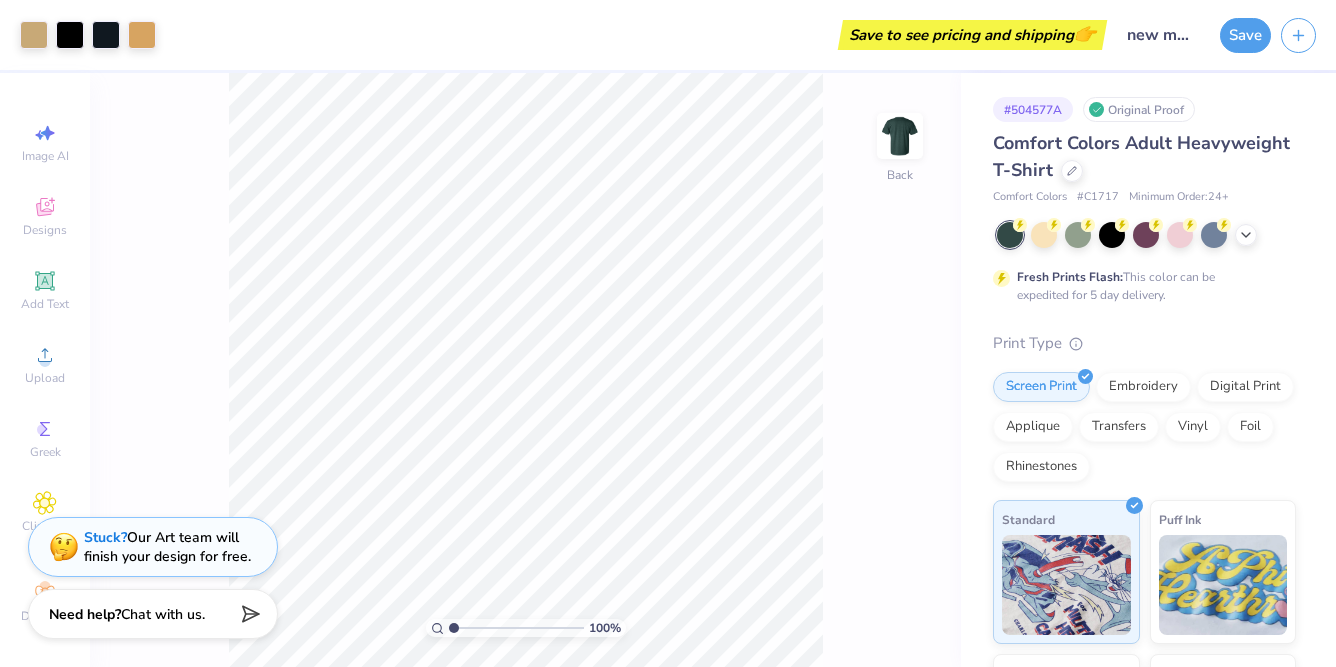 scroll, scrollTop: 0, scrollLeft: 0, axis: both 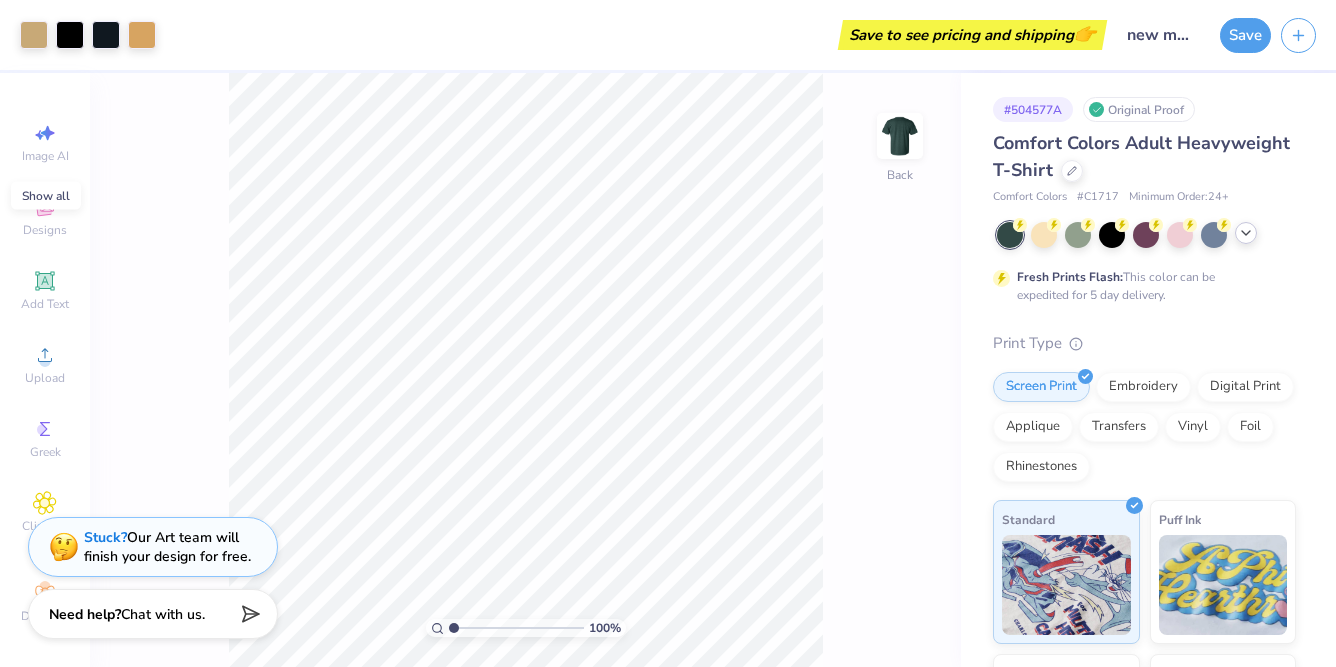 click 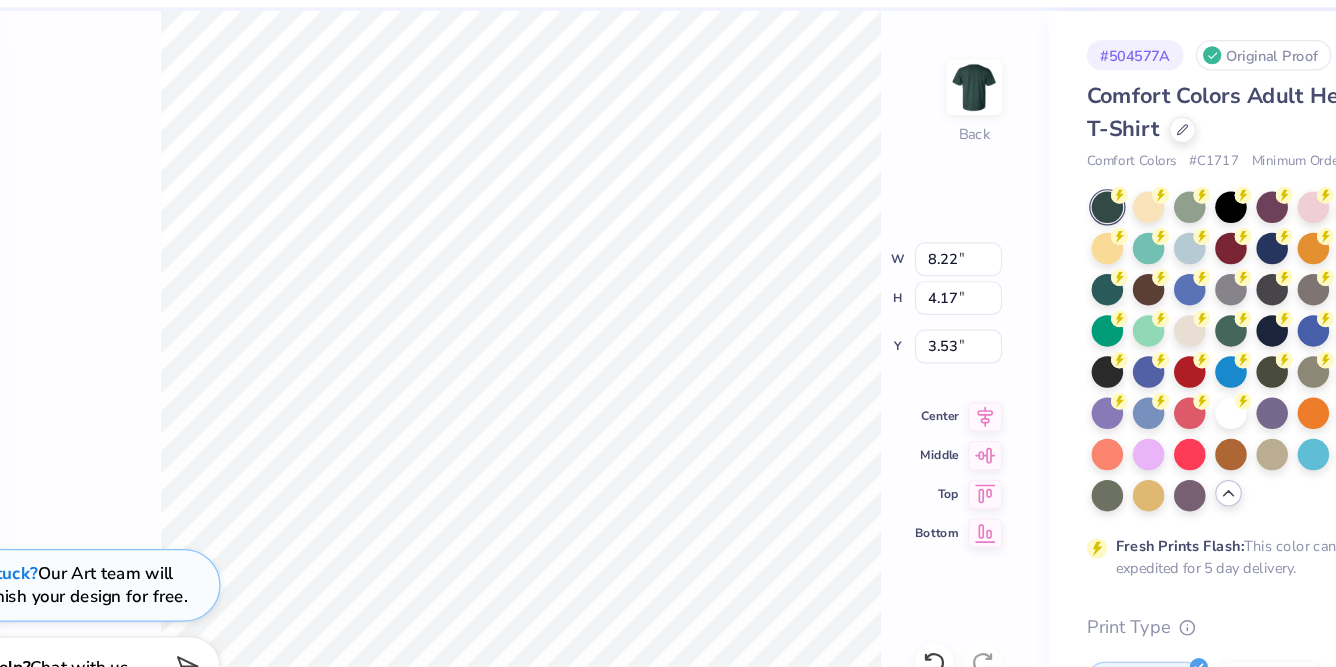 type on "4.17" 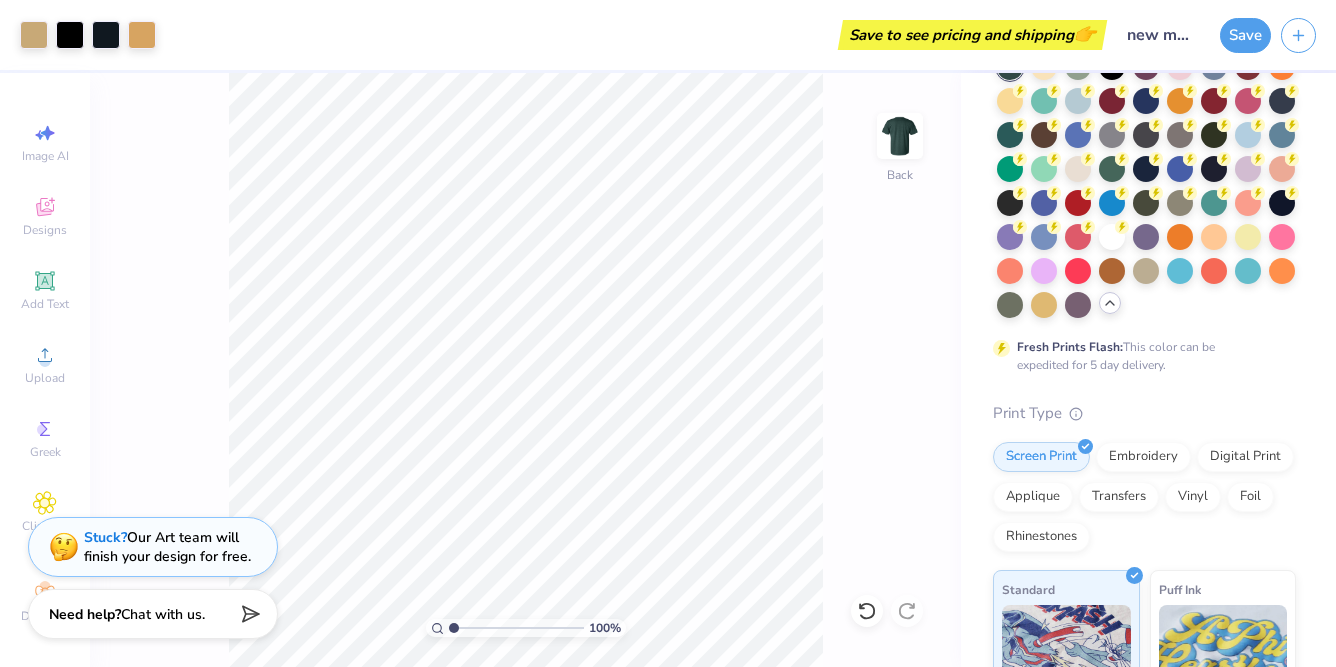 scroll, scrollTop: 0, scrollLeft: 0, axis: both 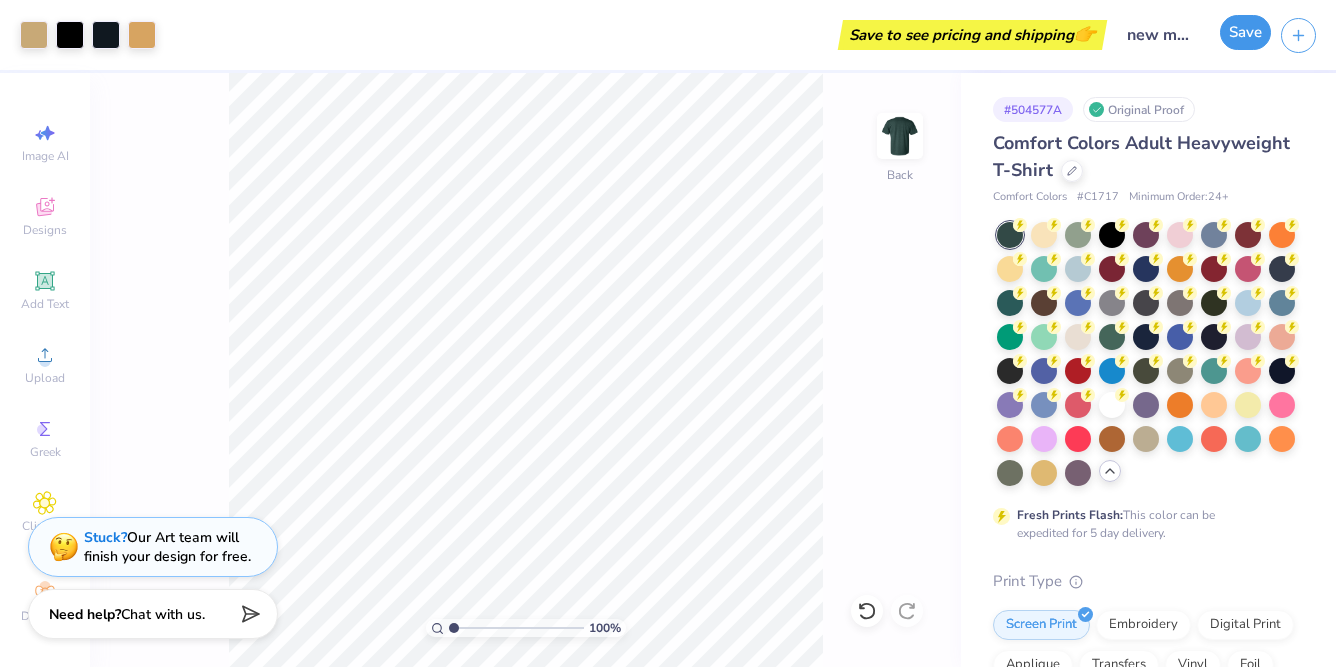 click on "Save" at bounding box center [1245, 32] 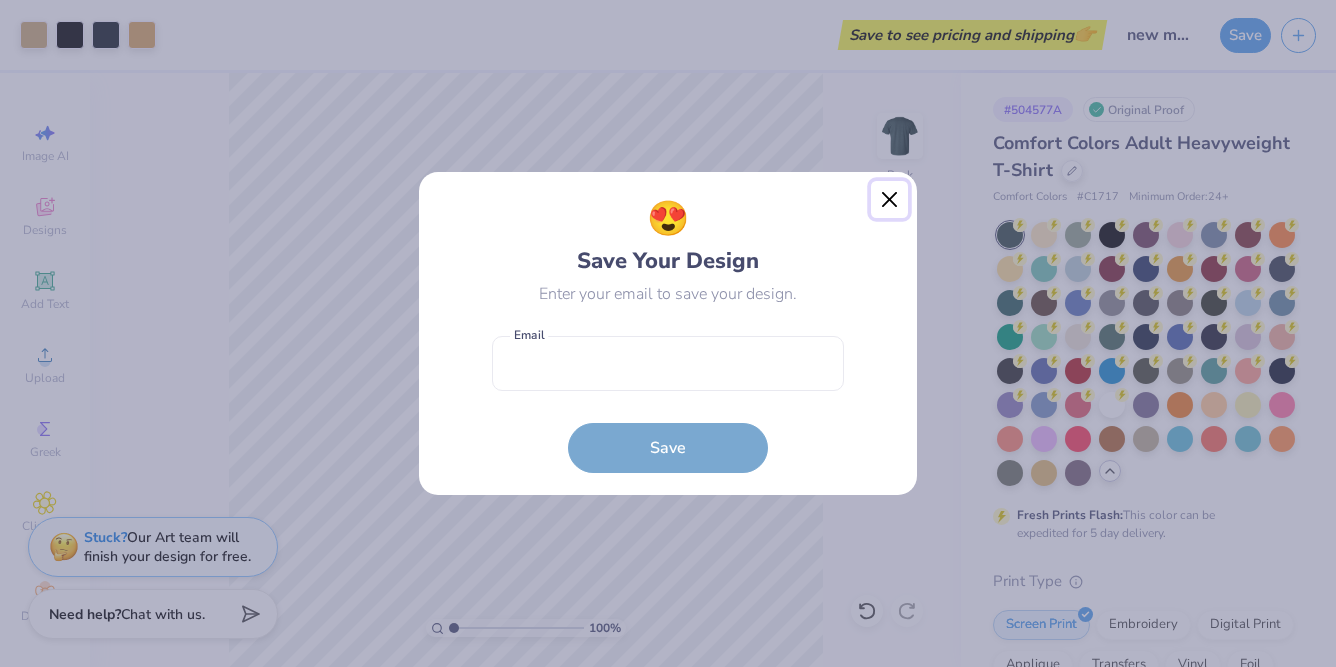click at bounding box center [890, 200] 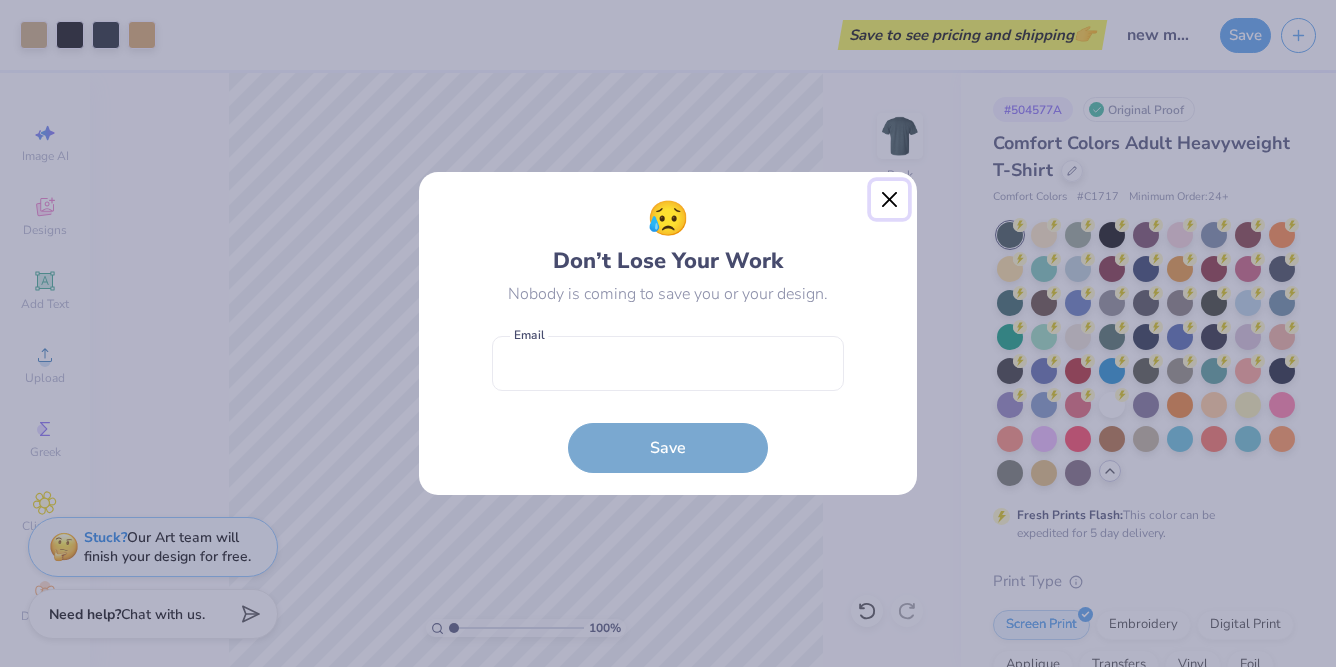 click at bounding box center (890, 200) 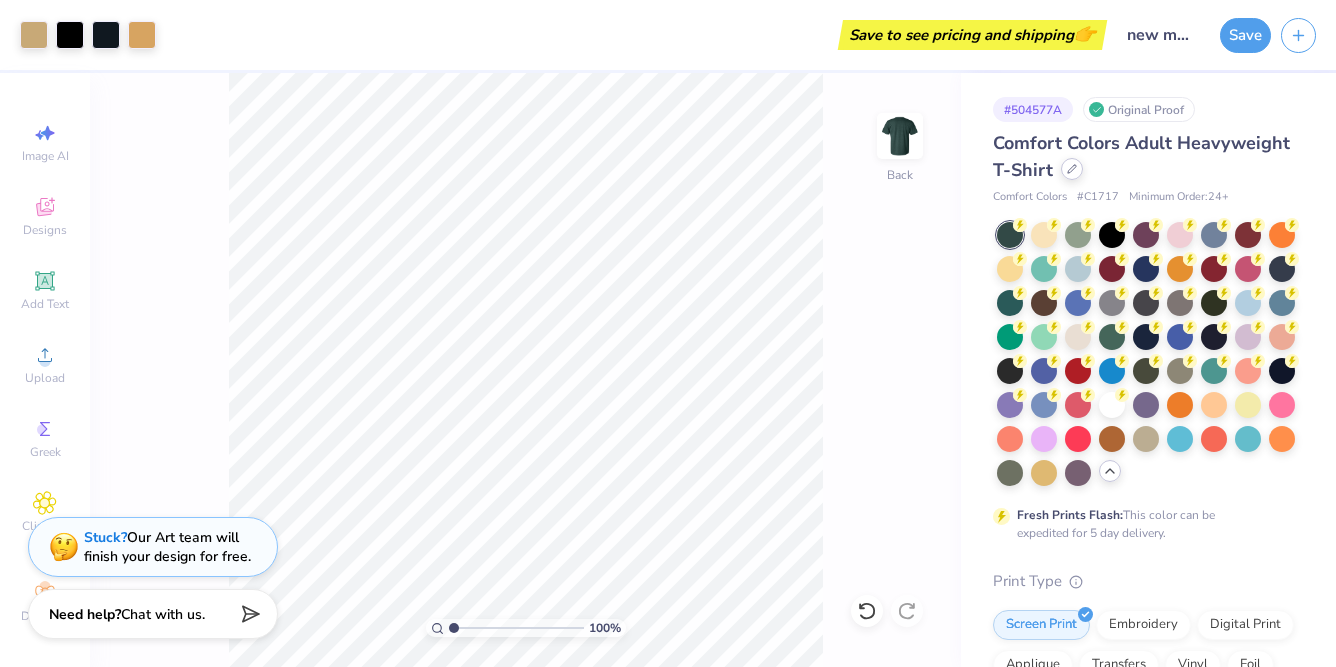 click 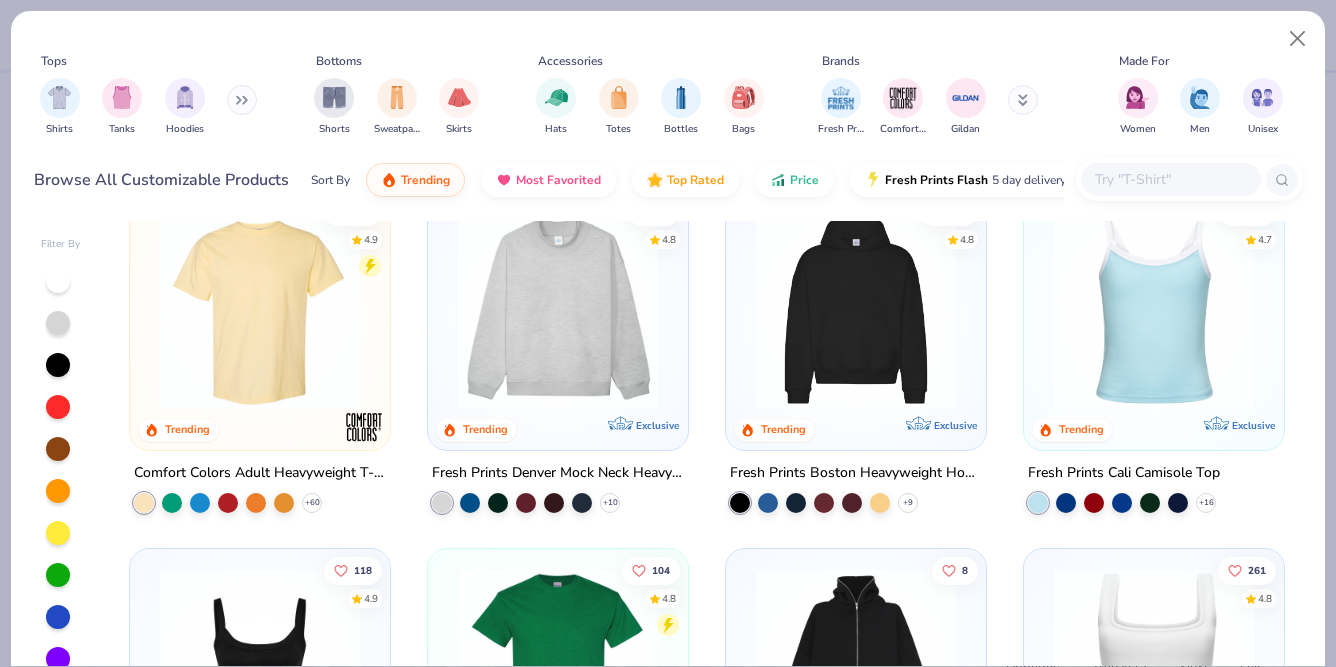 scroll, scrollTop: 0, scrollLeft: 0, axis: both 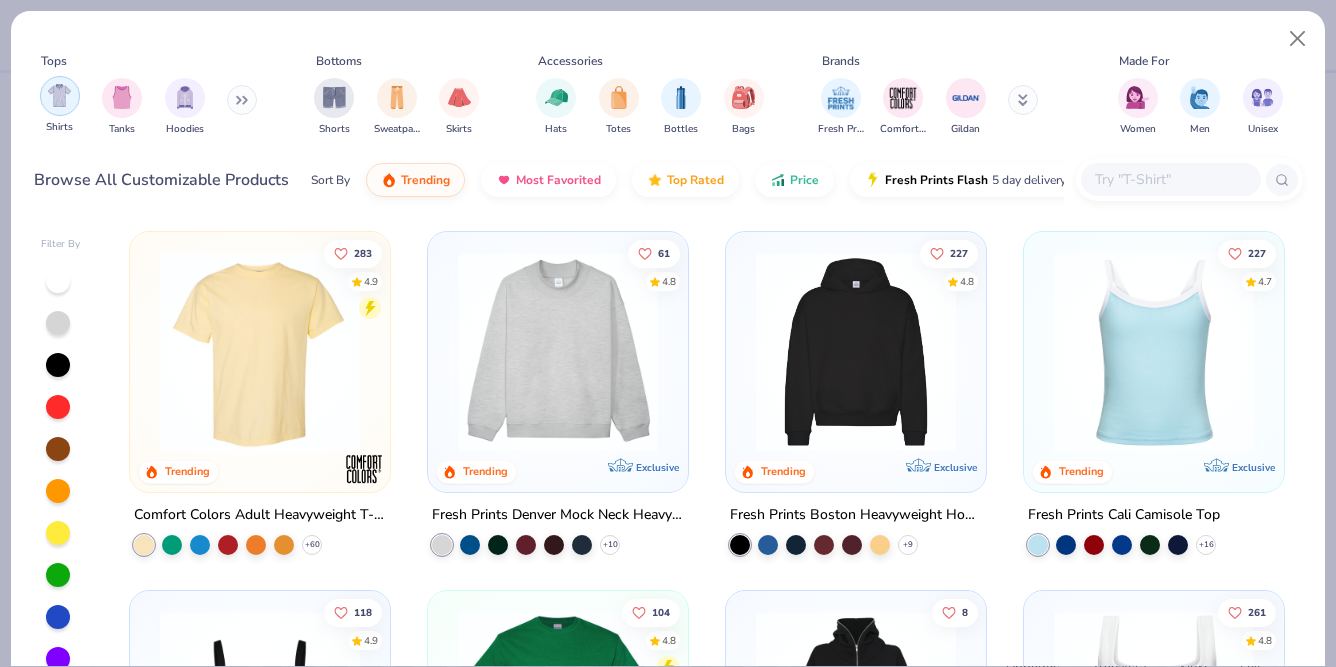 click at bounding box center (59, 95) 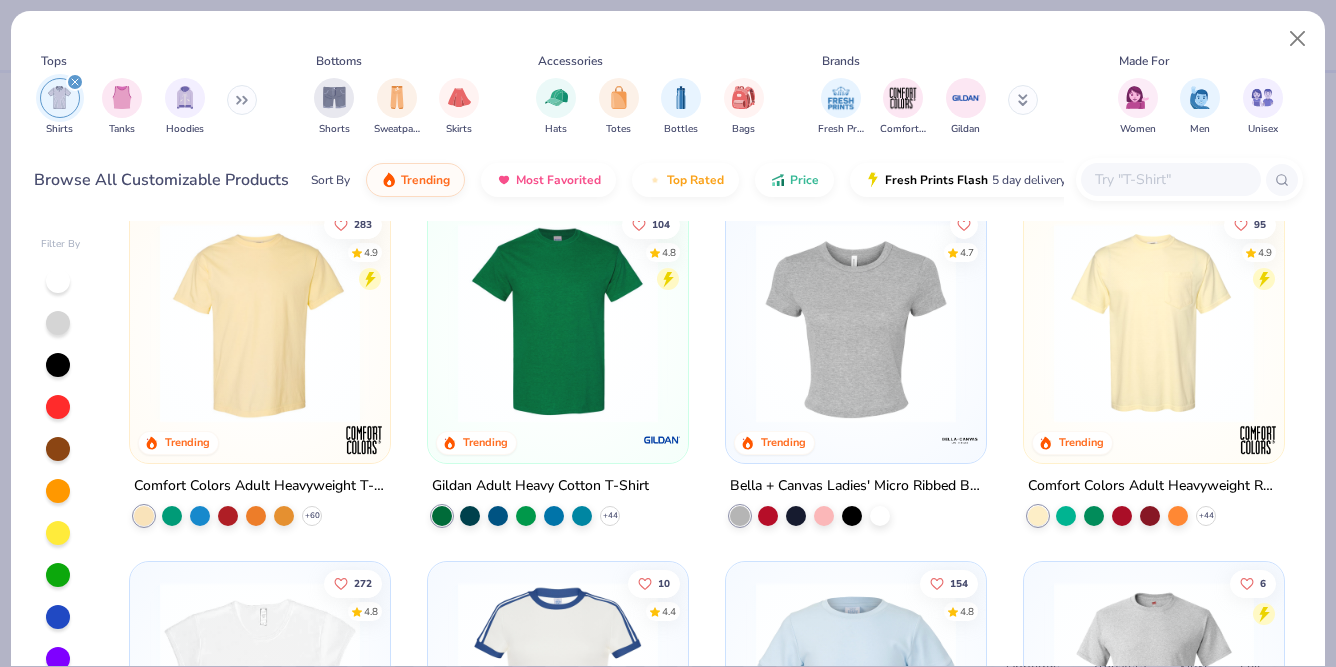 scroll, scrollTop: 32, scrollLeft: 0, axis: vertical 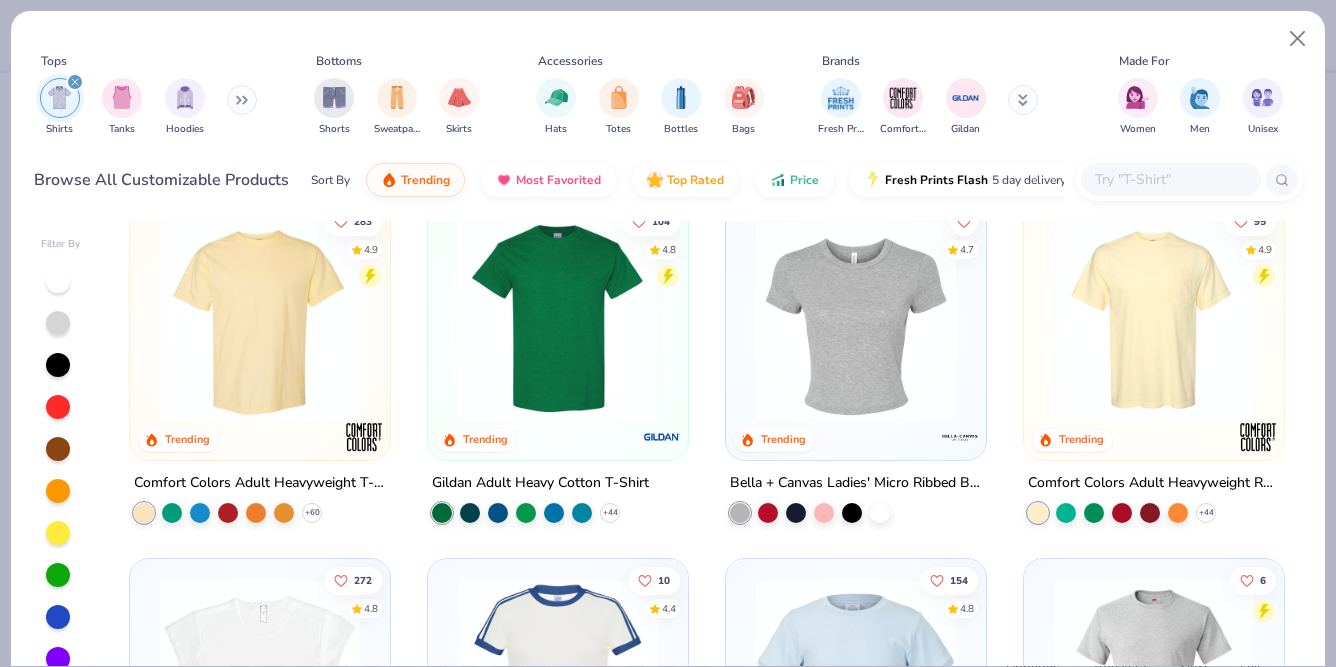 click at bounding box center (558, 320) 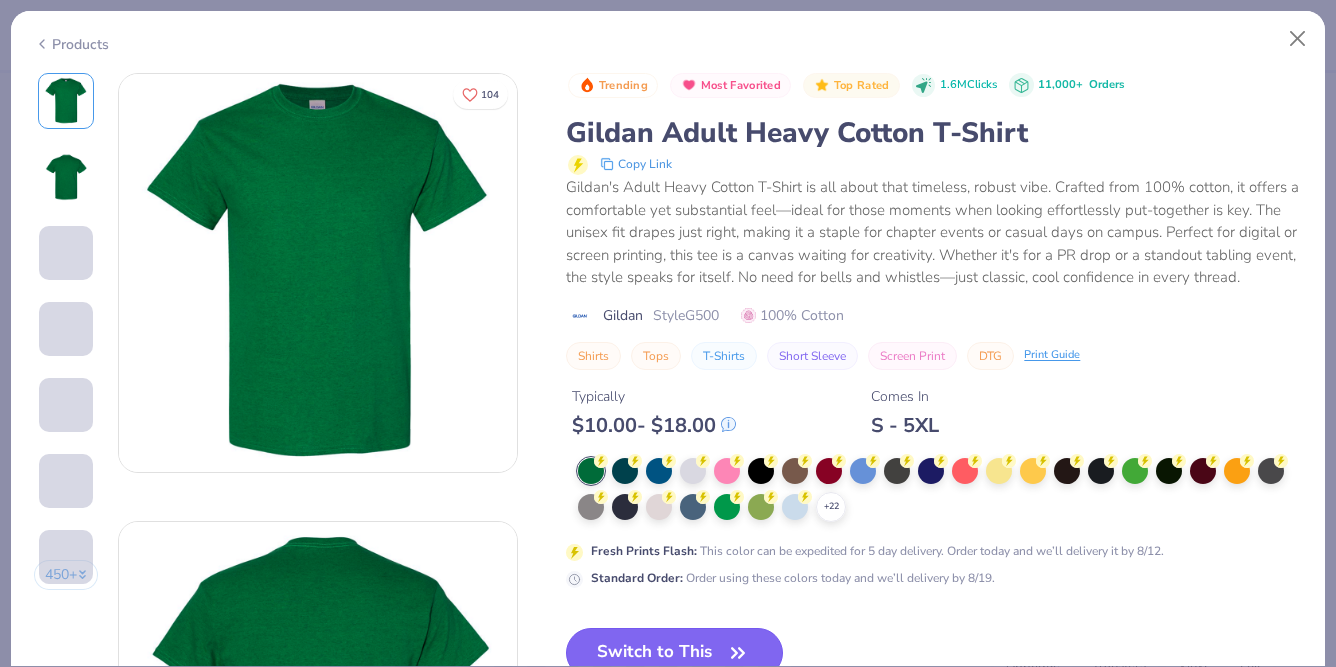 click on "Switch to This" at bounding box center [674, 653] 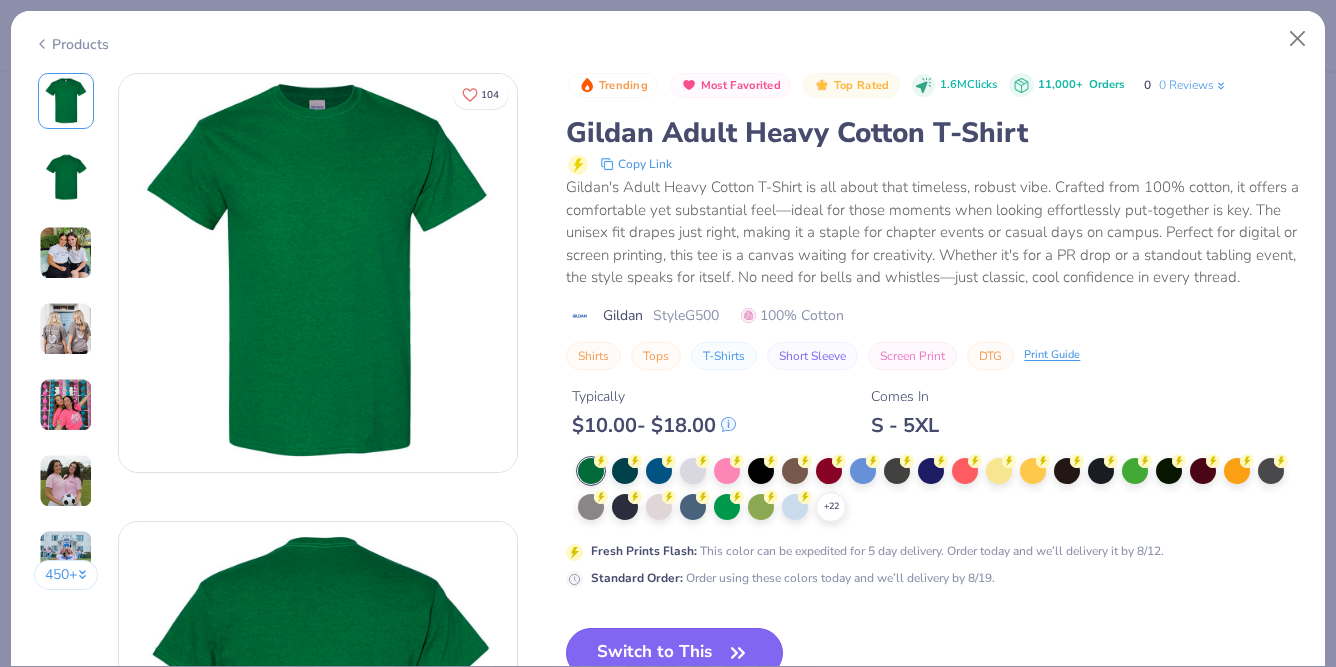 click on "Switch to This" at bounding box center (674, 653) 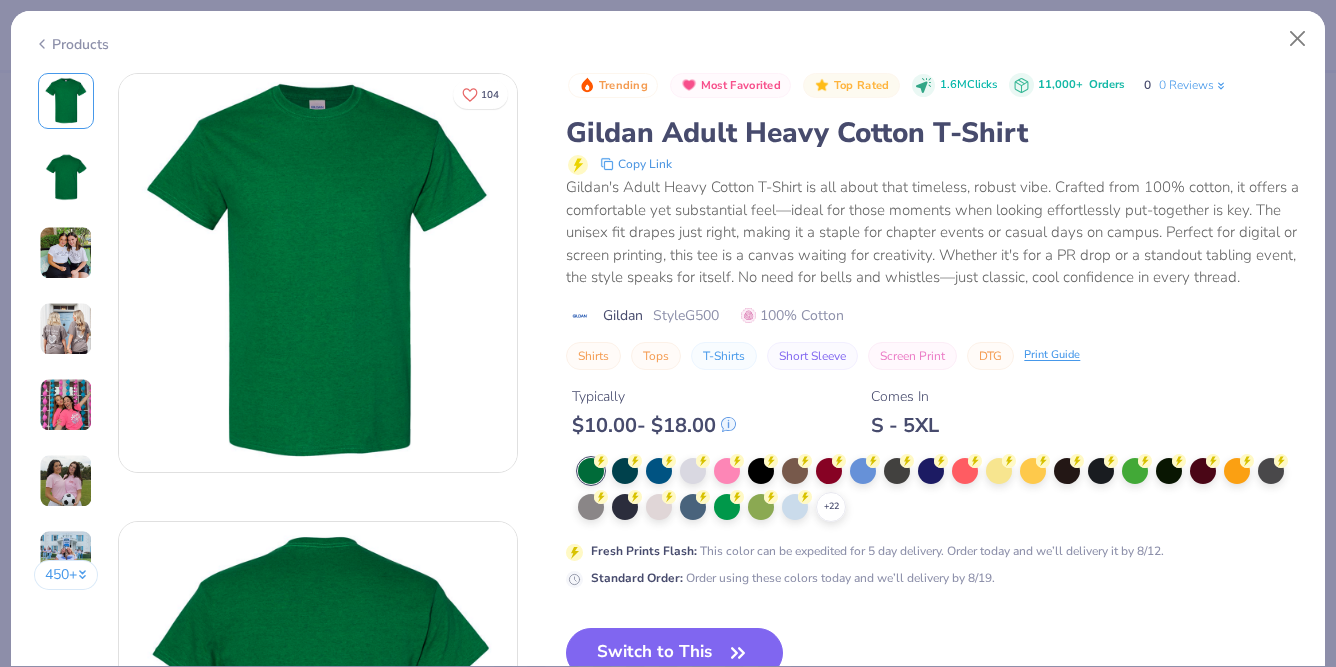 click on "Gildan's Adult Heavy Cotton T-Shirt is all about that timeless, robust vibe. Crafted from 100% cotton, it offers a comfortable yet substantial feel—ideal for those moments when looking effortlessly put-together is key. The unisex fit drapes just right, making it a staple for chapter events or casual days on campus. Perfect for digital or screen printing, this tee is a canvas waiting for creativity. Whether it's for a PR drop or a standout tabling event, the style speaks for itself. No need for bells and whistles—just classic, cool confidence in every thread." at bounding box center (934, 232) 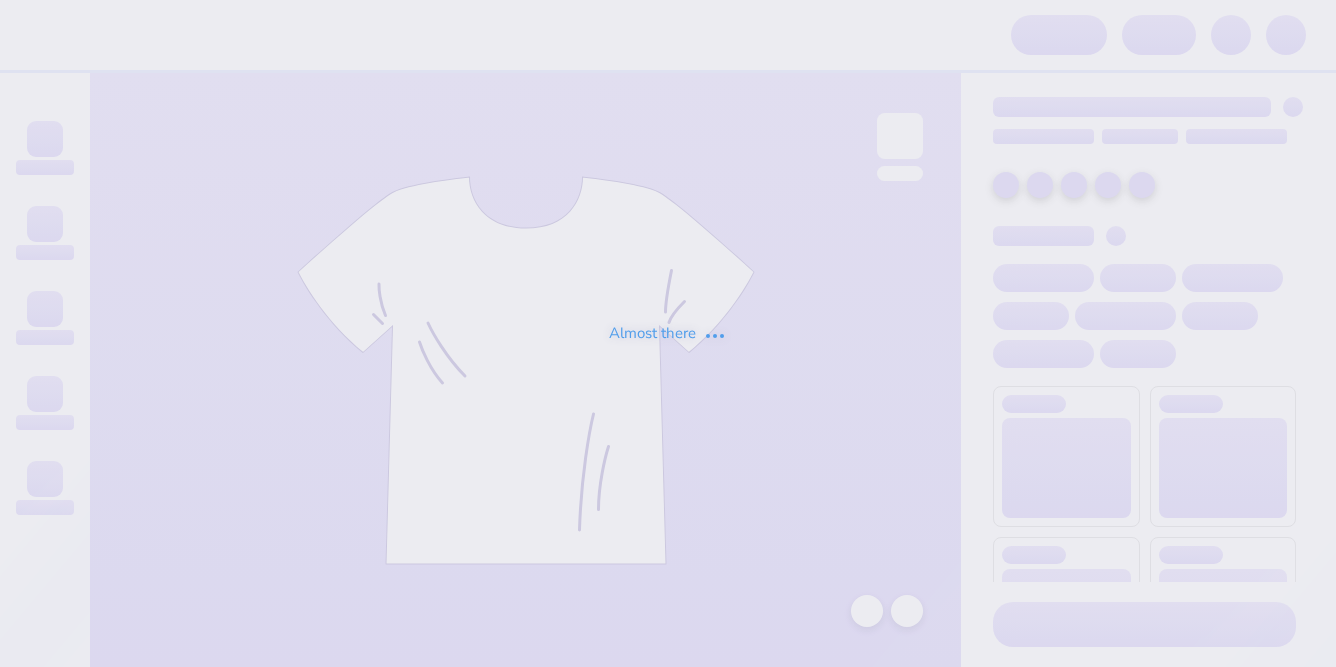 scroll, scrollTop: 0, scrollLeft: 0, axis: both 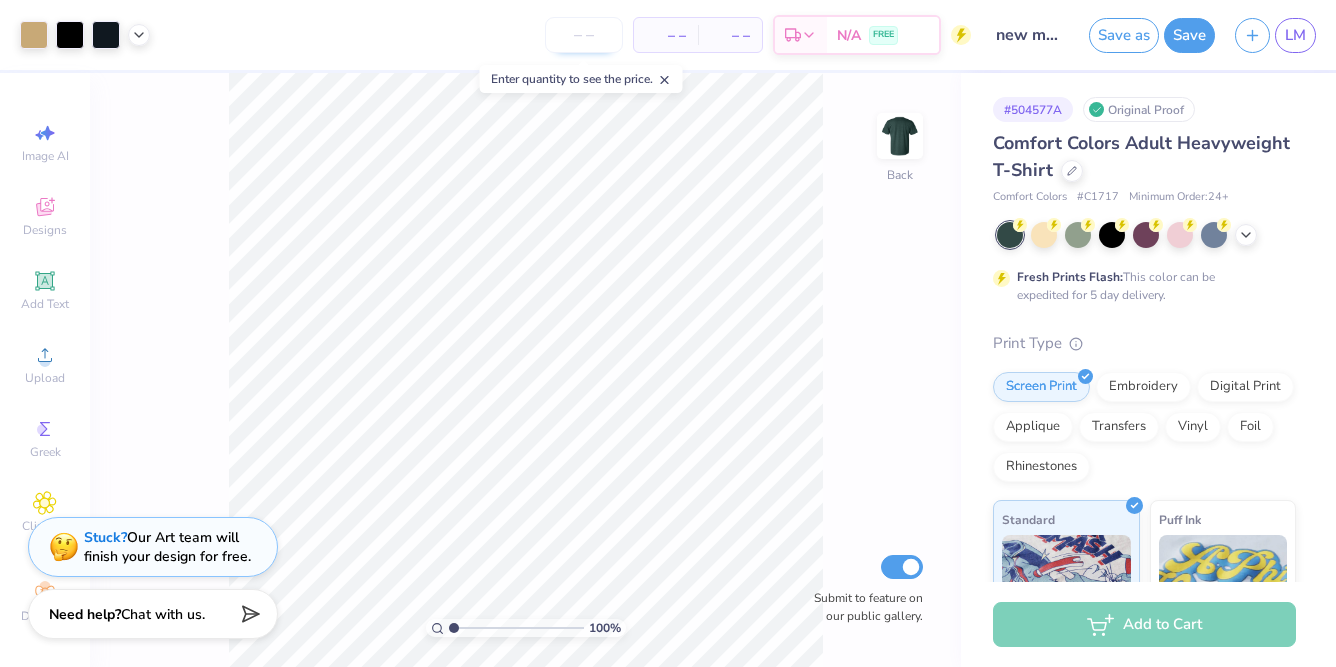 click at bounding box center [584, 35] 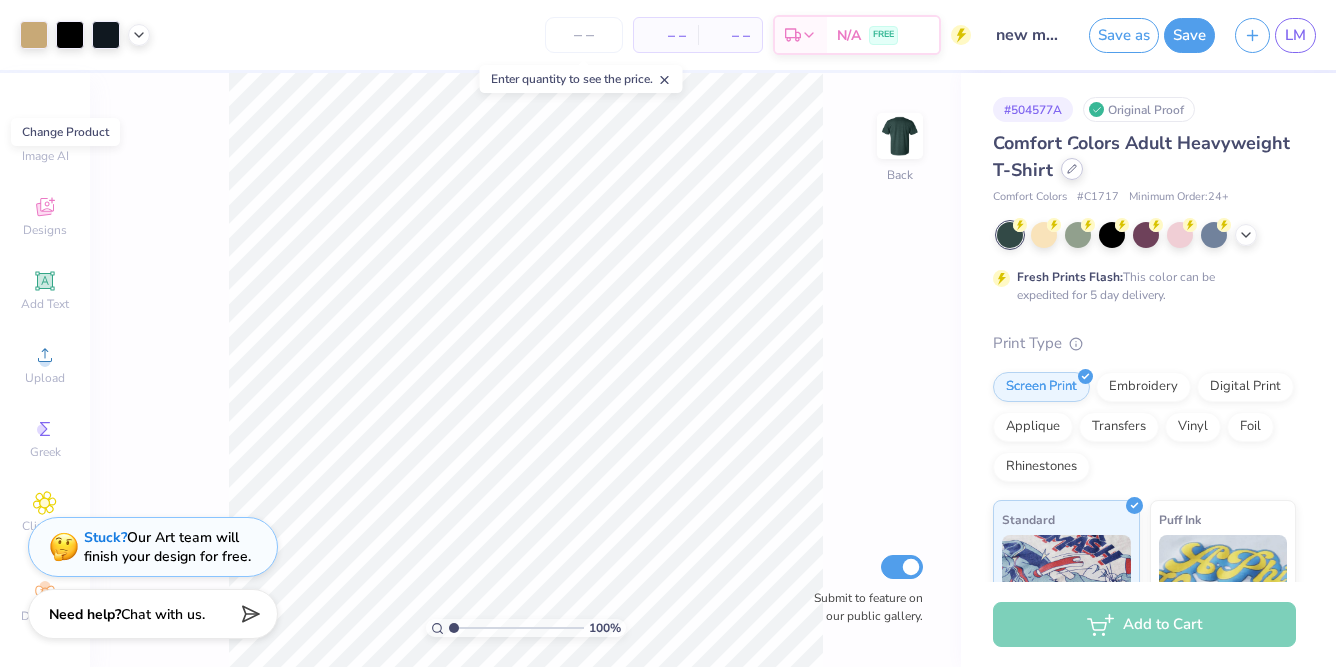 click at bounding box center (1072, 169) 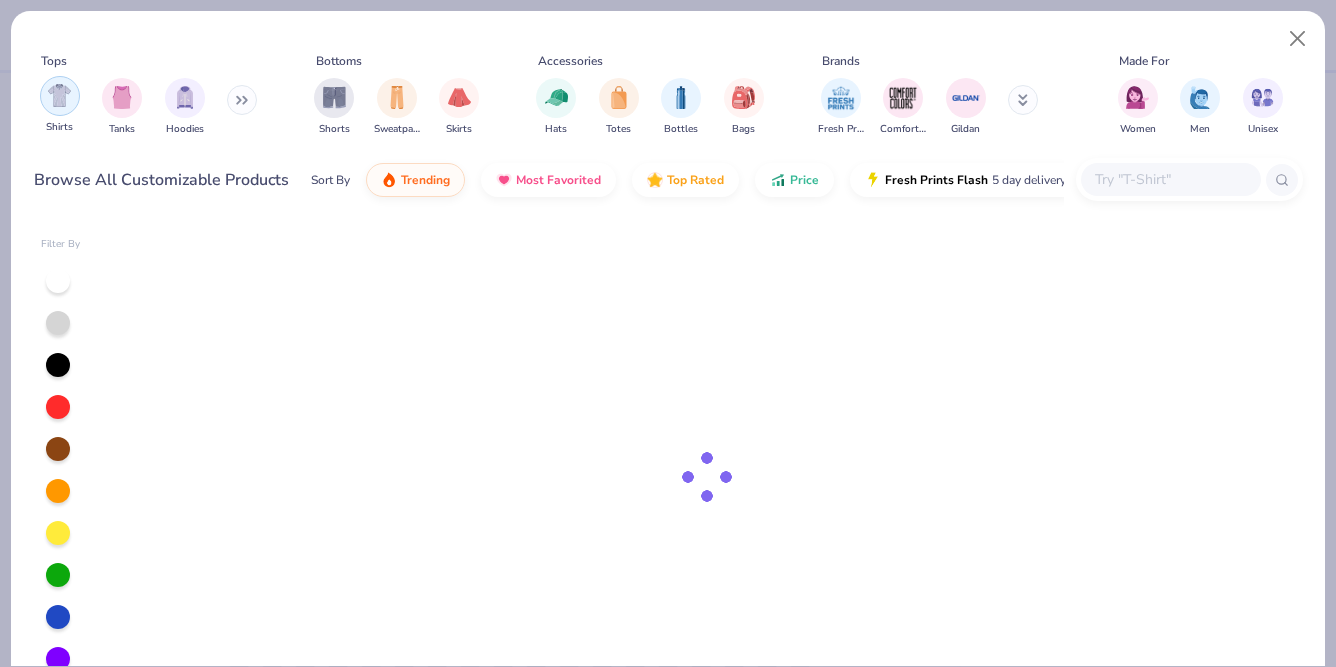 click at bounding box center (59, 95) 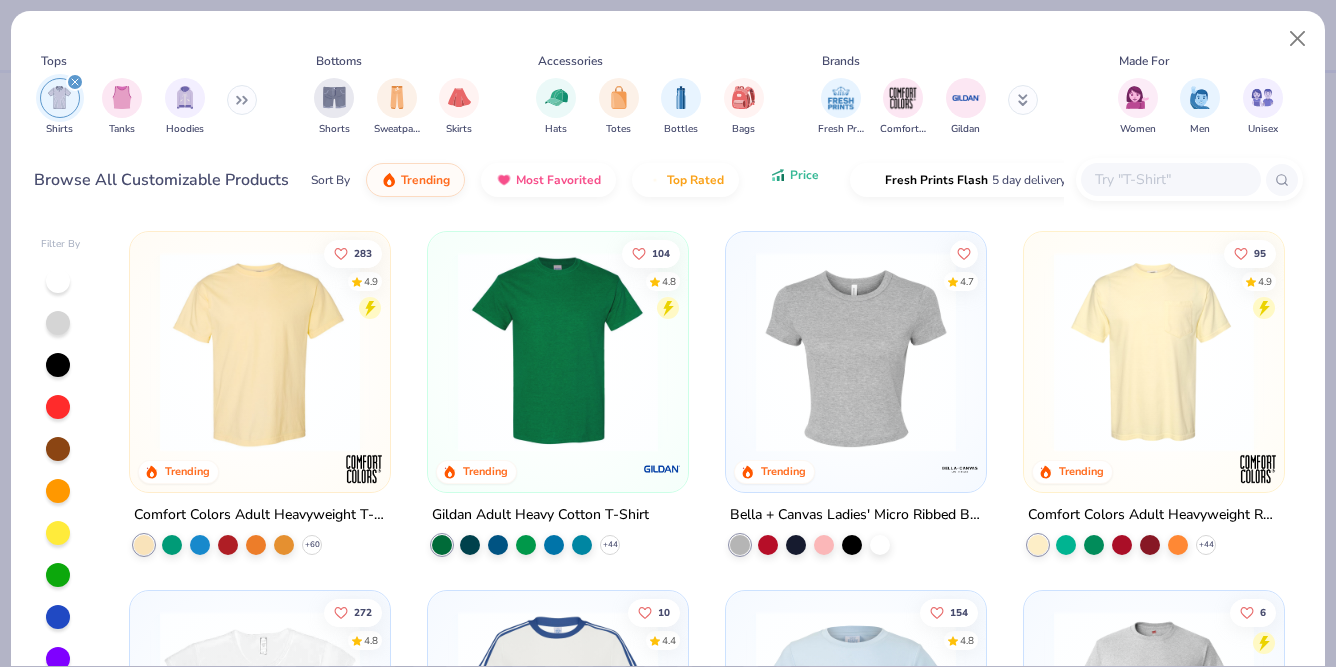 click on "Price" at bounding box center (804, 175) 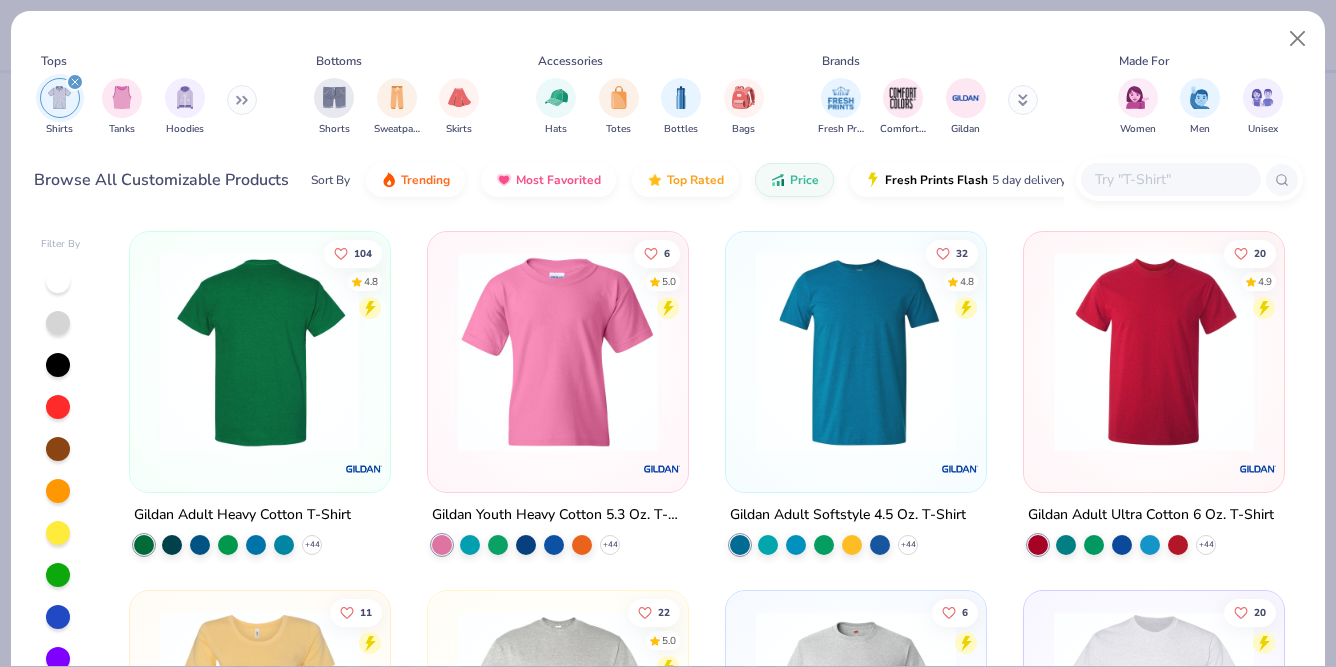 click at bounding box center (260, 352) 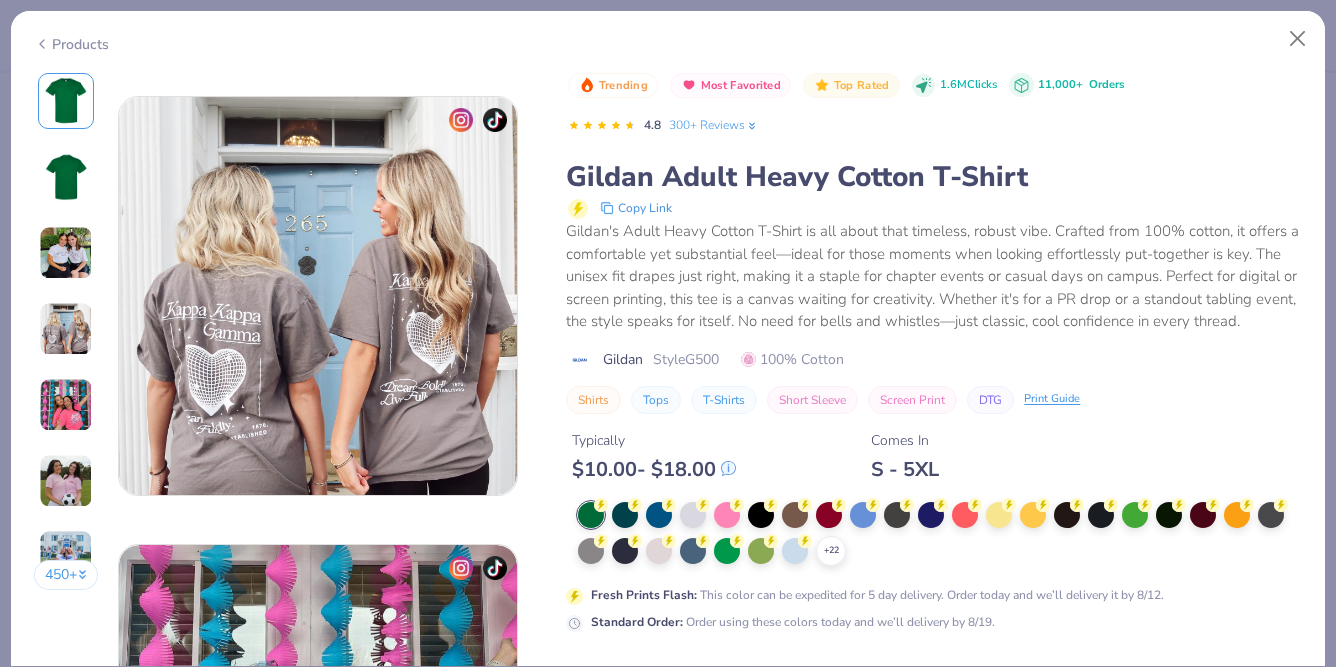 scroll, scrollTop: 1456, scrollLeft: 0, axis: vertical 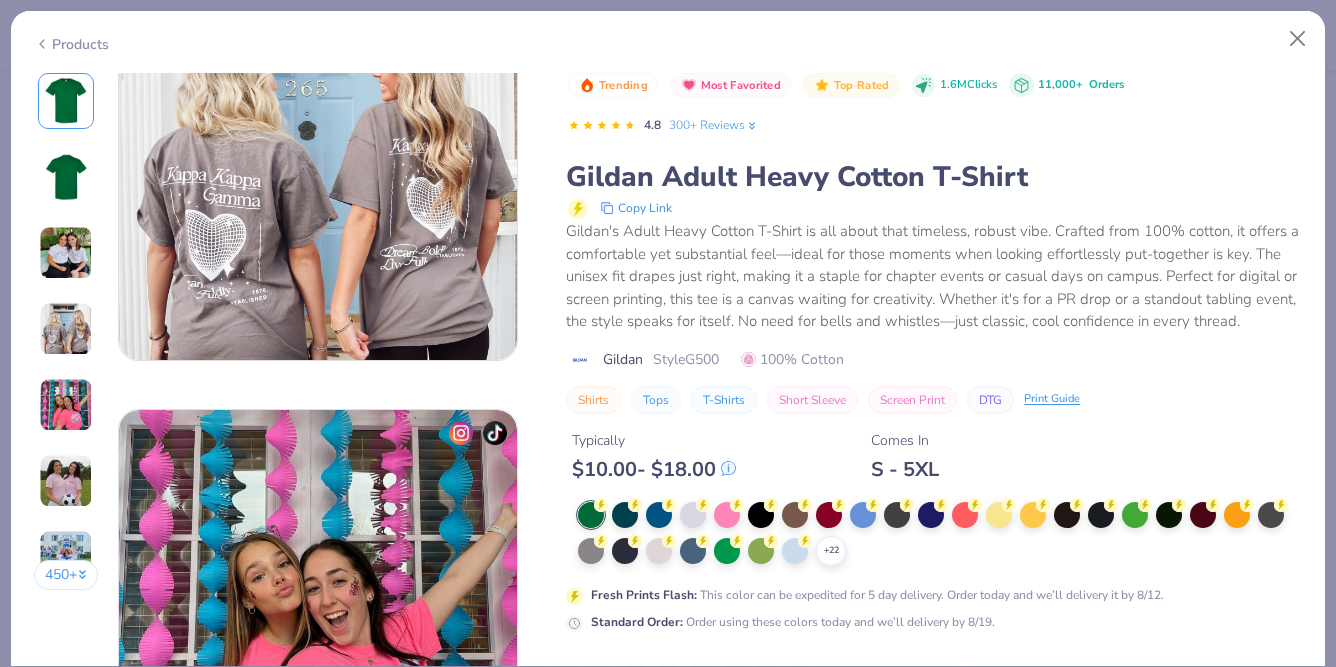 click on "Gildan's Adult Heavy Cotton T-Shirt is all about that timeless, robust vibe. Crafted from 100% cotton, it offers a comfortable yet substantial feel—ideal for those moments when looking effortlessly put-together is key. The unisex fit drapes just right, making it a staple for chapter events or casual days on campus. Perfect for digital or screen printing, this tee is a canvas waiting for creativity. Whether it's for a PR drop or a standout tabling event, the style speaks for itself. No need for bells and whistles—just classic, cool confidence in every thread." at bounding box center [934, 276] 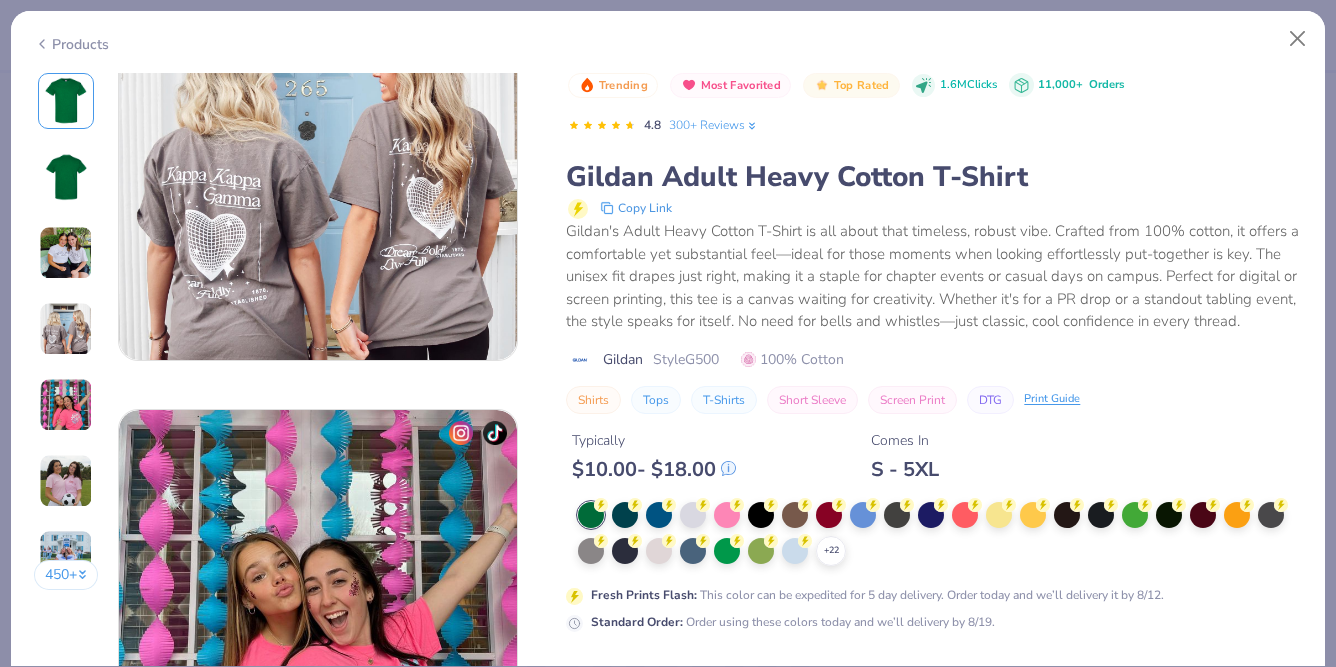 scroll, scrollTop: 2681, scrollLeft: 0, axis: vertical 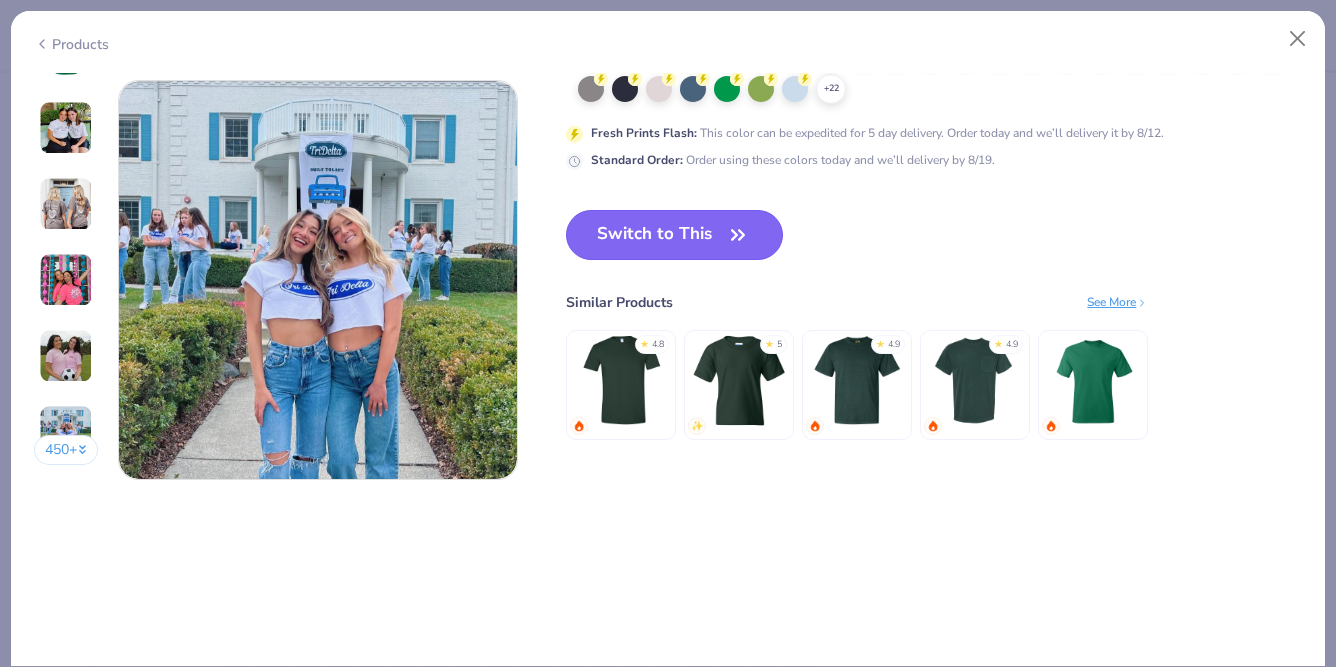 click on "Switch to This" at bounding box center [674, 235] 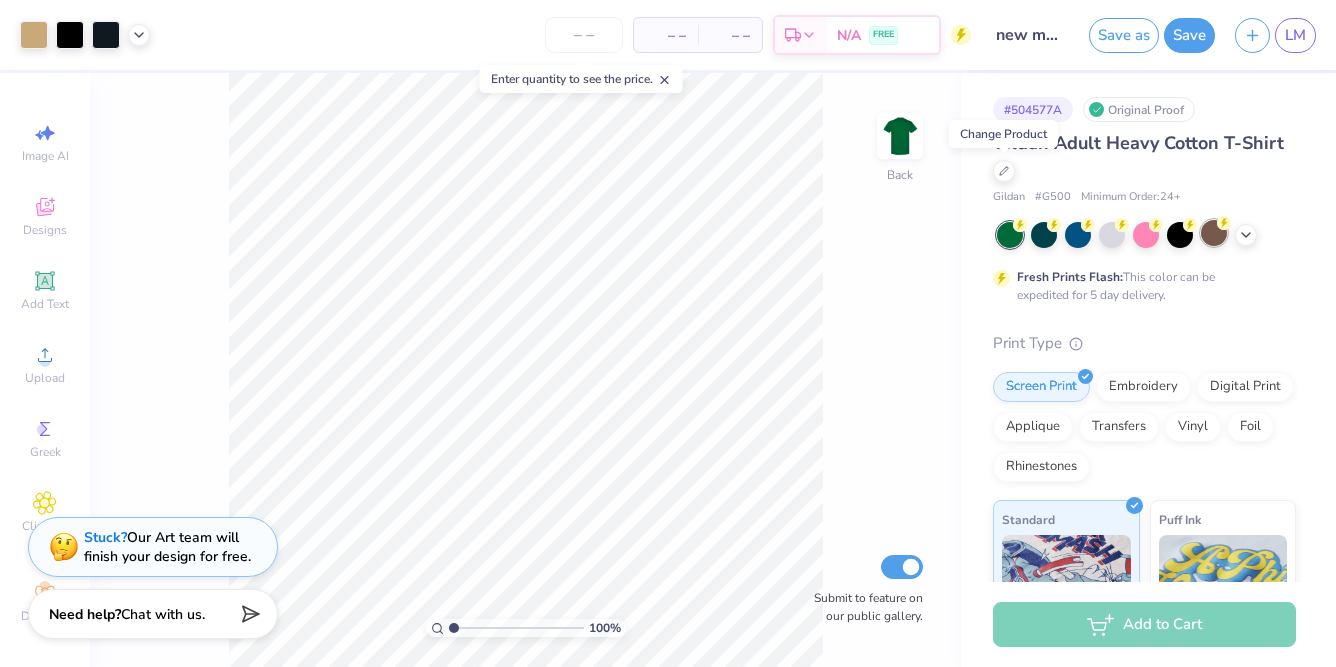 click at bounding box center [1214, 233] 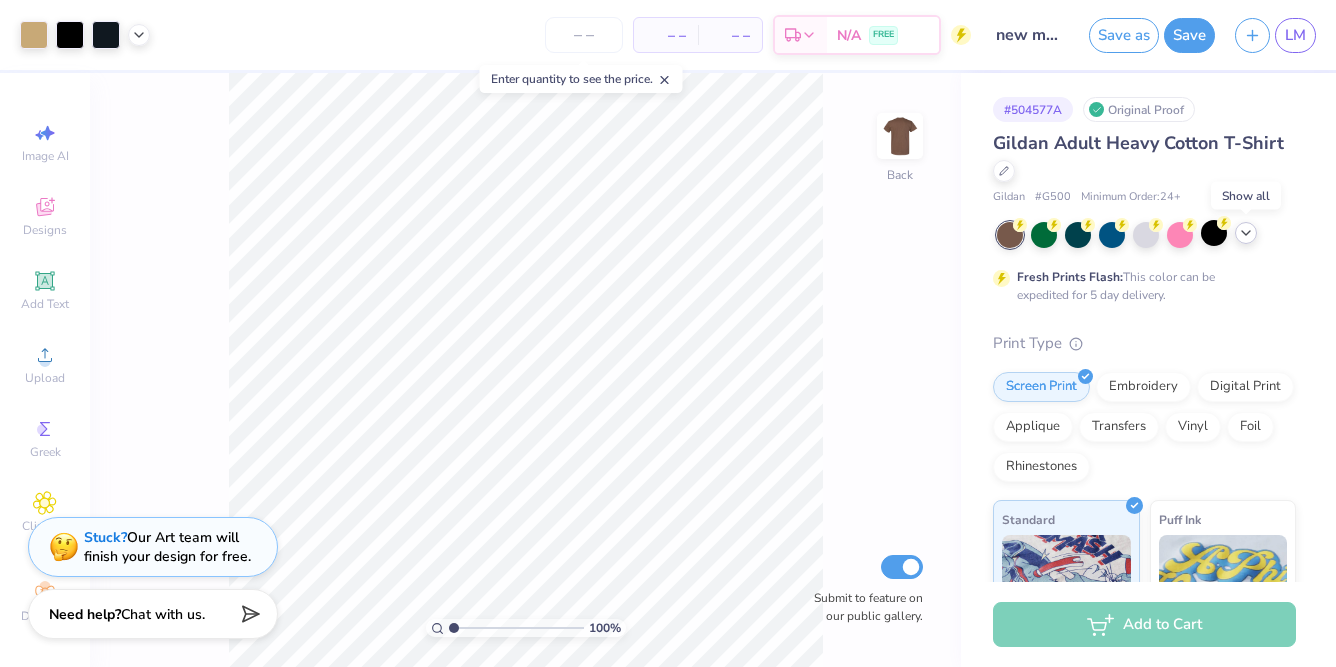 click 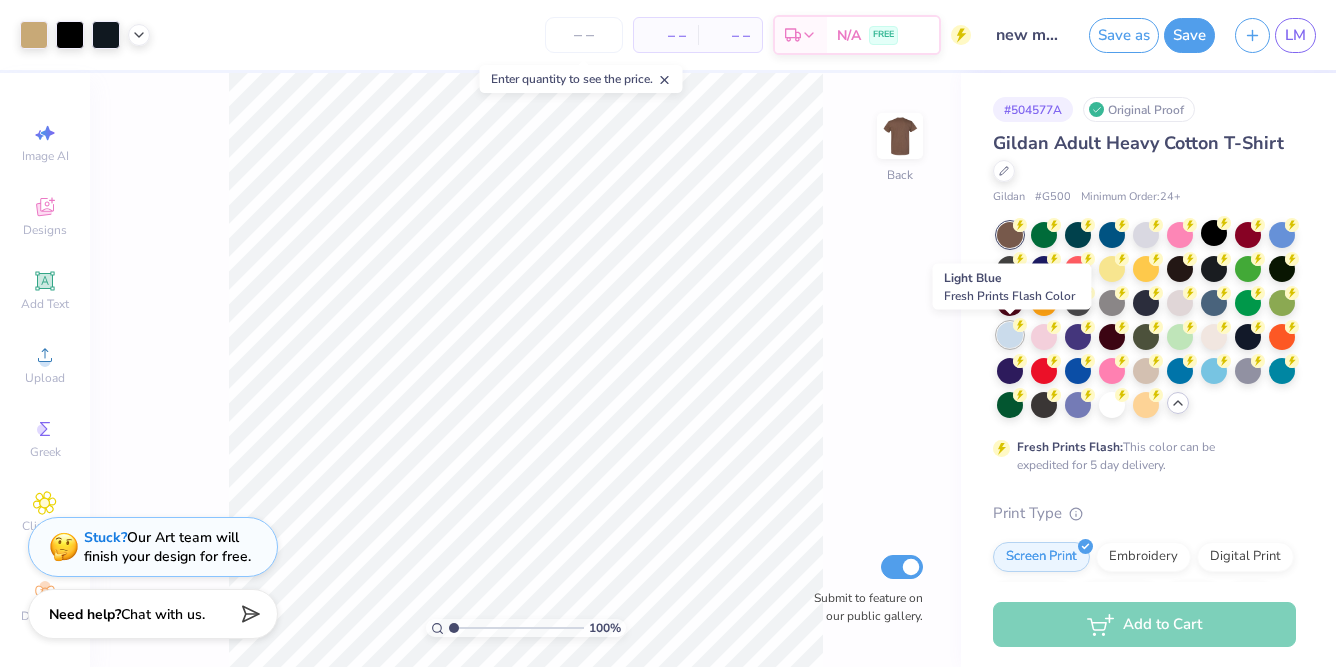 click at bounding box center [1010, 335] 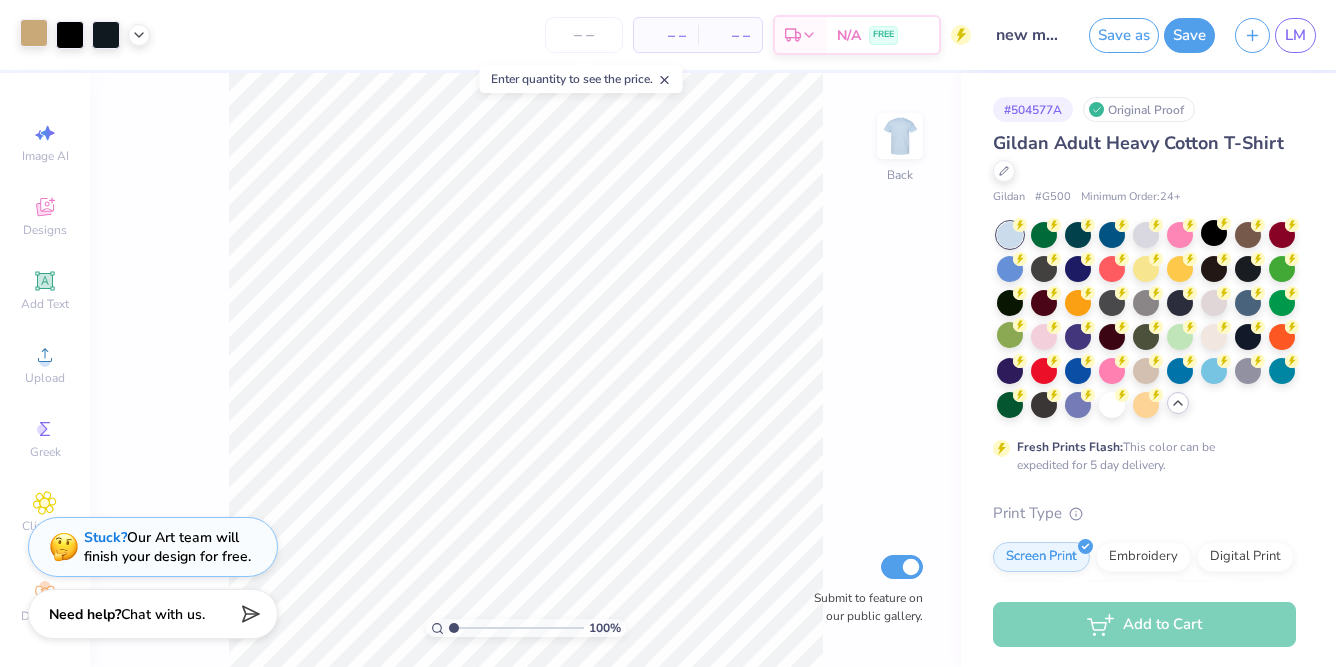 click at bounding box center (34, 33) 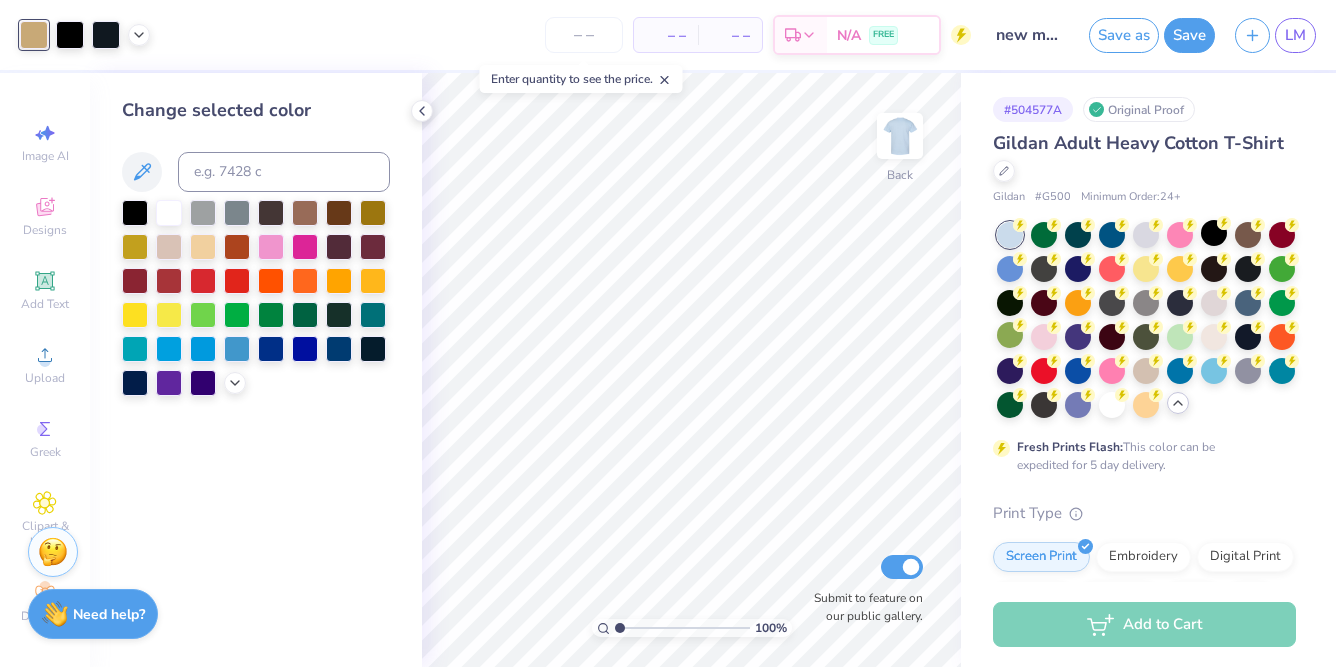 click at bounding box center [339, 213] 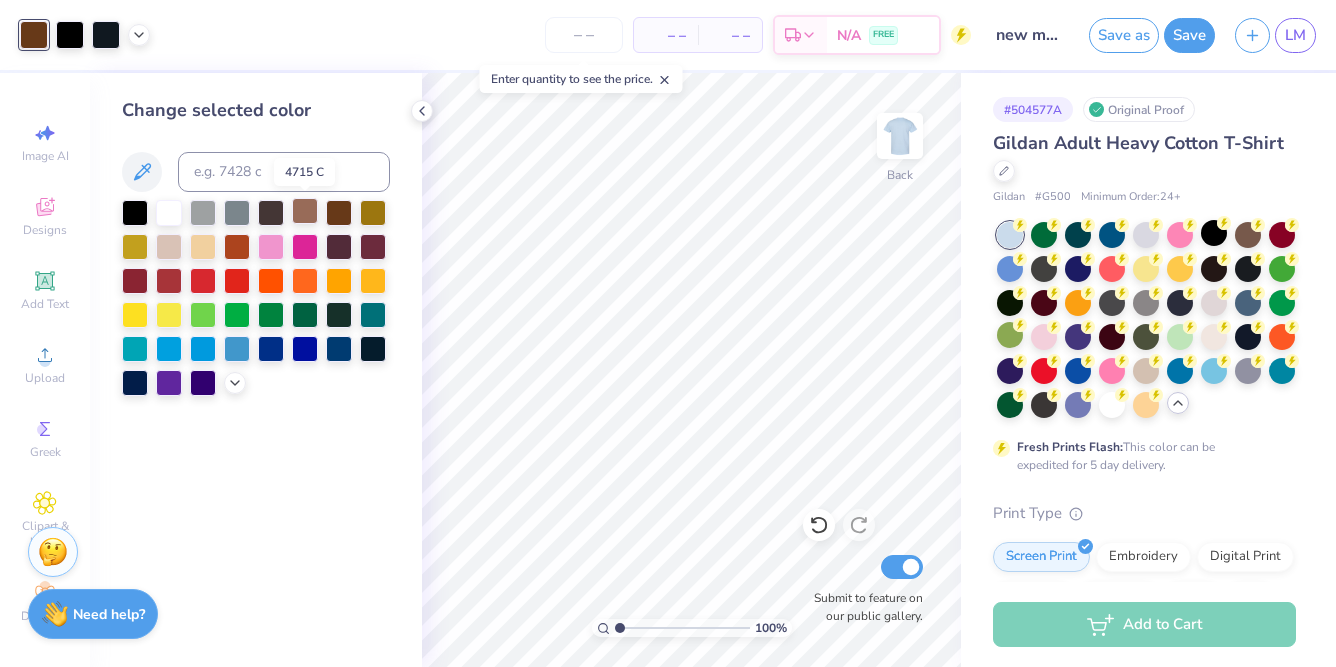 click at bounding box center (305, 211) 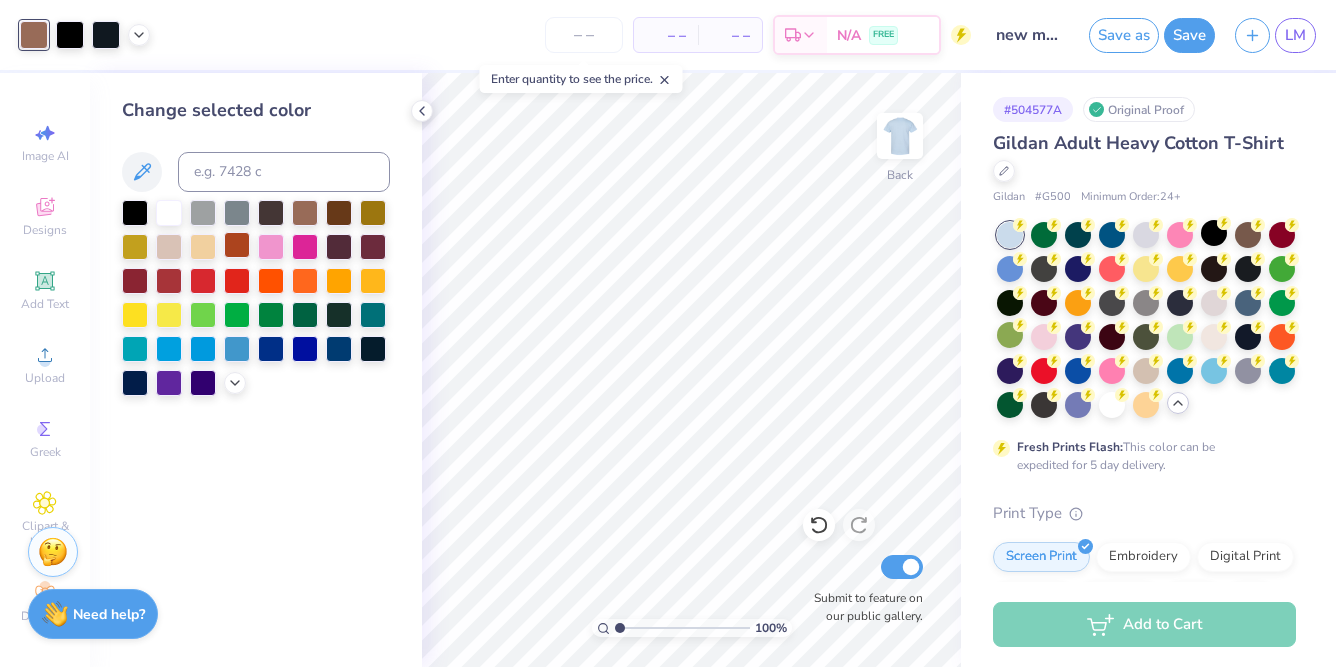 click at bounding box center [237, 245] 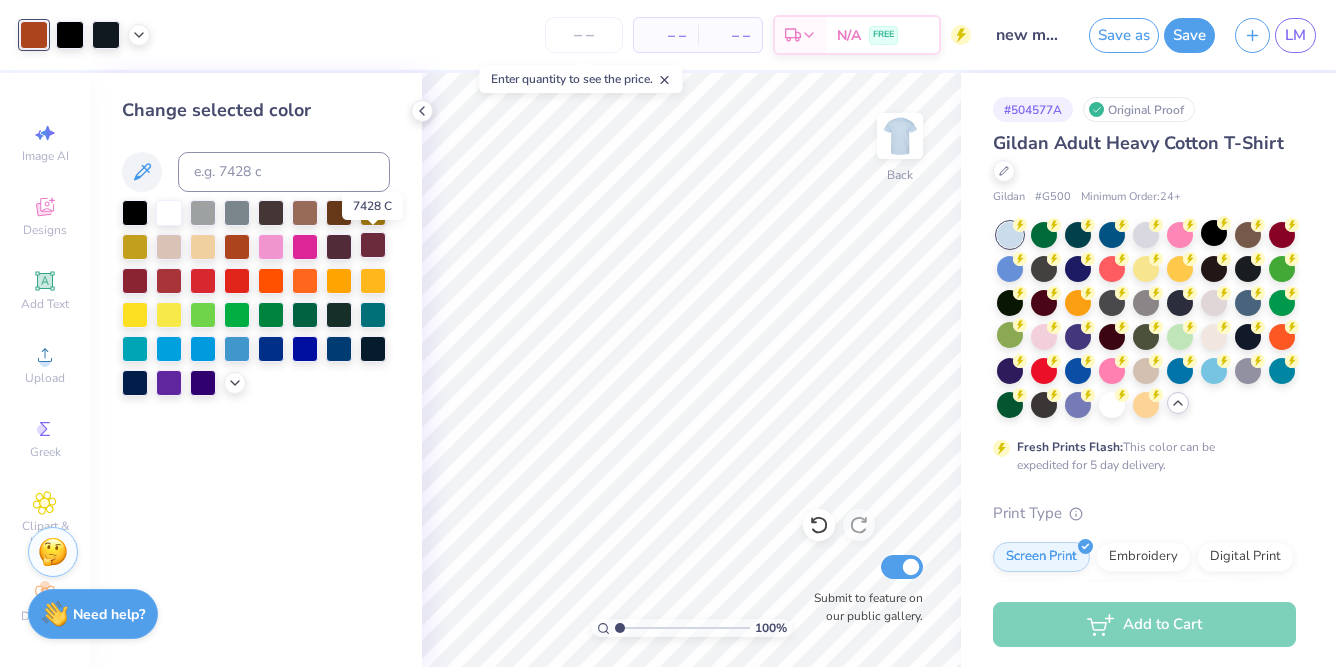 click at bounding box center (373, 245) 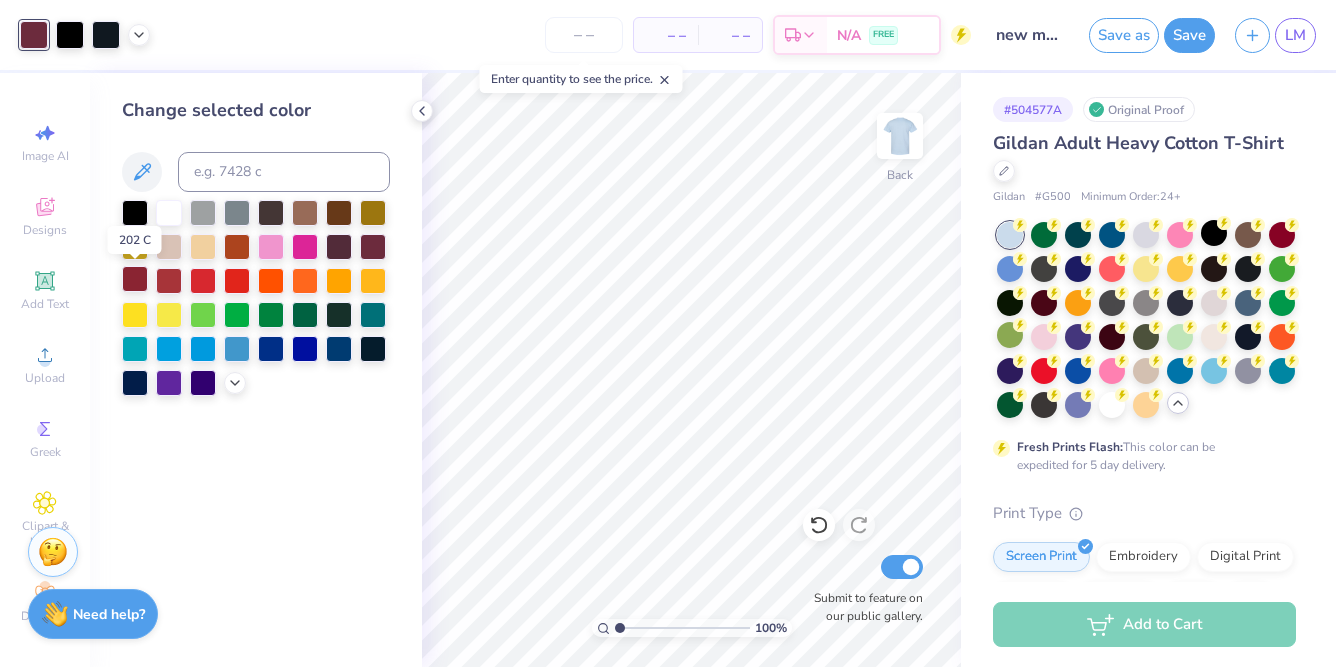 click at bounding box center (135, 279) 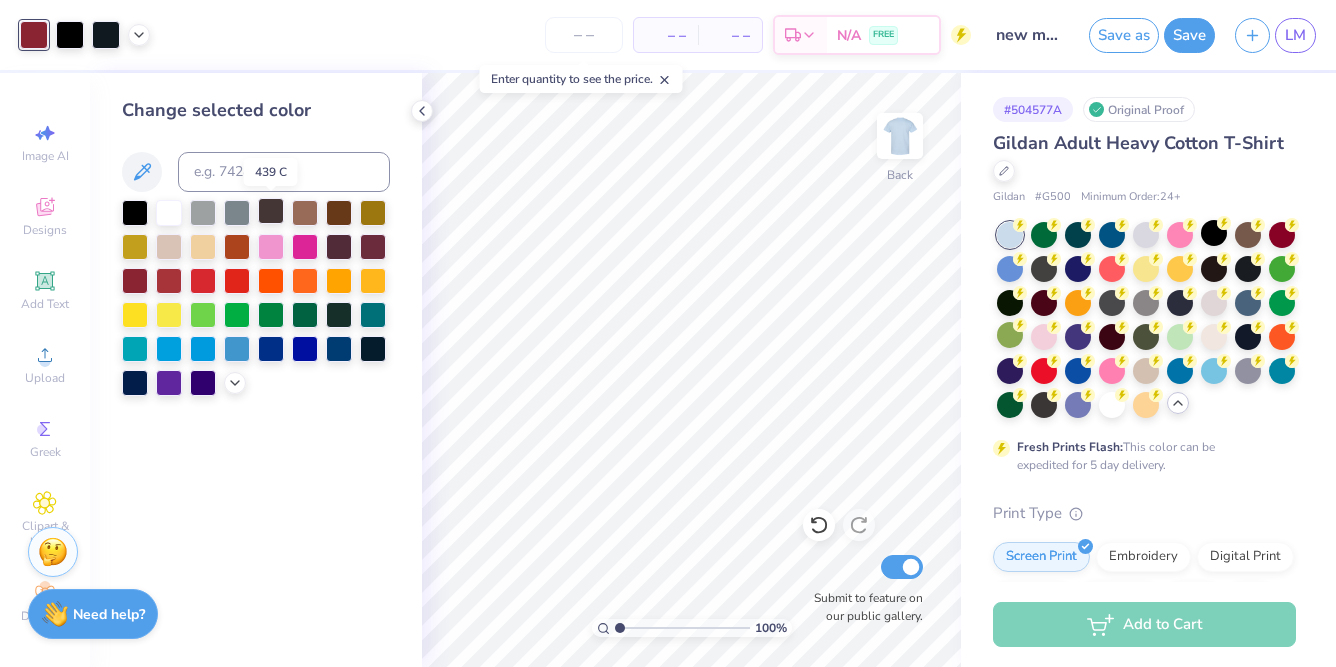 click at bounding box center (271, 211) 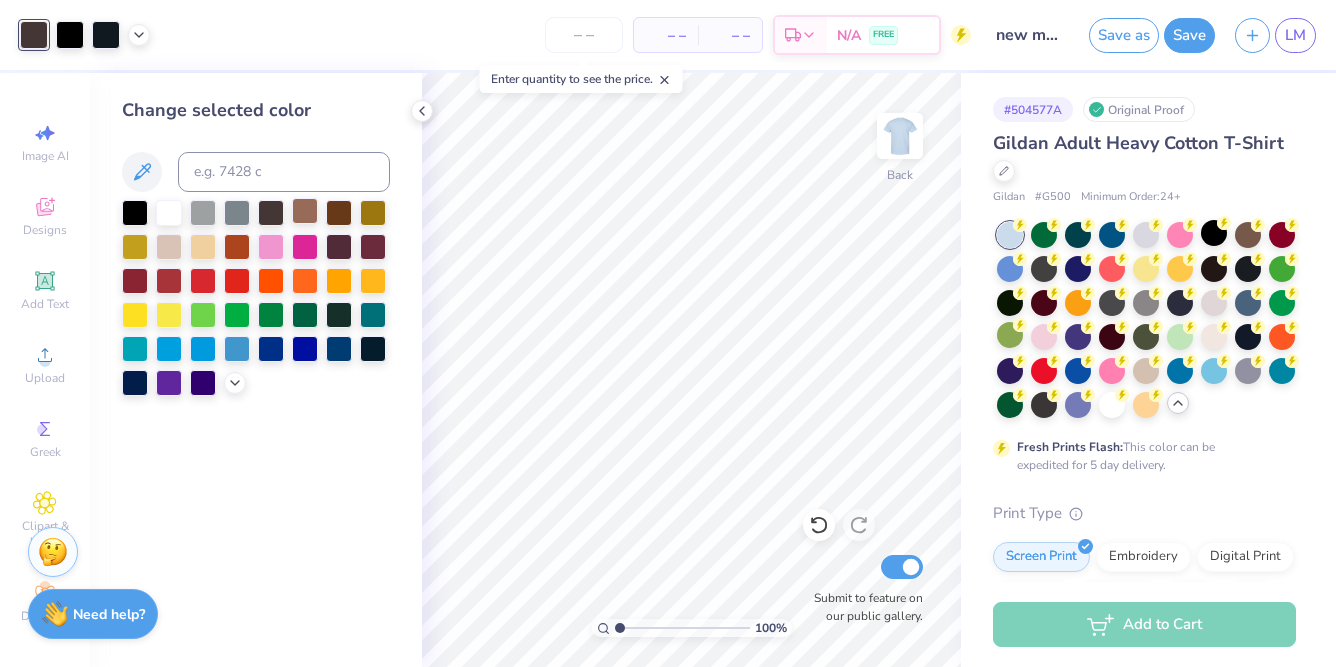click at bounding box center [305, 211] 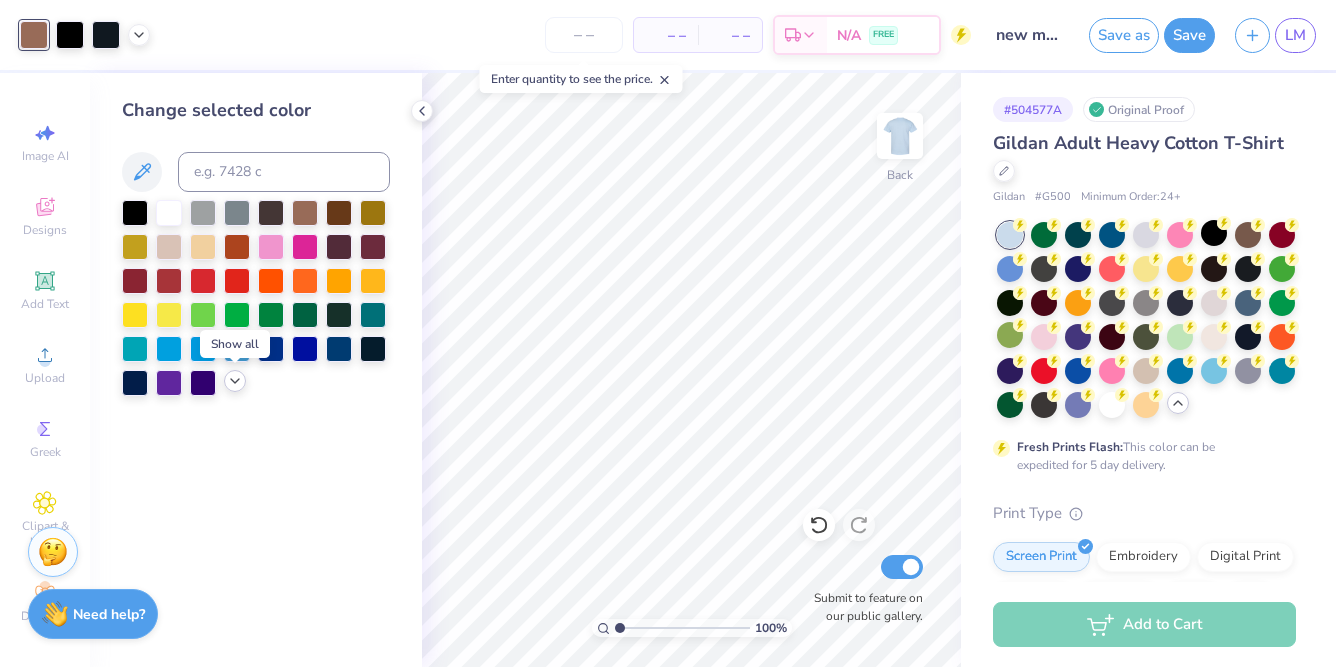 click 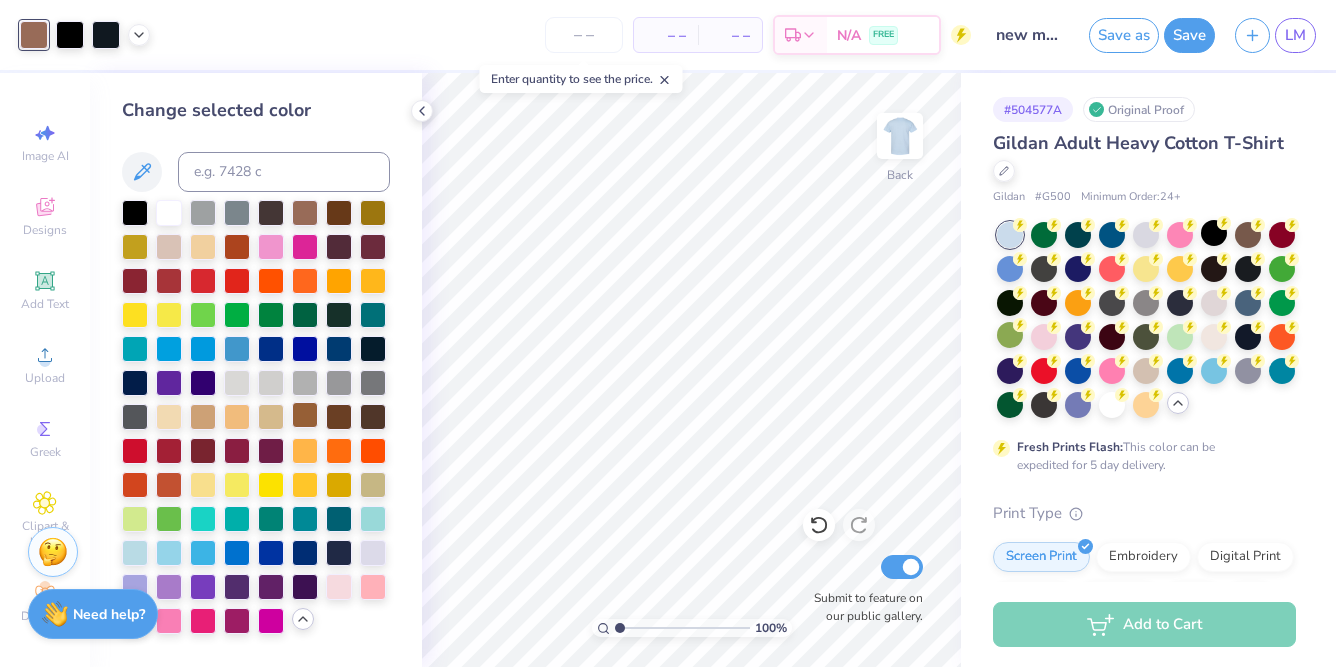 click at bounding box center (305, 415) 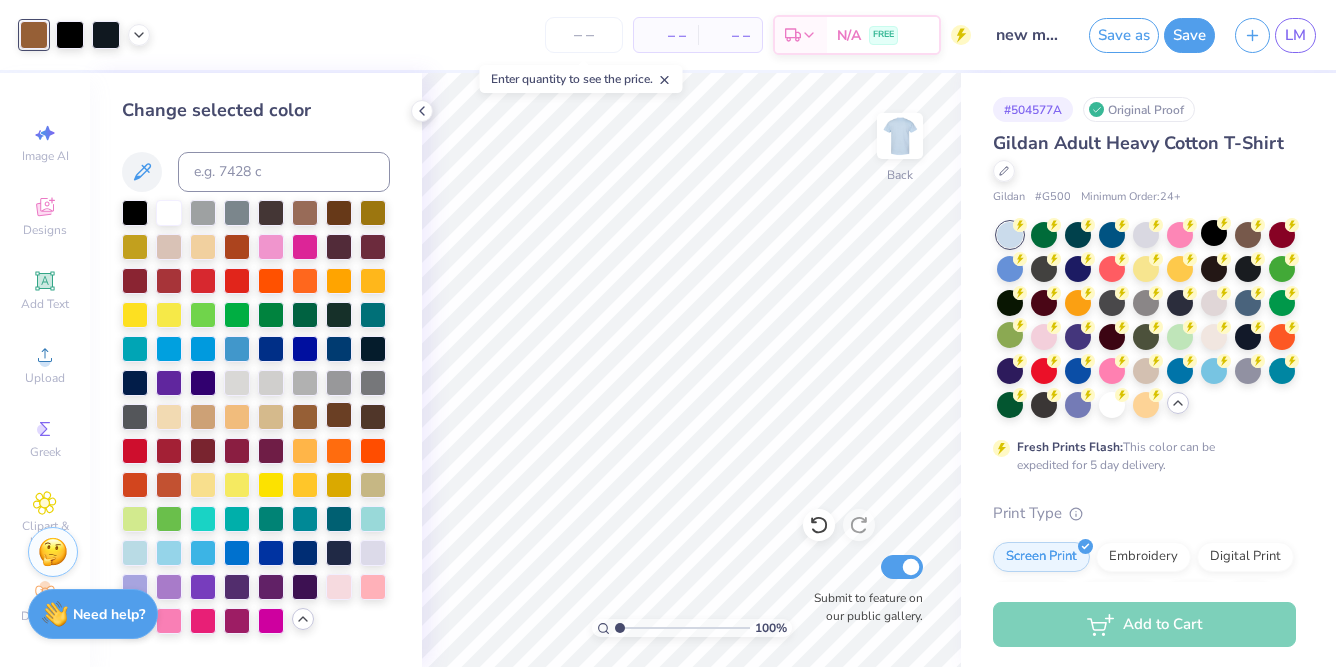 click at bounding box center [339, 415] 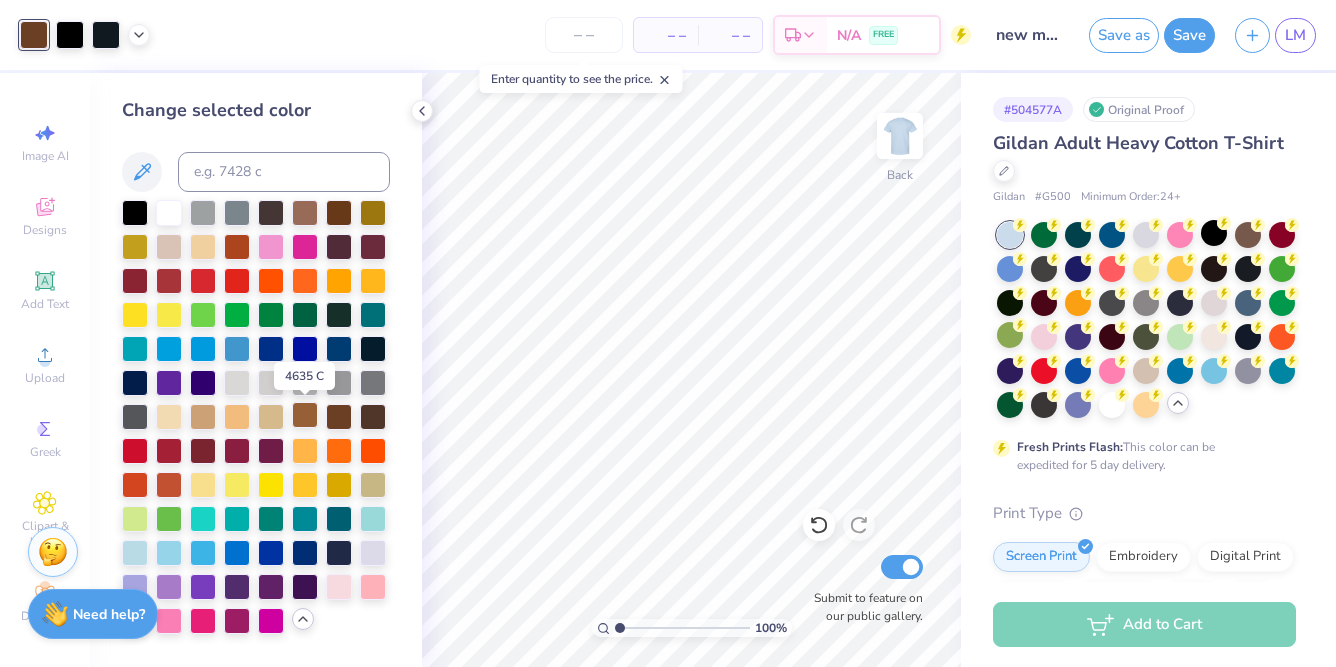 click at bounding box center [305, 415] 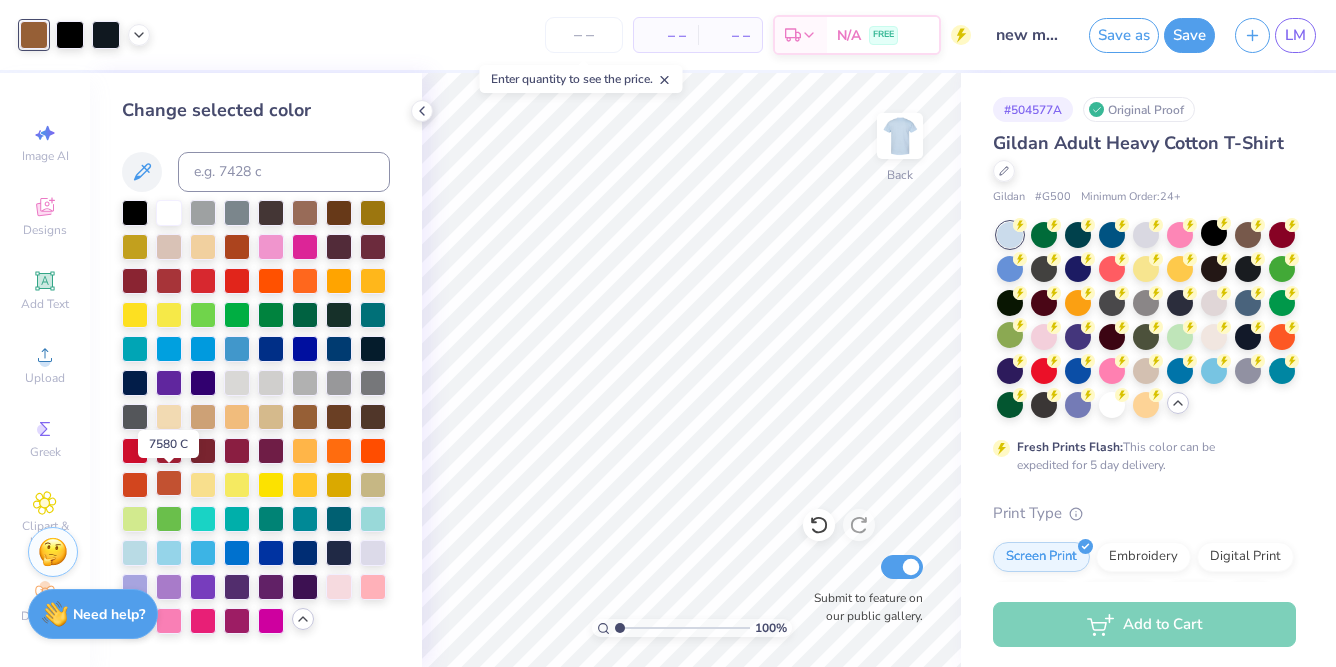 click at bounding box center [169, 483] 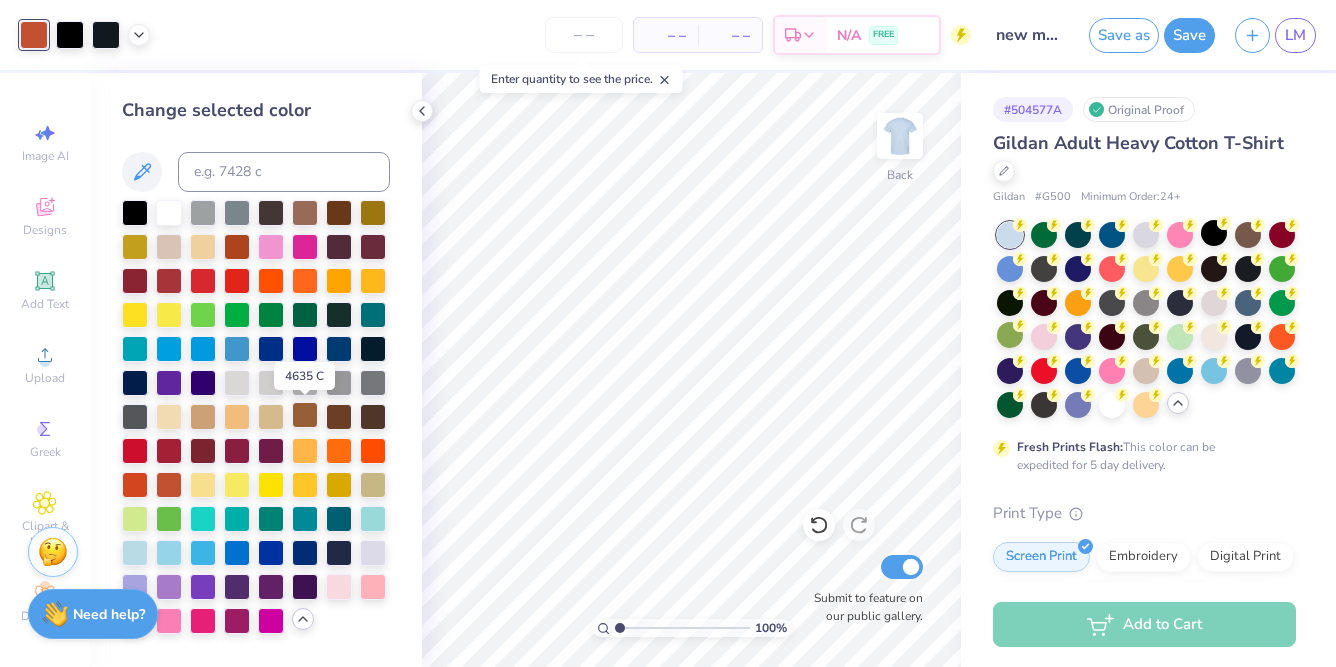 click at bounding box center [305, 415] 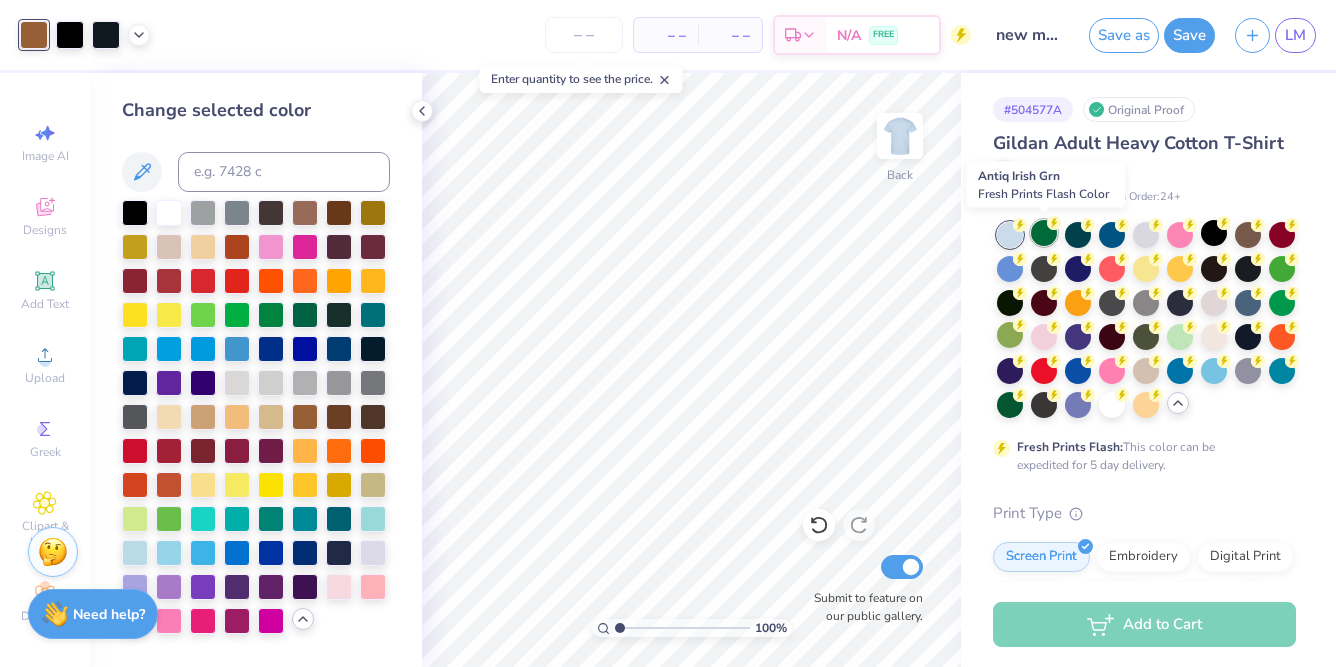 click at bounding box center (1044, 233) 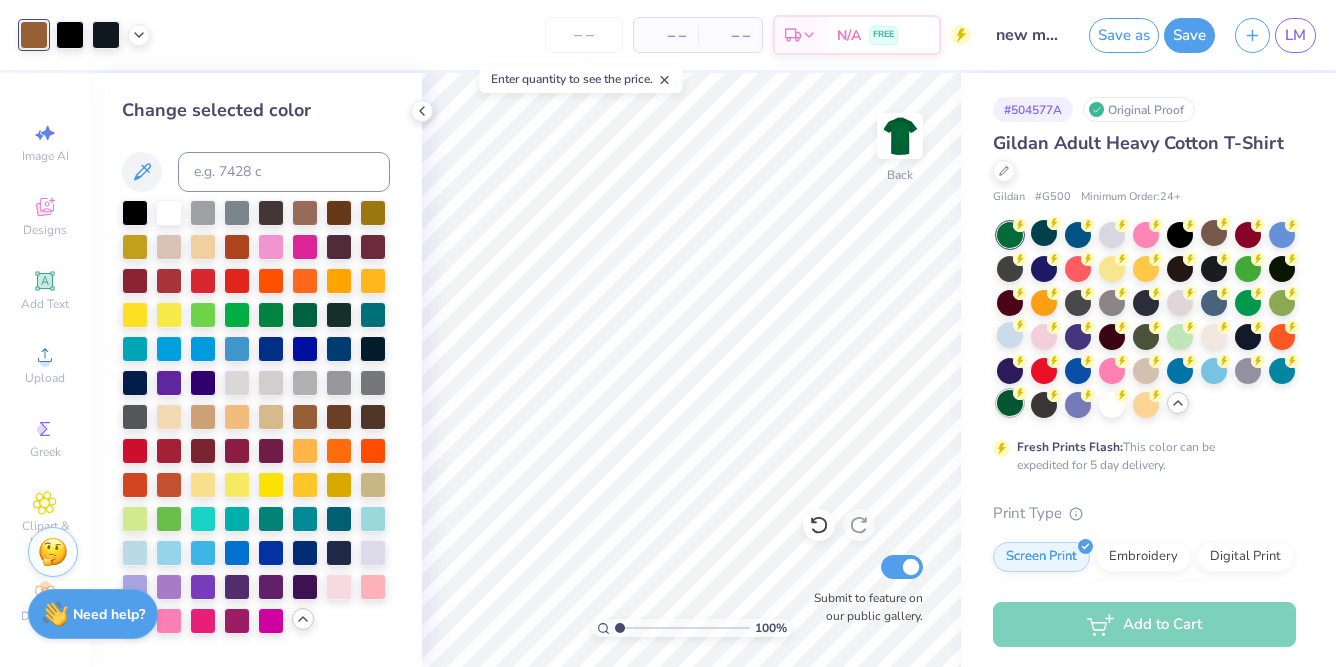 click 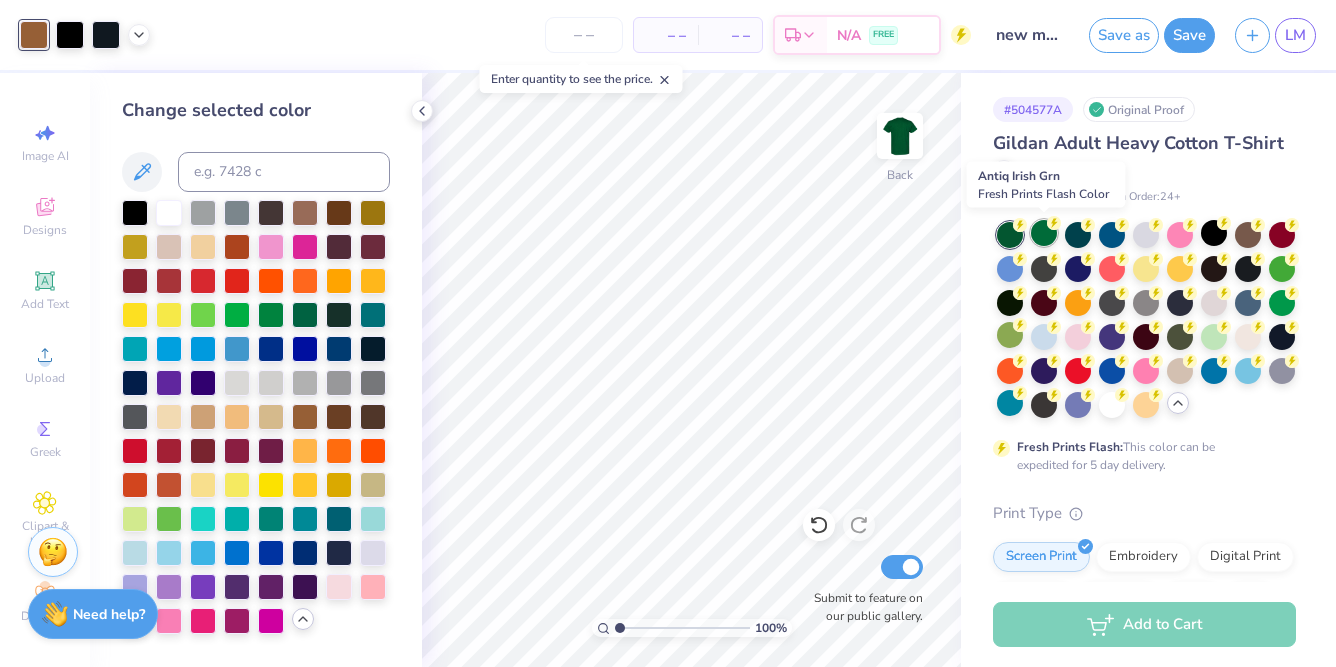 click at bounding box center (1044, 233) 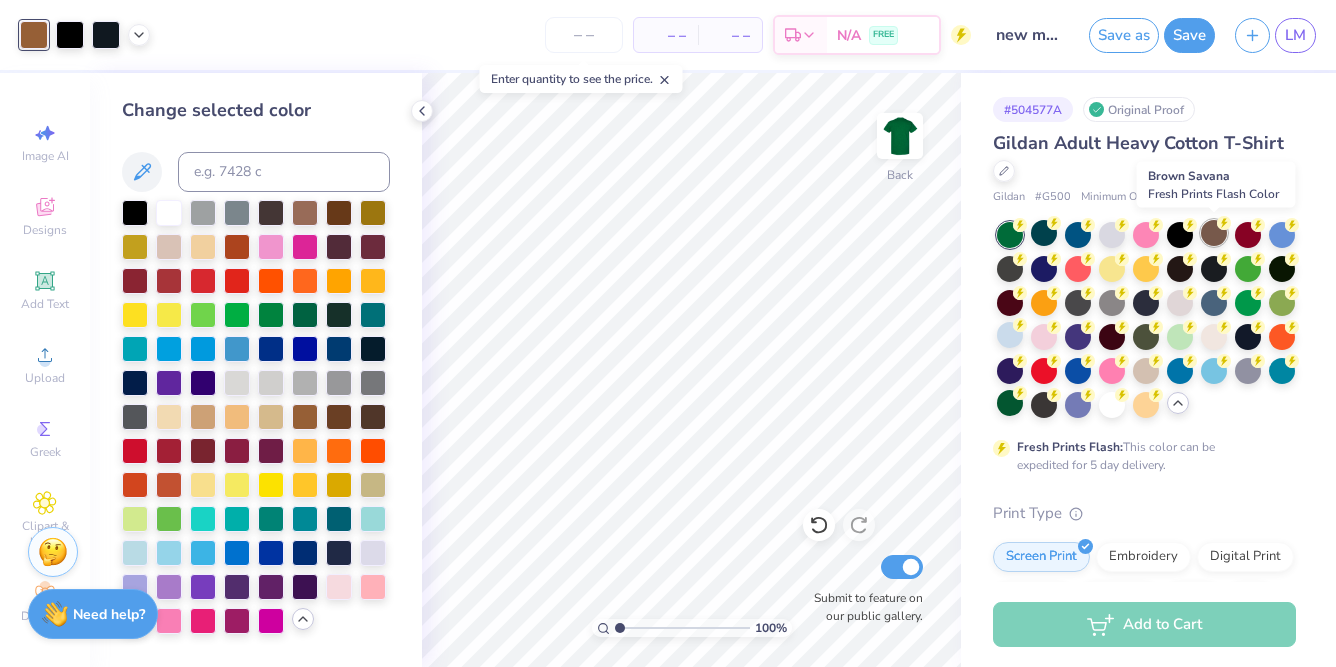 click at bounding box center (1214, 233) 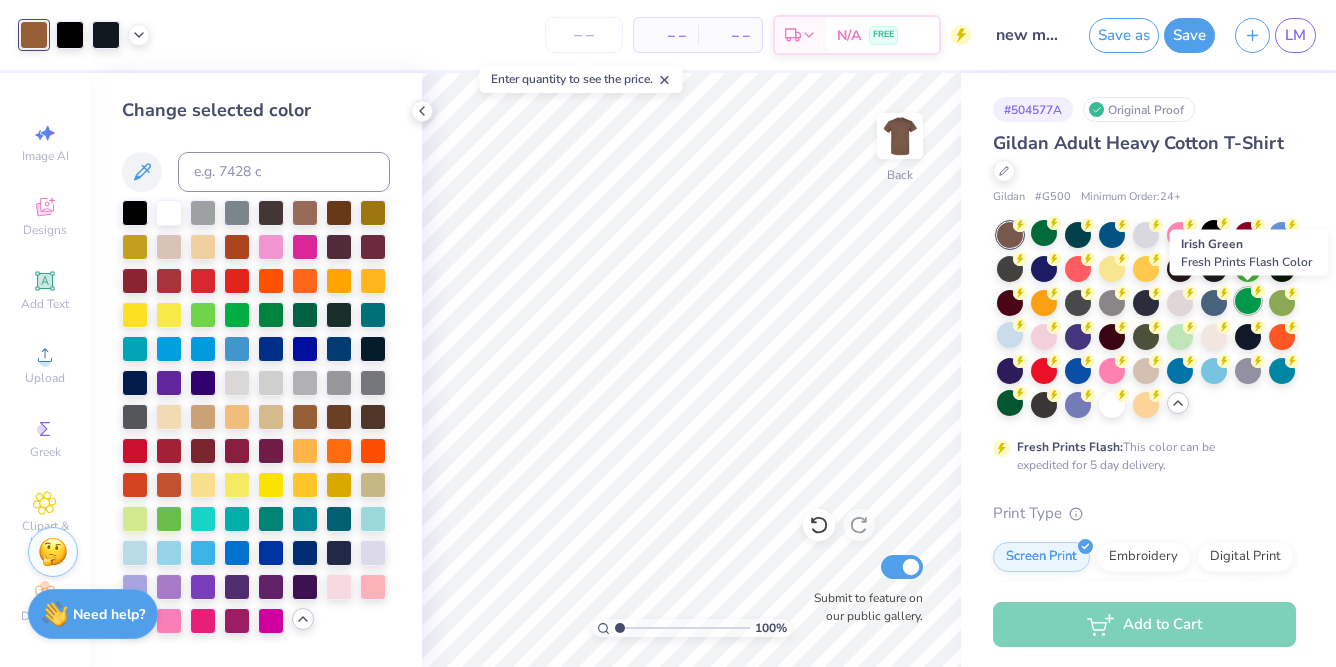 click at bounding box center [1248, 301] 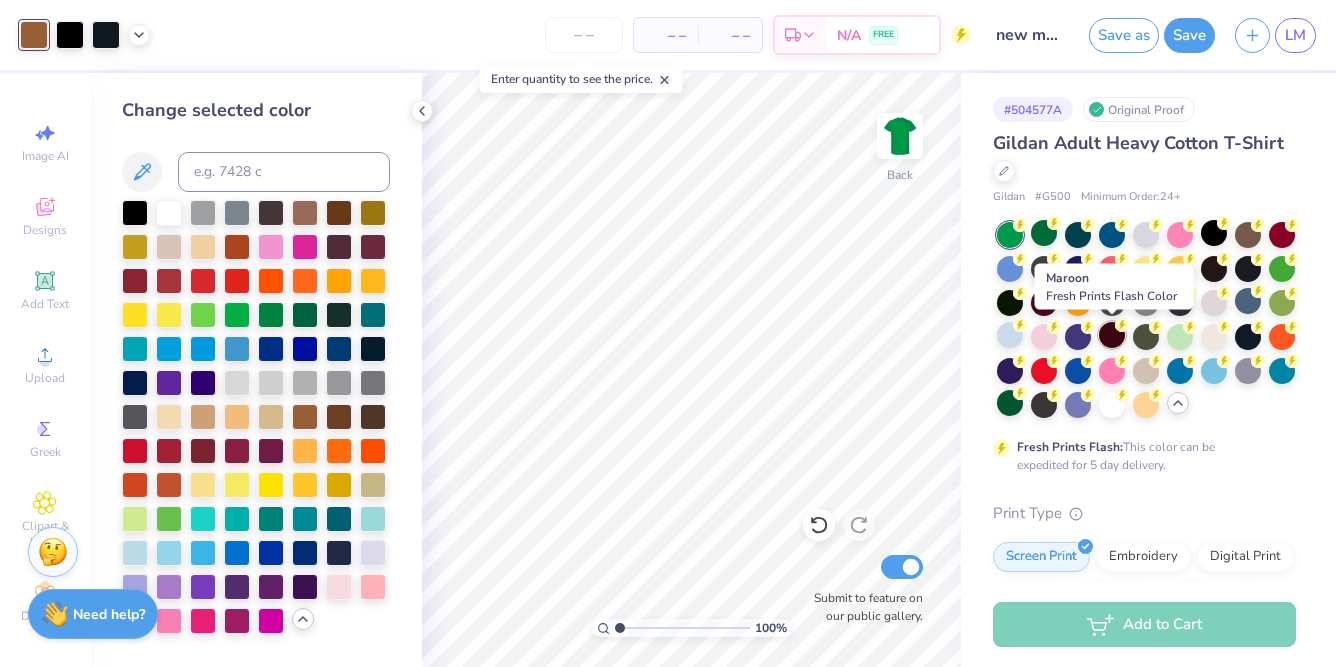 click at bounding box center [1112, 335] 